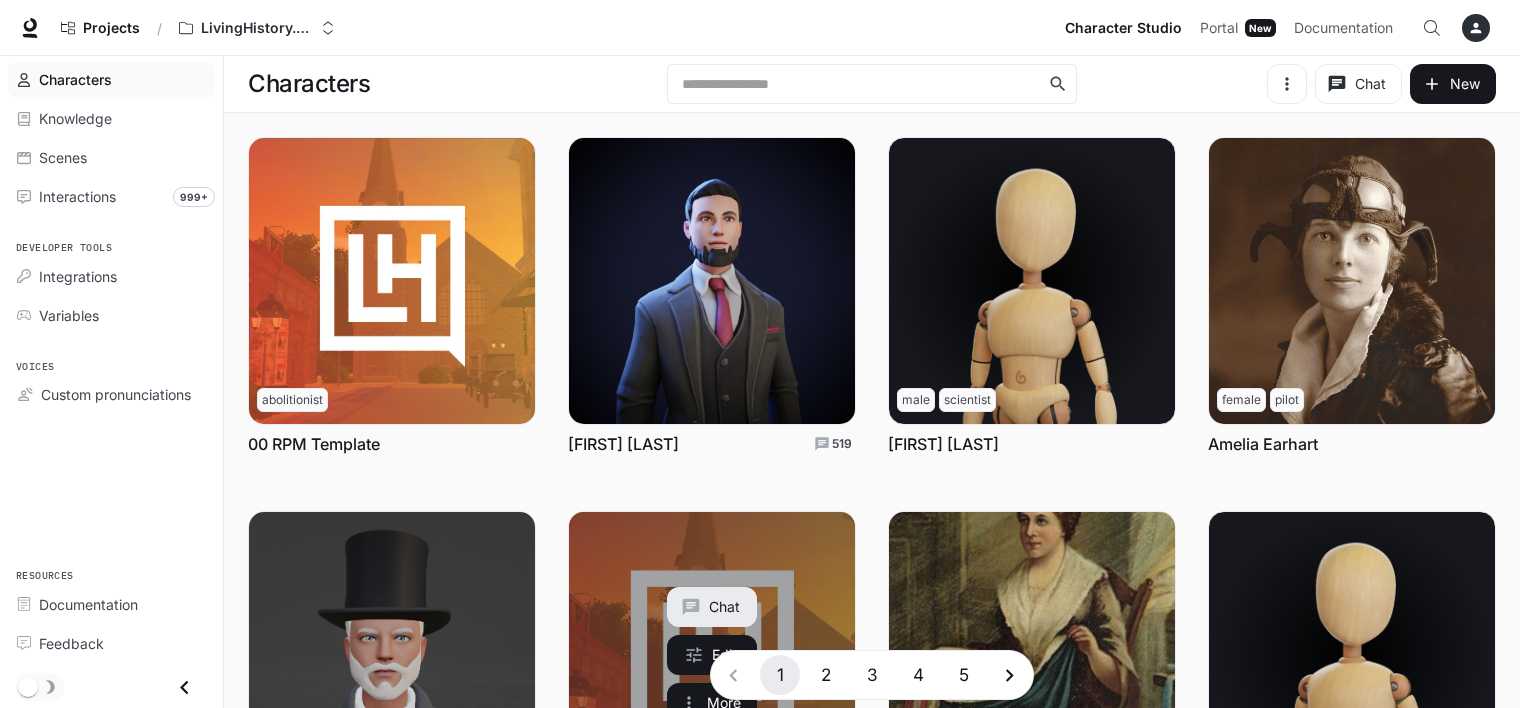 scroll, scrollTop: 0, scrollLeft: 0, axis: both 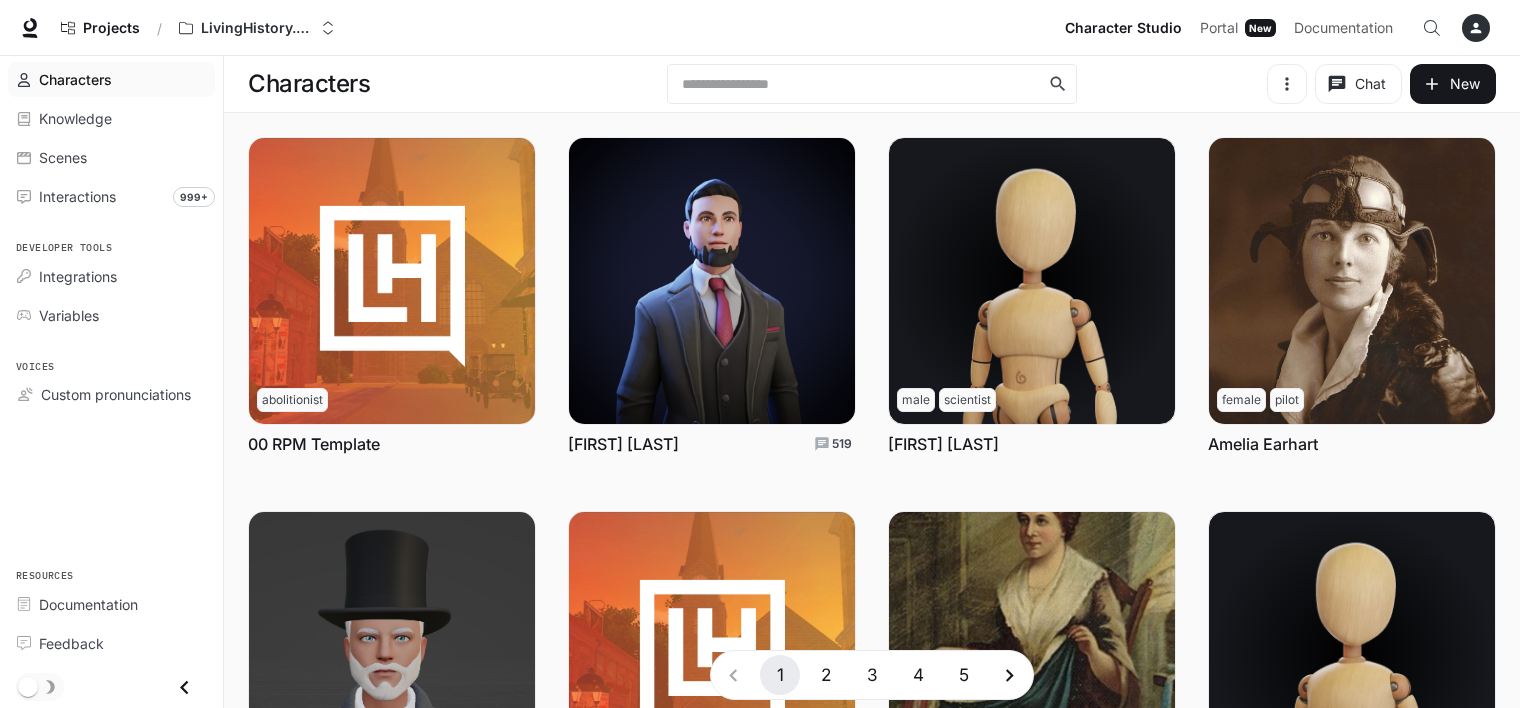 click on "2" at bounding box center (826, 675) 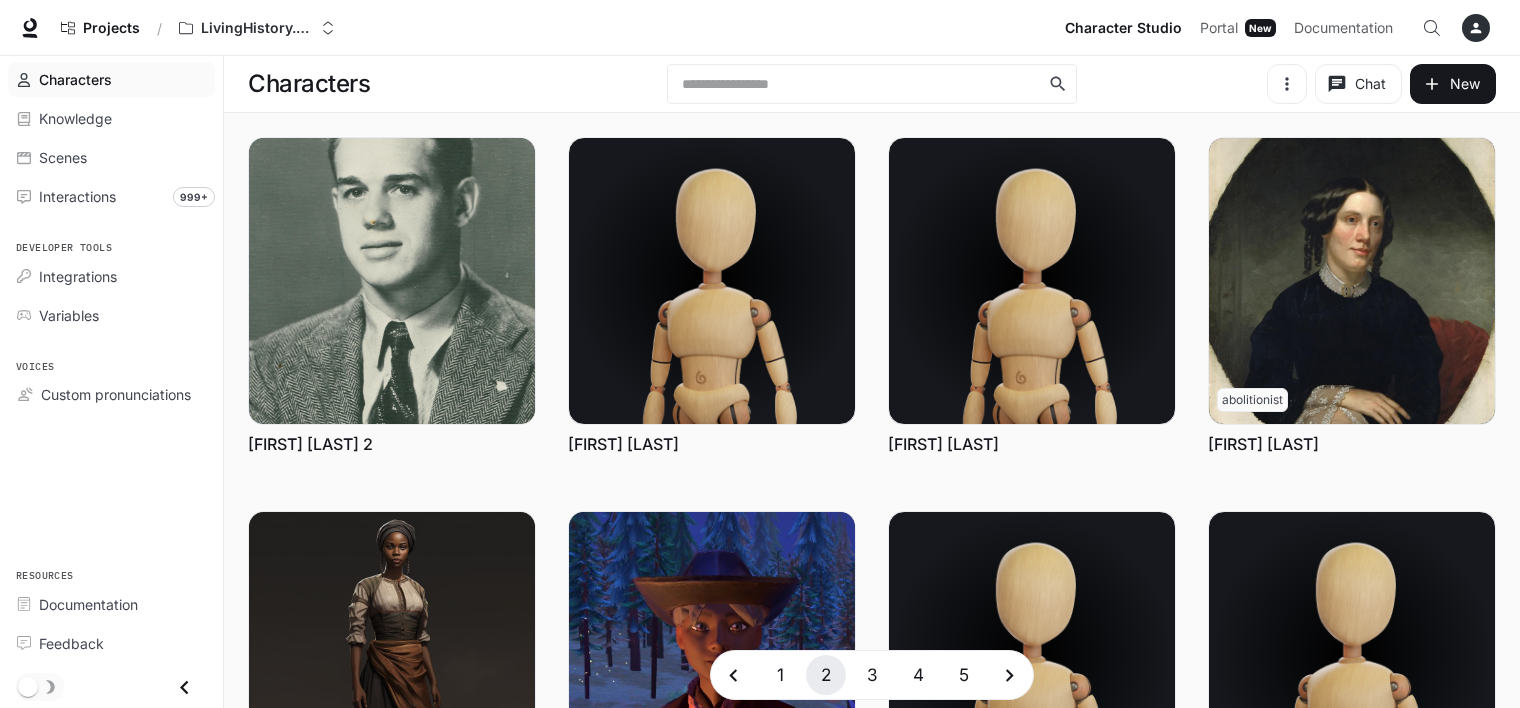 scroll, scrollTop: 0, scrollLeft: 0, axis: both 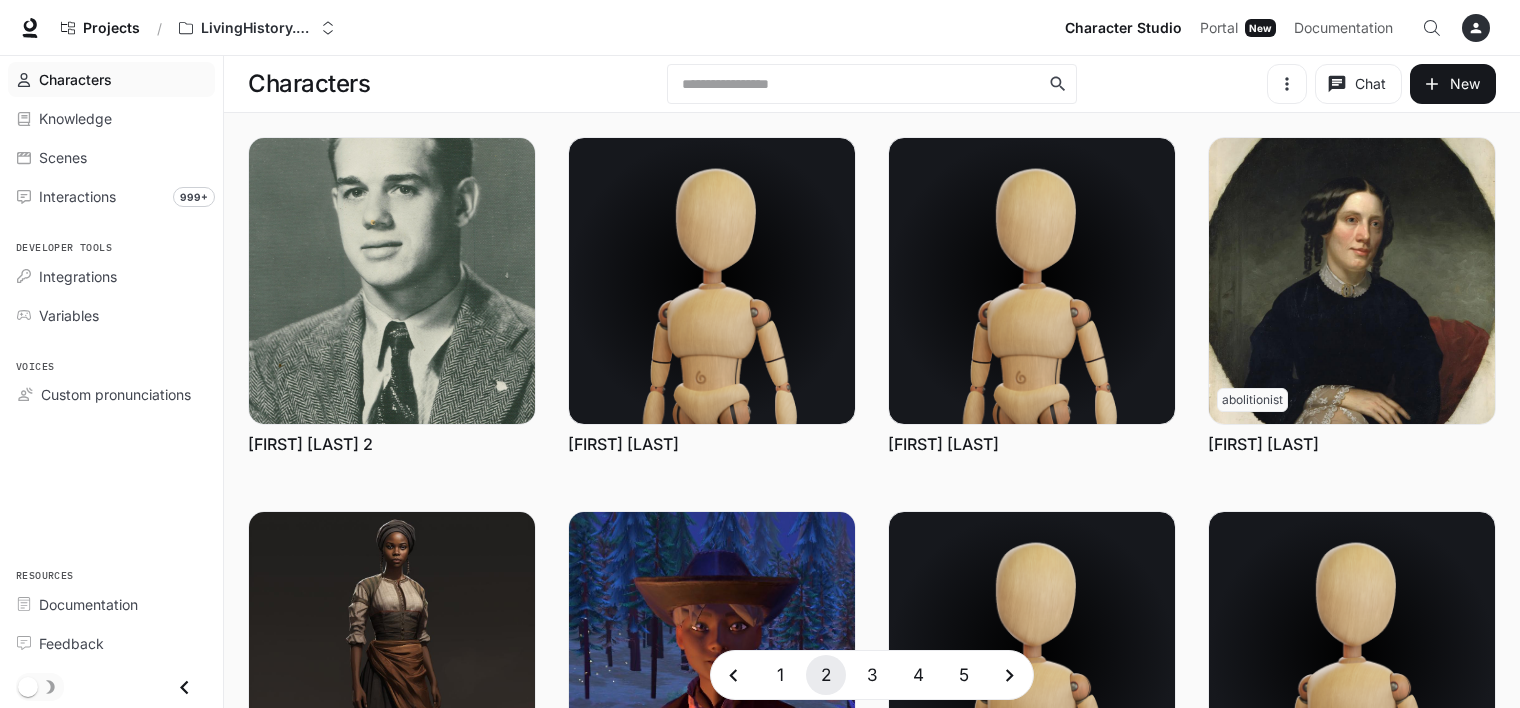 click on "3" at bounding box center [872, 675] 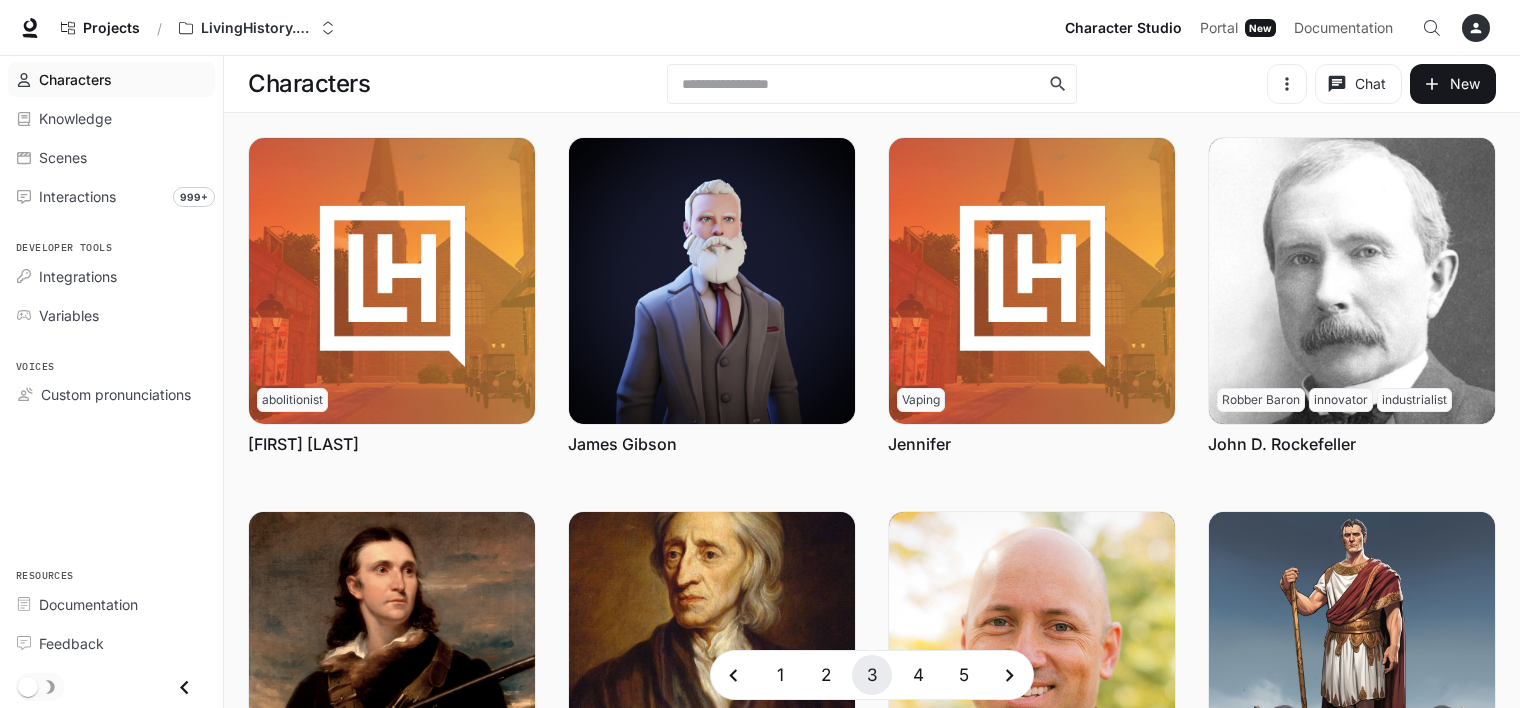 click at bounding box center [1010, 675] 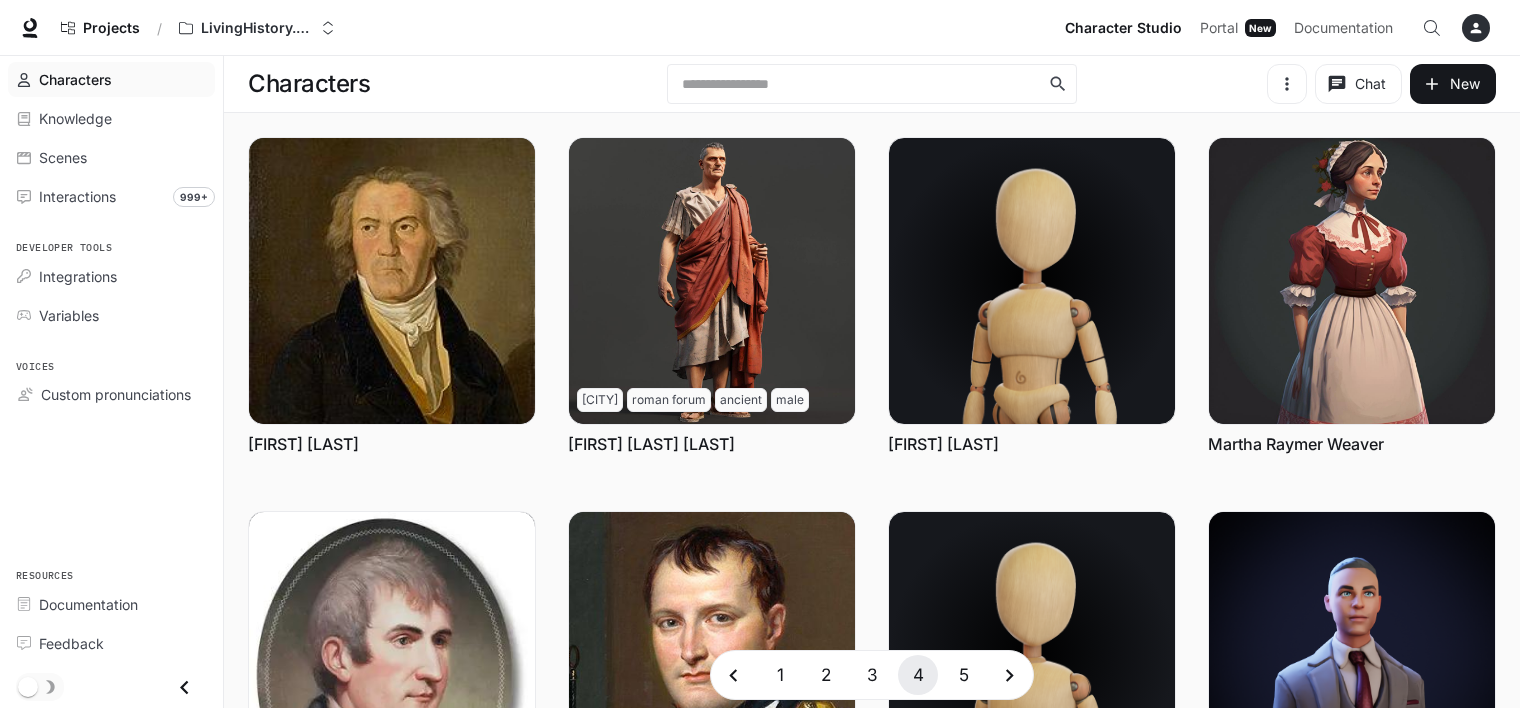 click on "5" at bounding box center [964, 675] 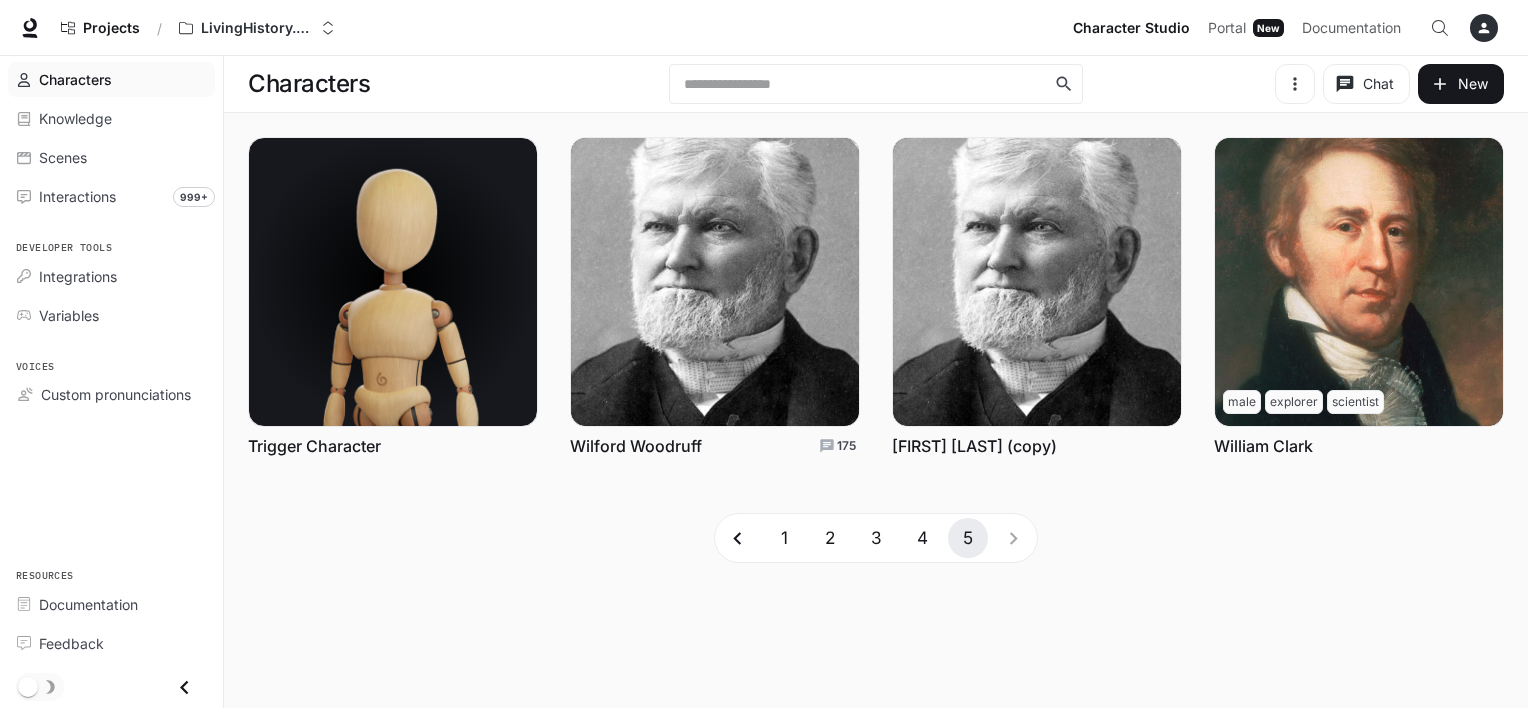 click on "4" at bounding box center (922, 538) 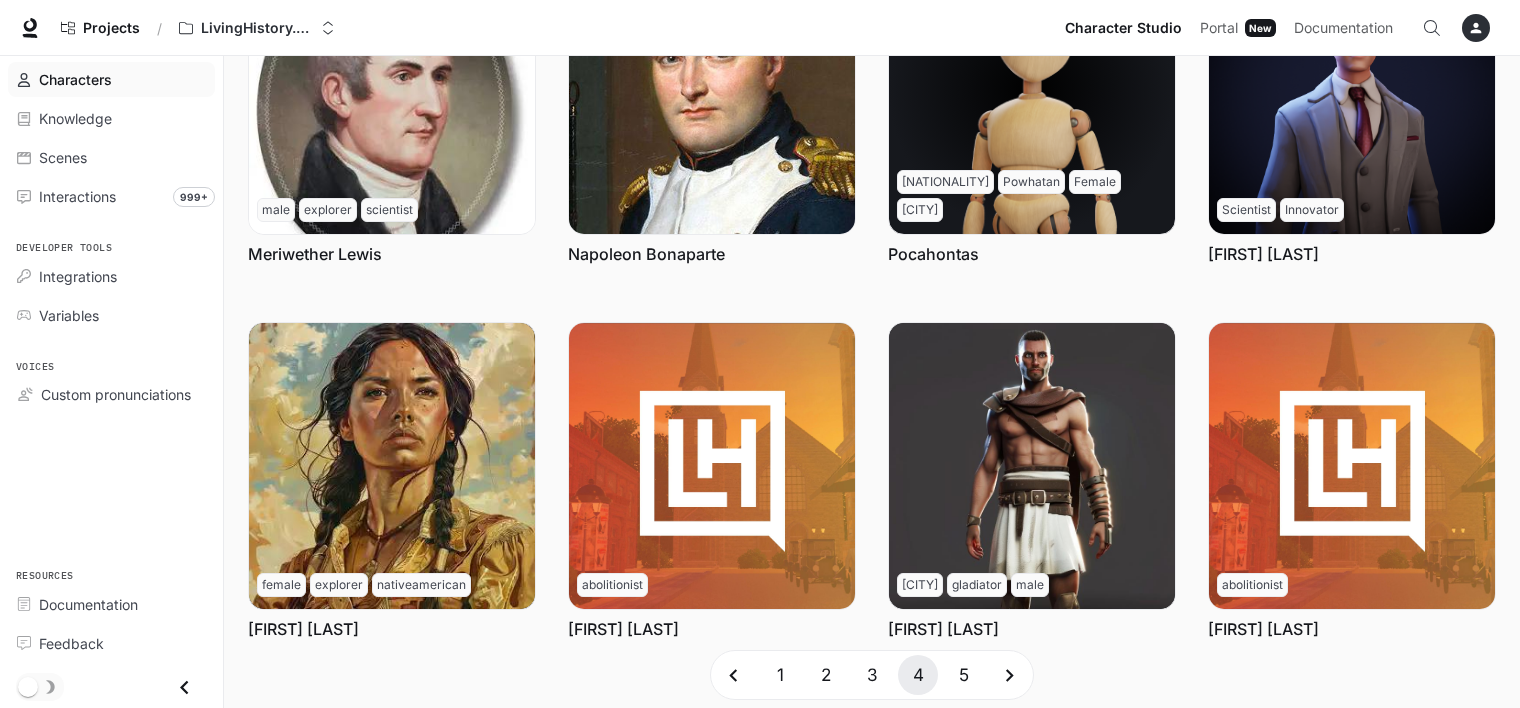 scroll, scrollTop: 625, scrollLeft: 0, axis: vertical 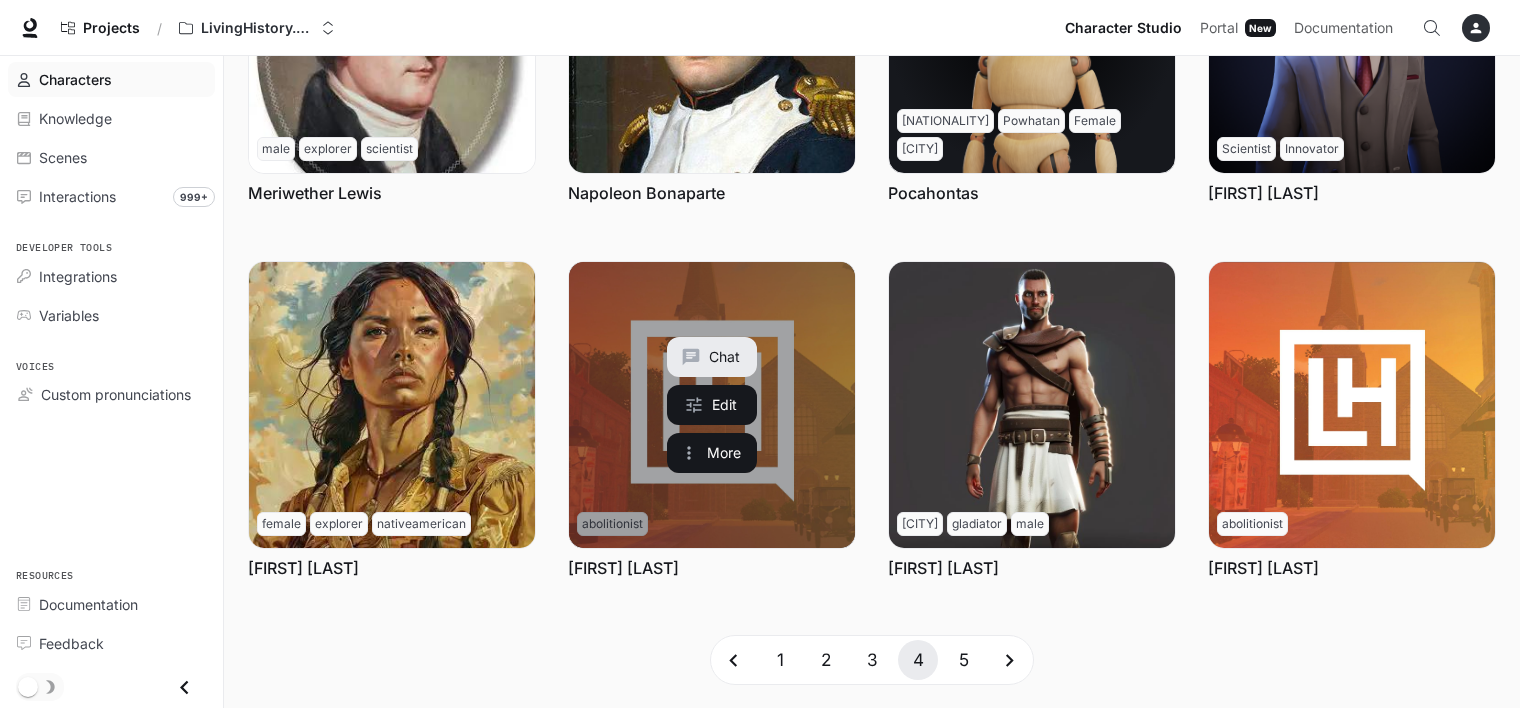 click at bounding box center [712, 405] 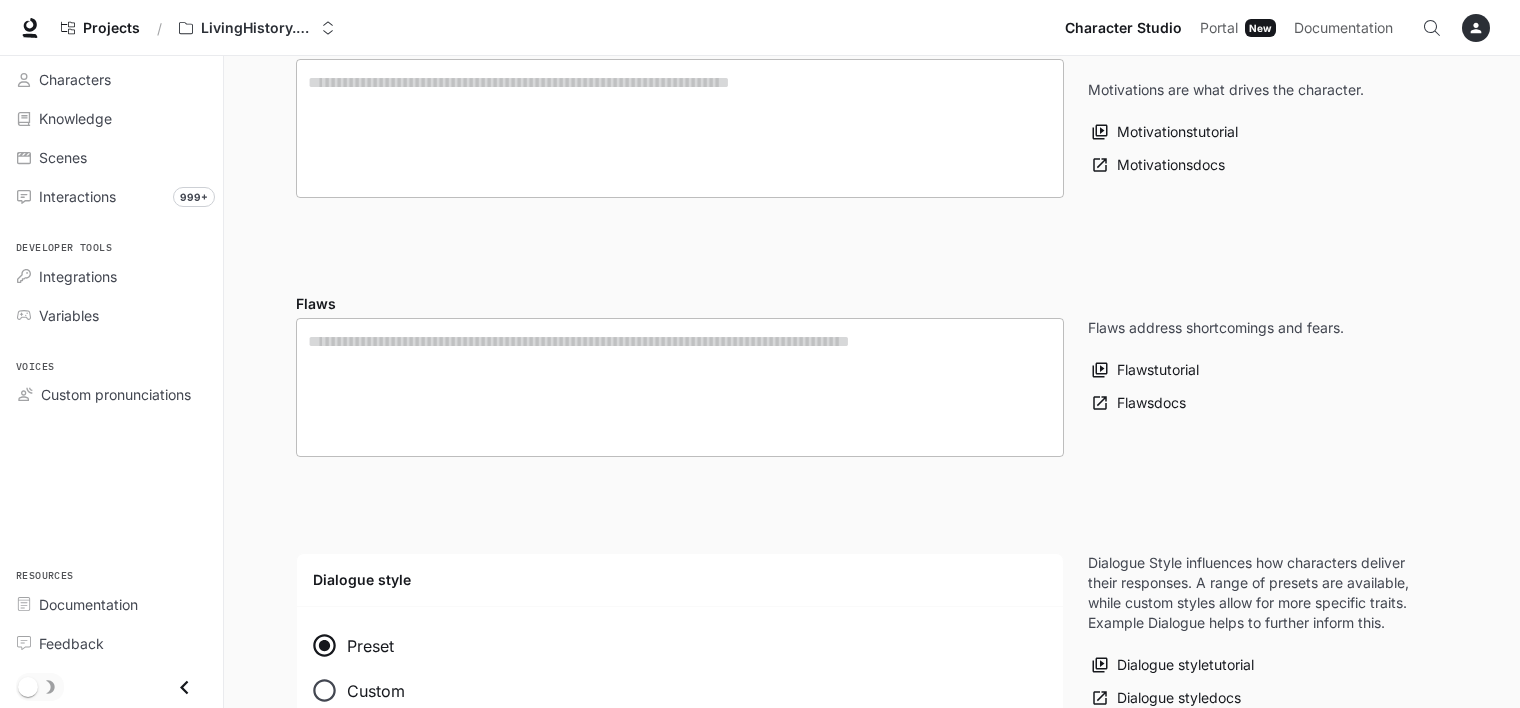 scroll, scrollTop: 0, scrollLeft: 0, axis: both 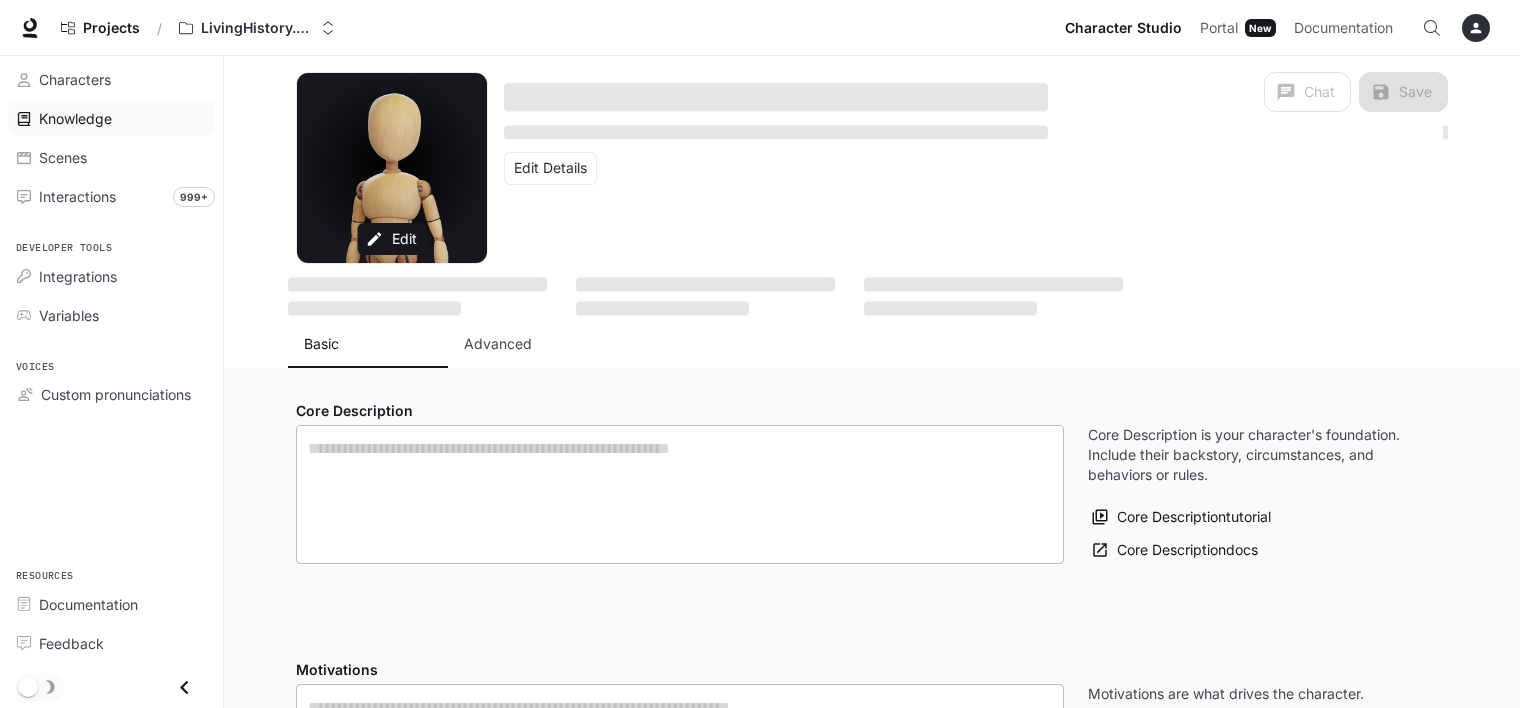 click on "Knowledge" at bounding box center (75, 118) 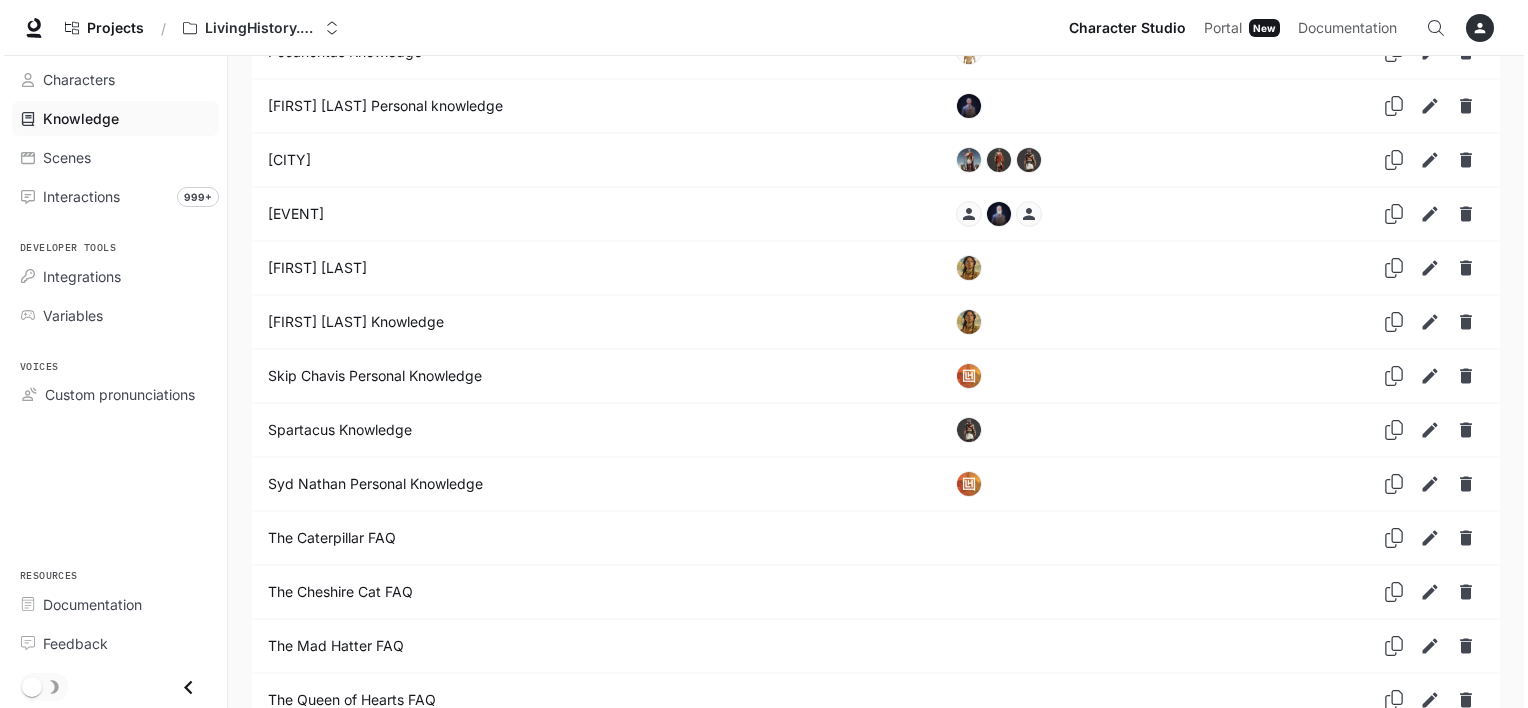 scroll, scrollTop: 3896, scrollLeft: 0, axis: vertical 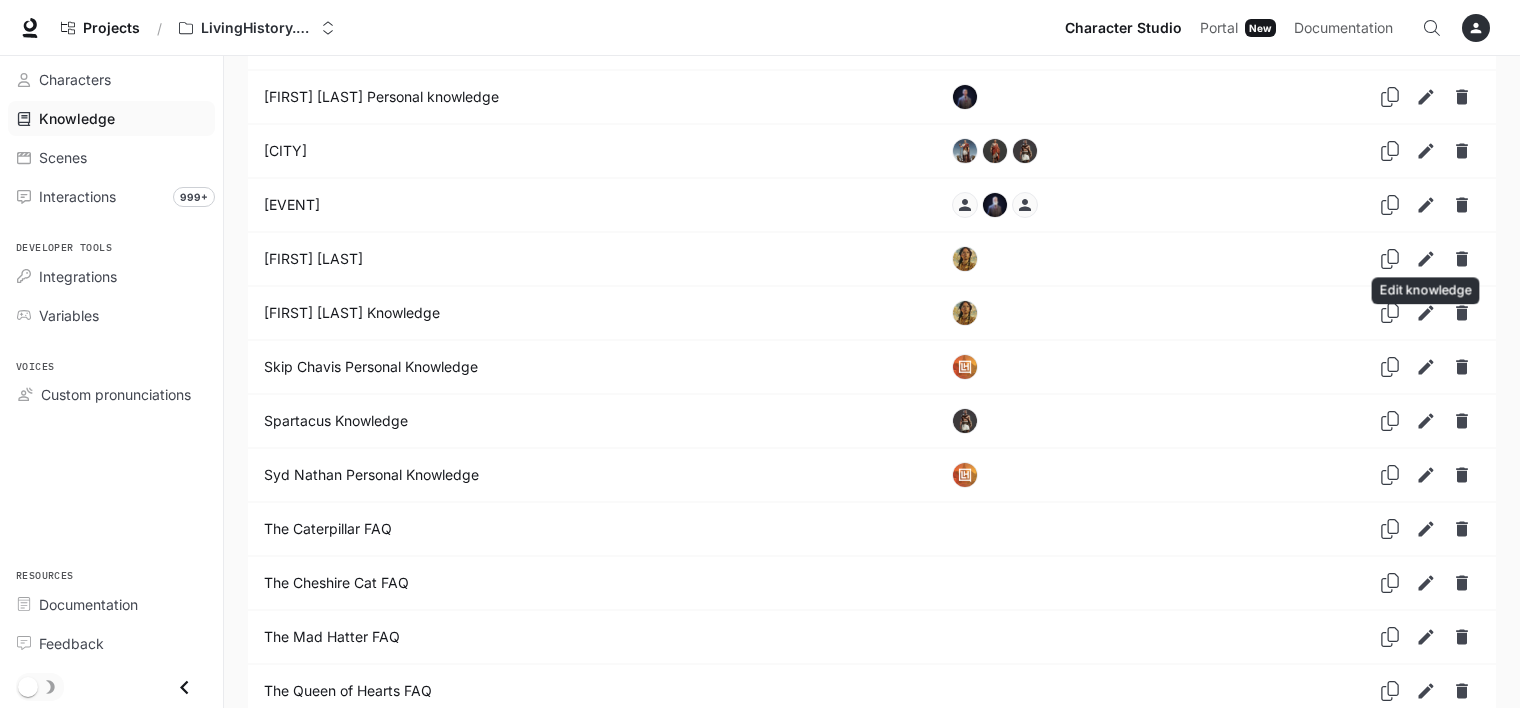 click at bounding box center (1426, 367) 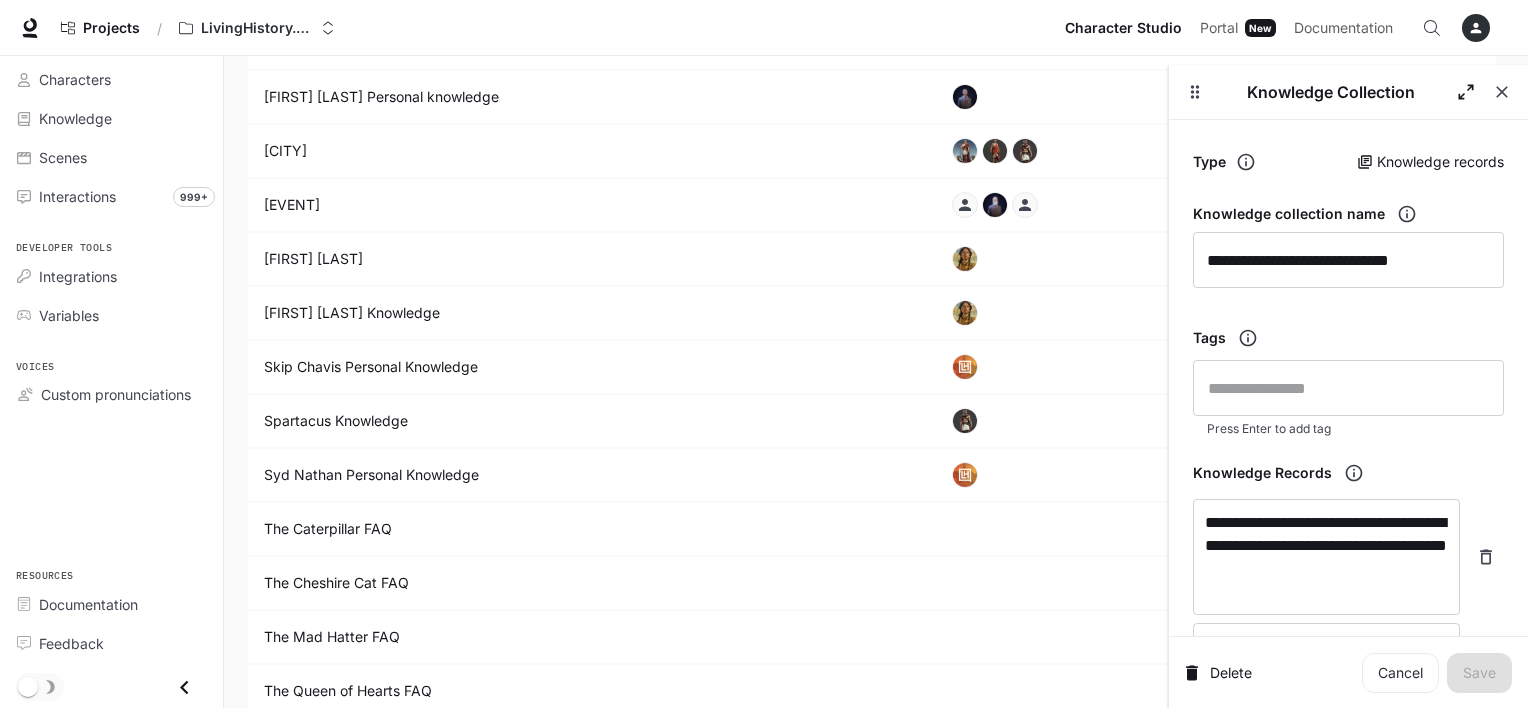 click at bounding box center [1466, 92] 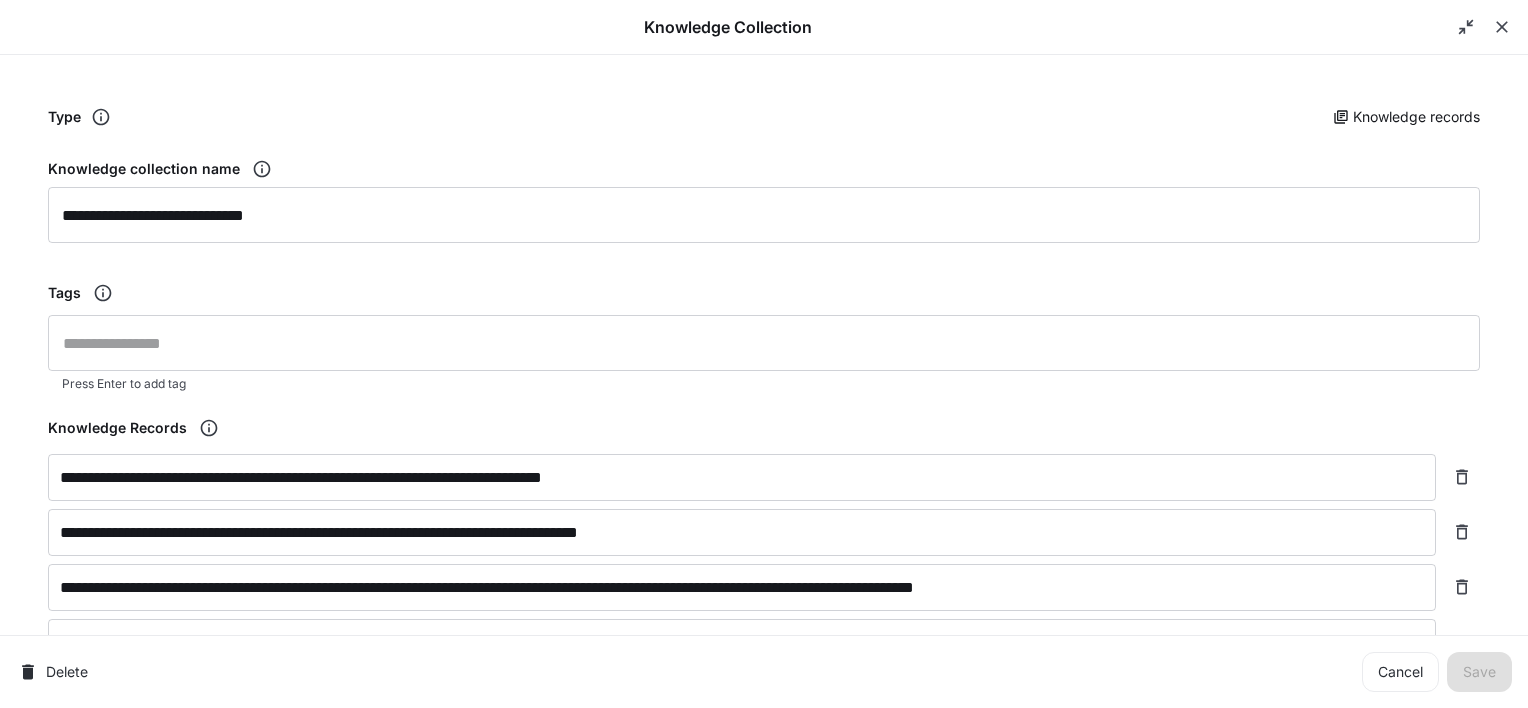 scroll, scrollTop: 200, scrollLeft: 0, axis: vertical 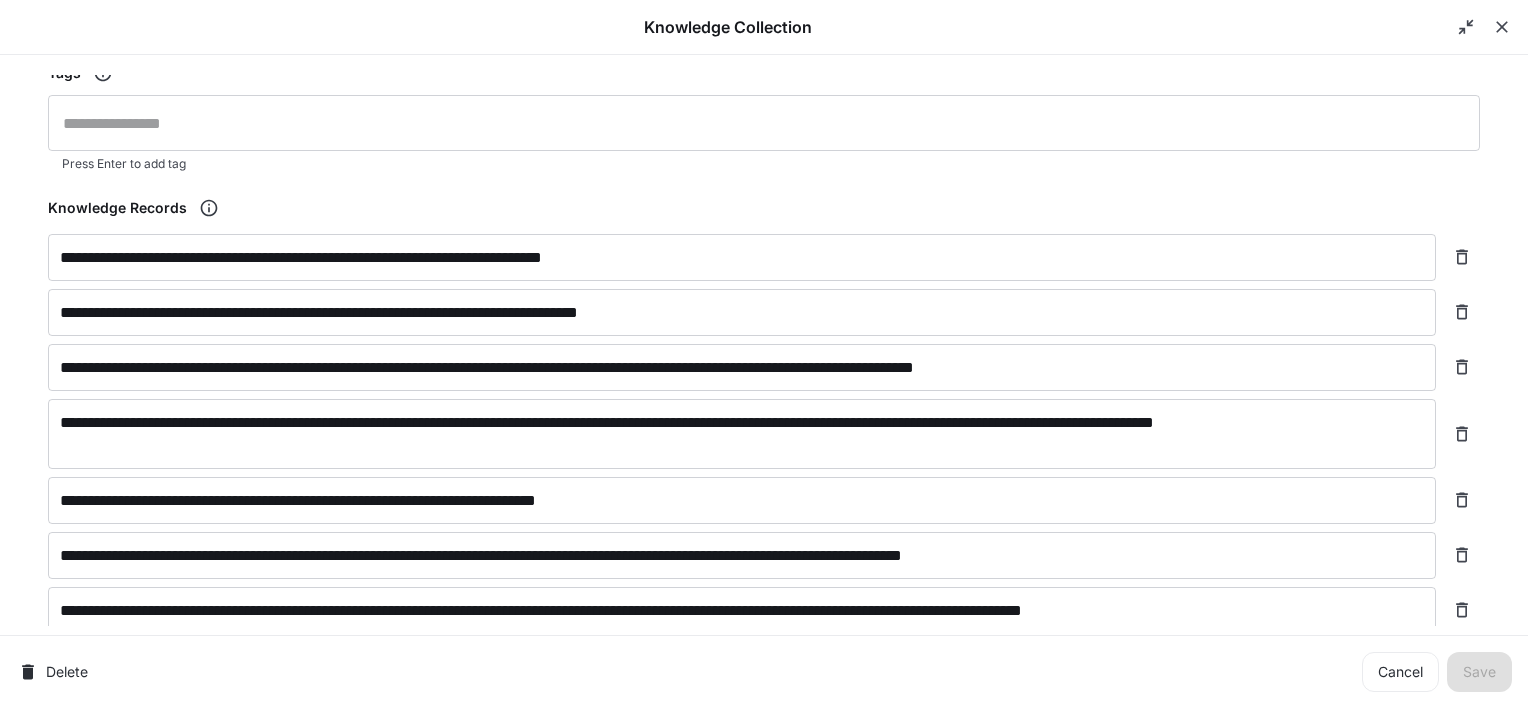 click on "Knowledge Records" at bounding box center [764, 208] 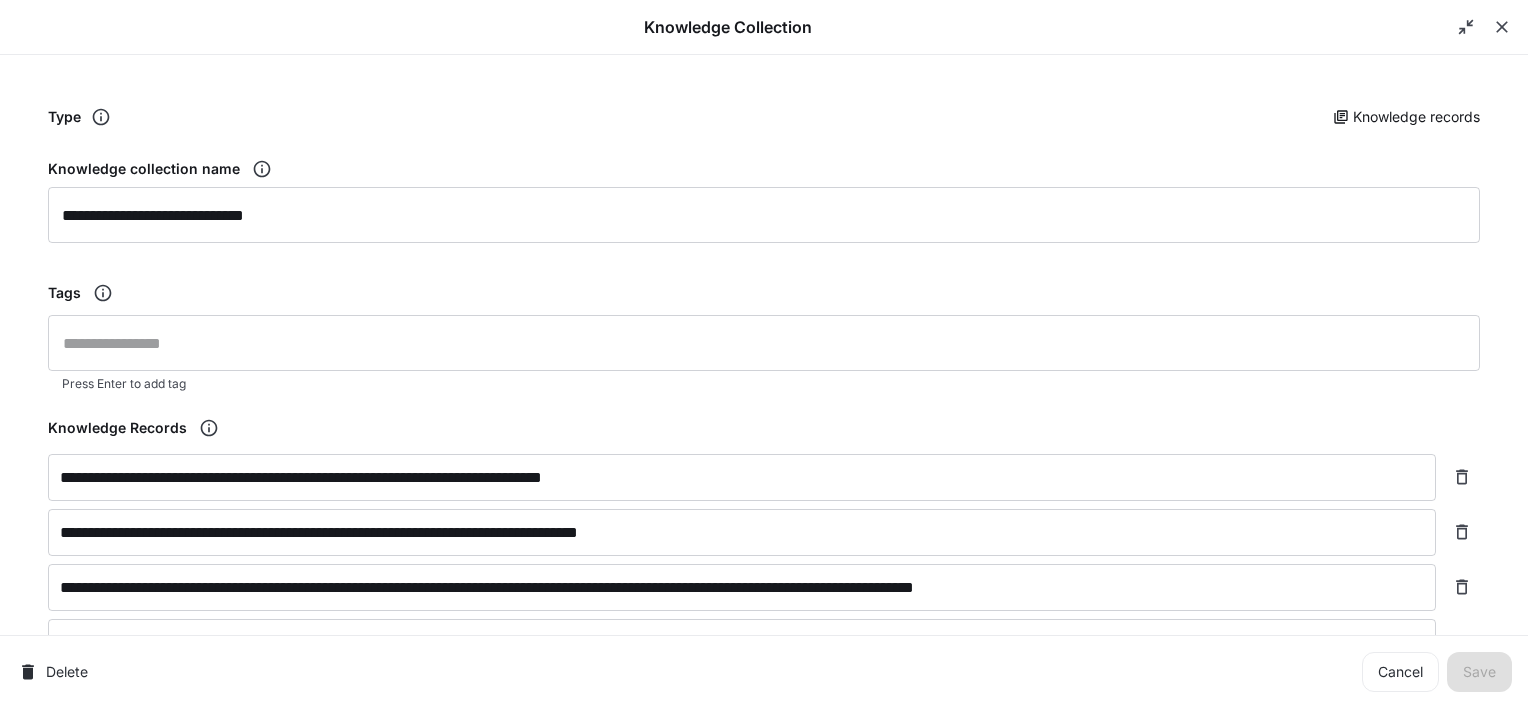 scroll, scrollTop: 3896, scrollLeft: 0, axis: vertical 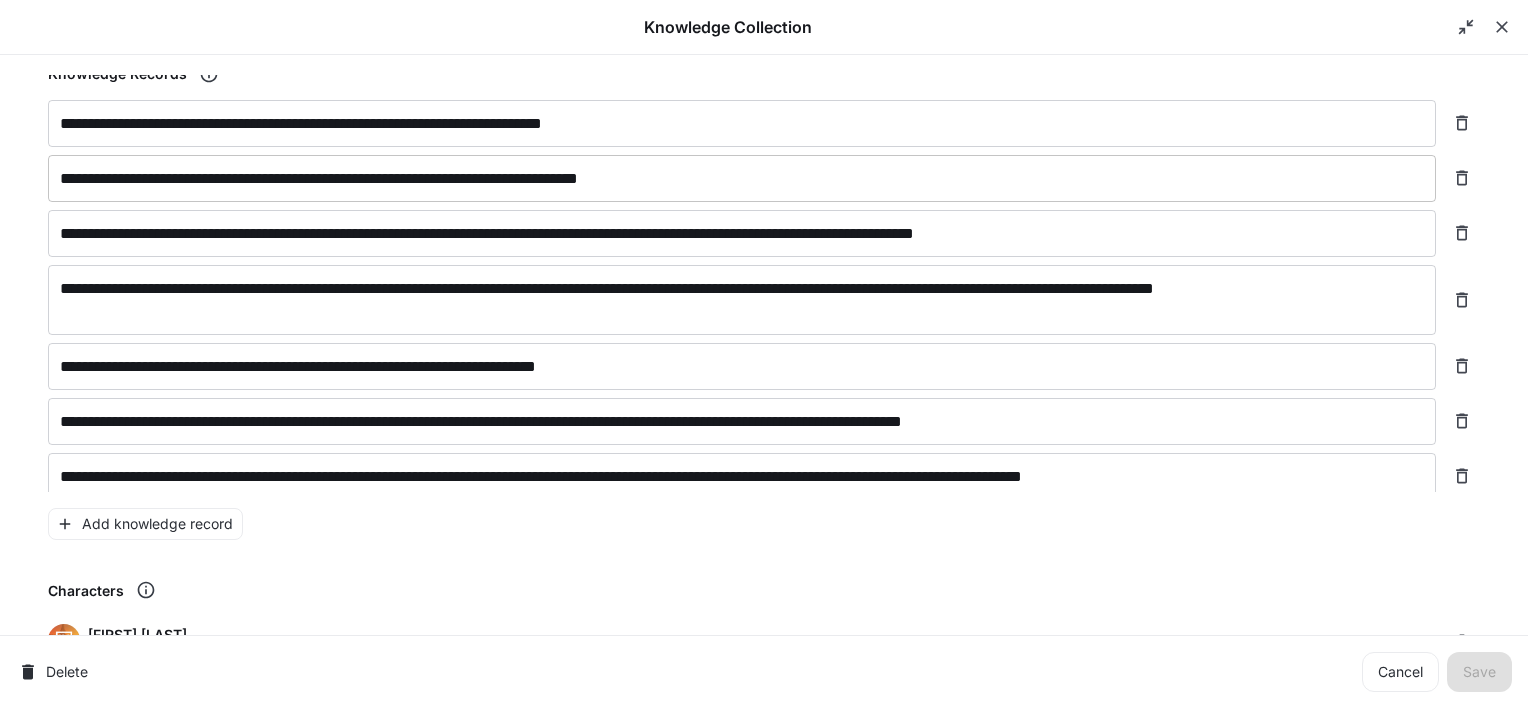 click on "**********" at bounding box center [742, 178] 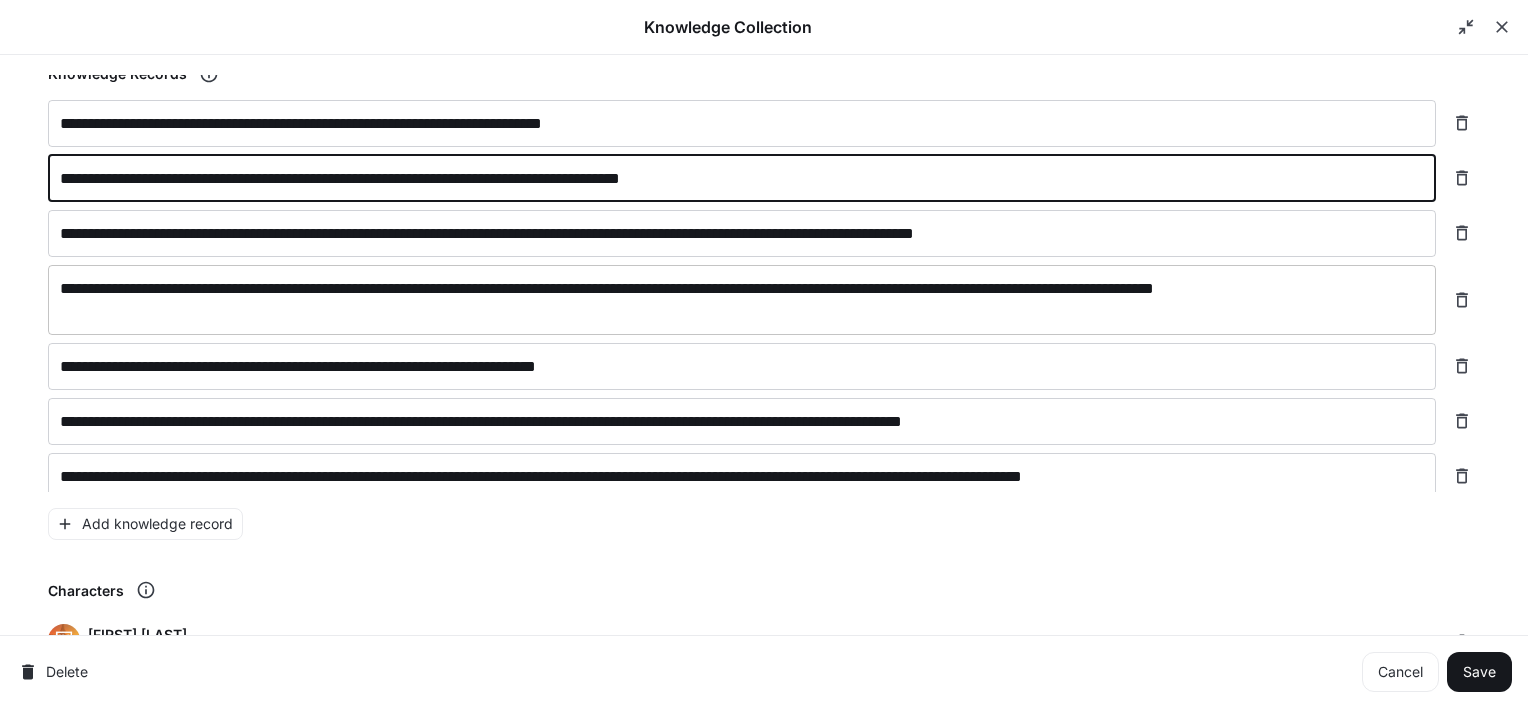 type on "**********" 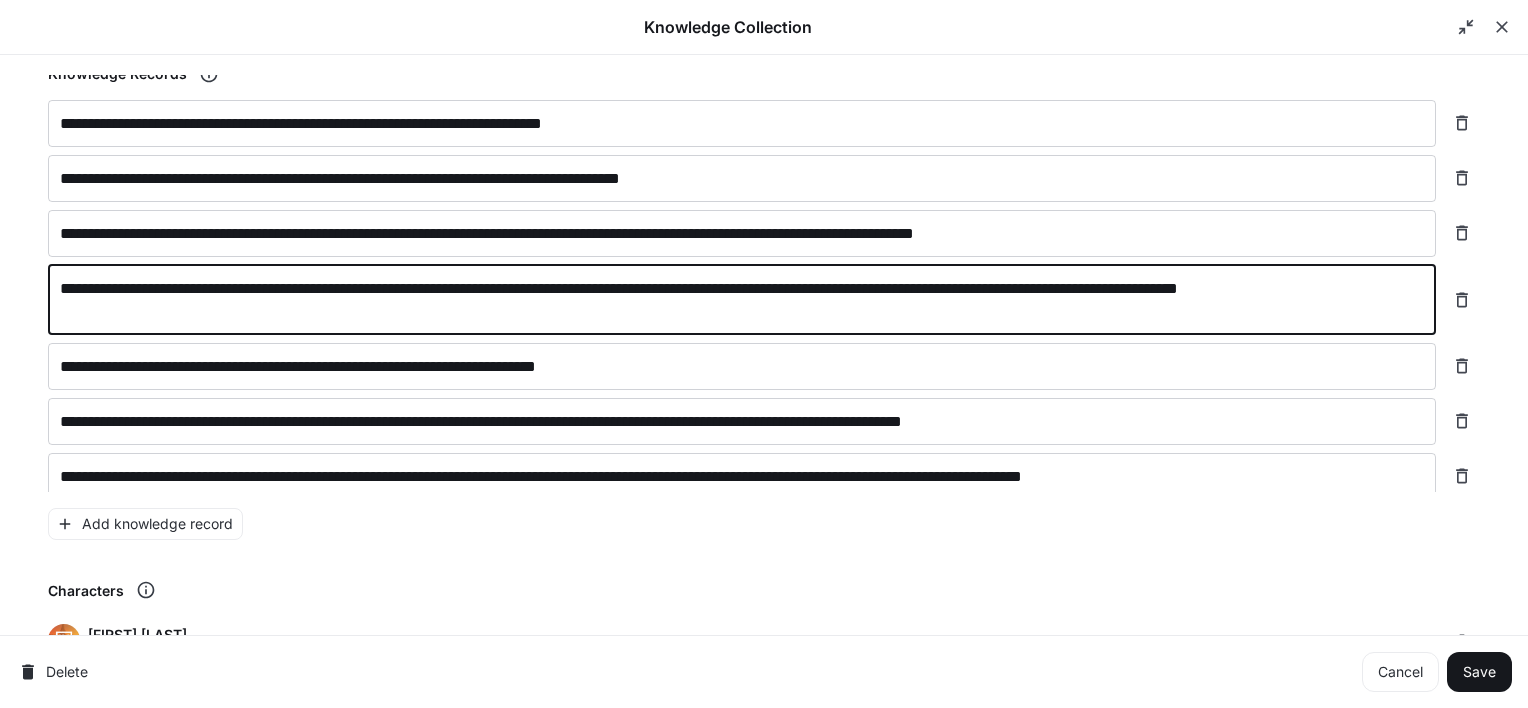 type on "**********" 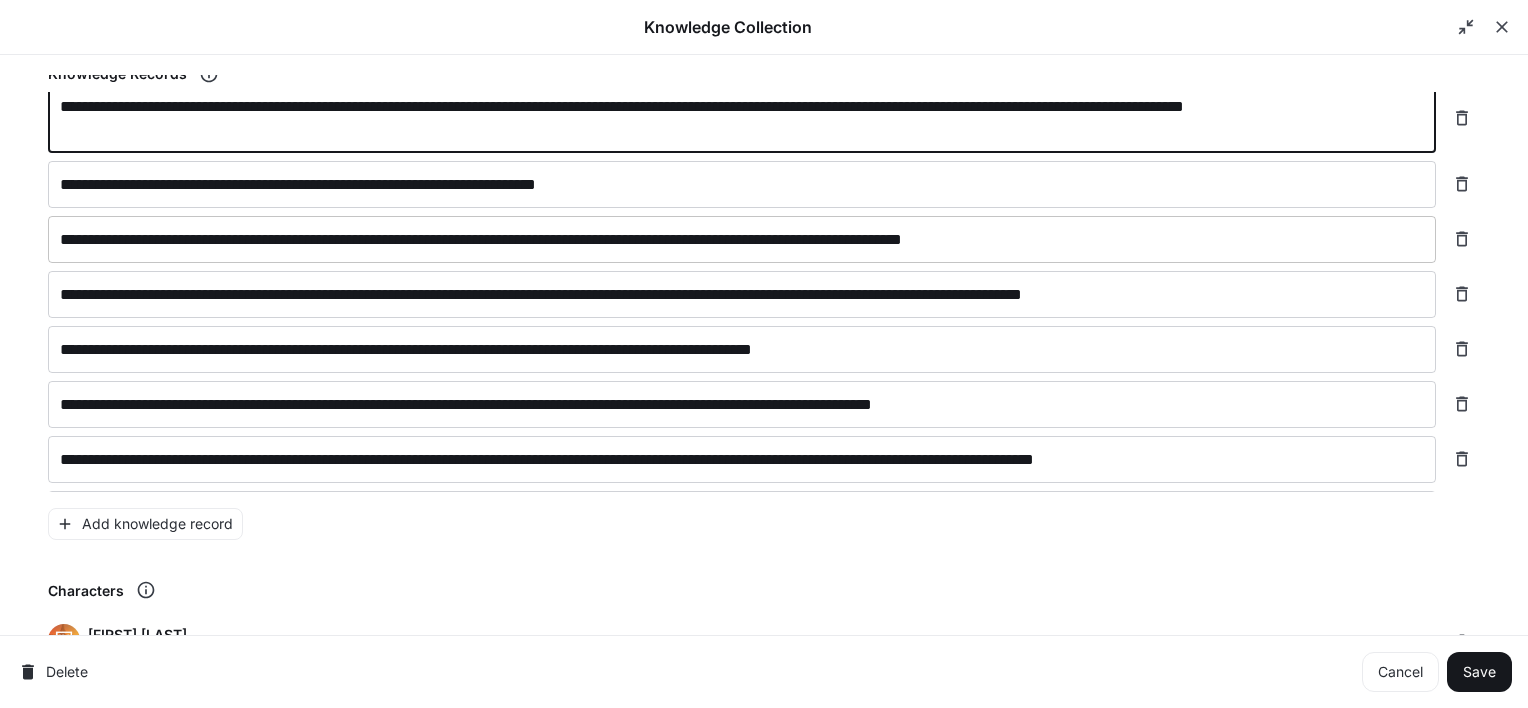 scroll, scrollTop: 184, scrollLeft: 0, axis: vertical 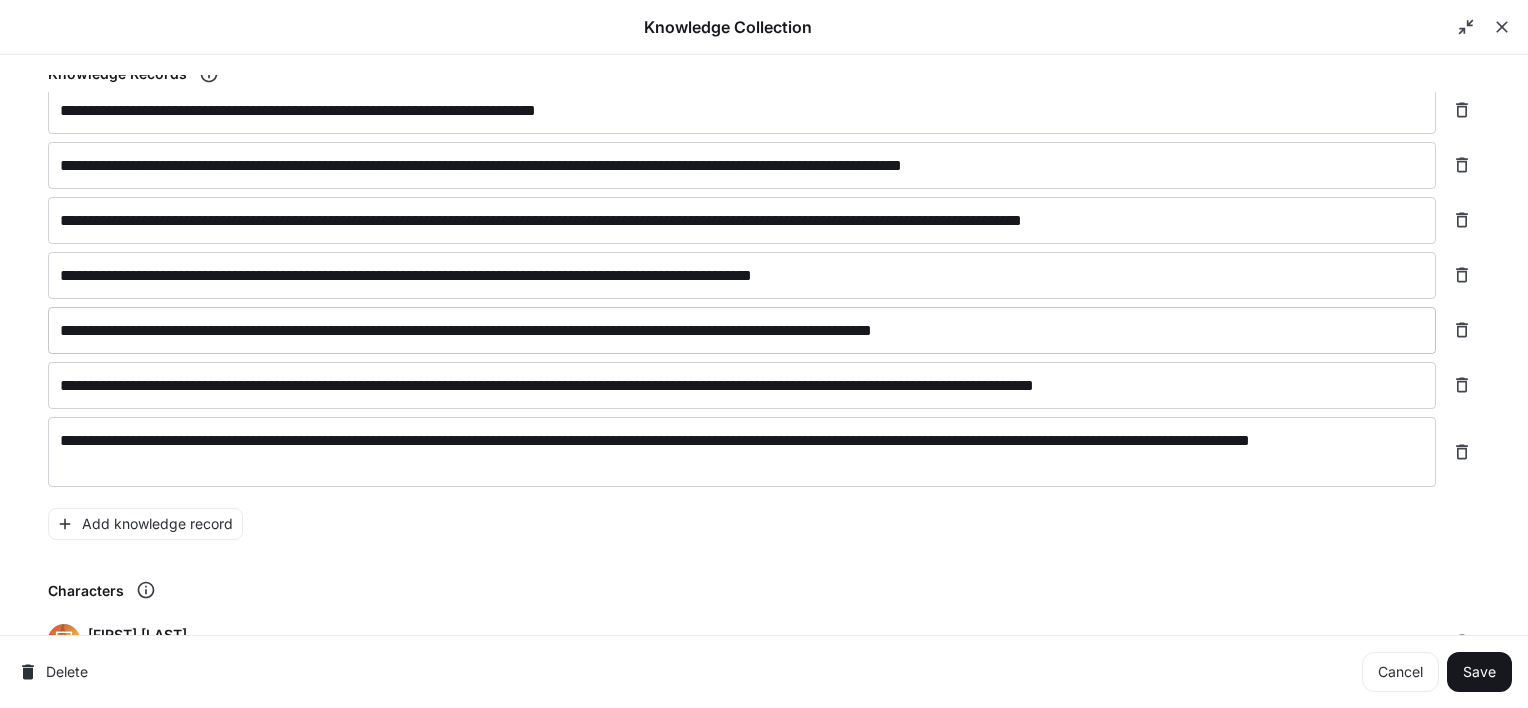 click on "**********" at bounding box center (742, 330) 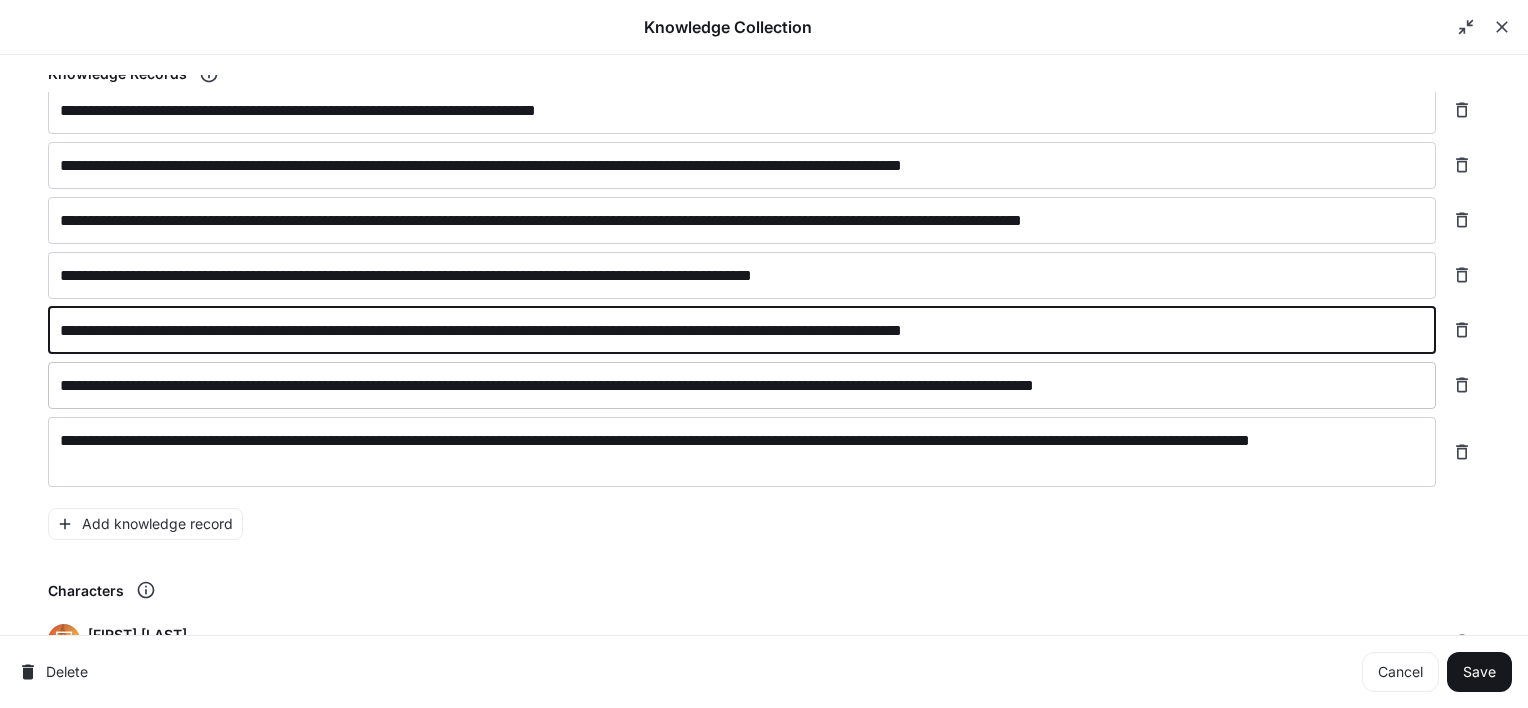 type on "**********" 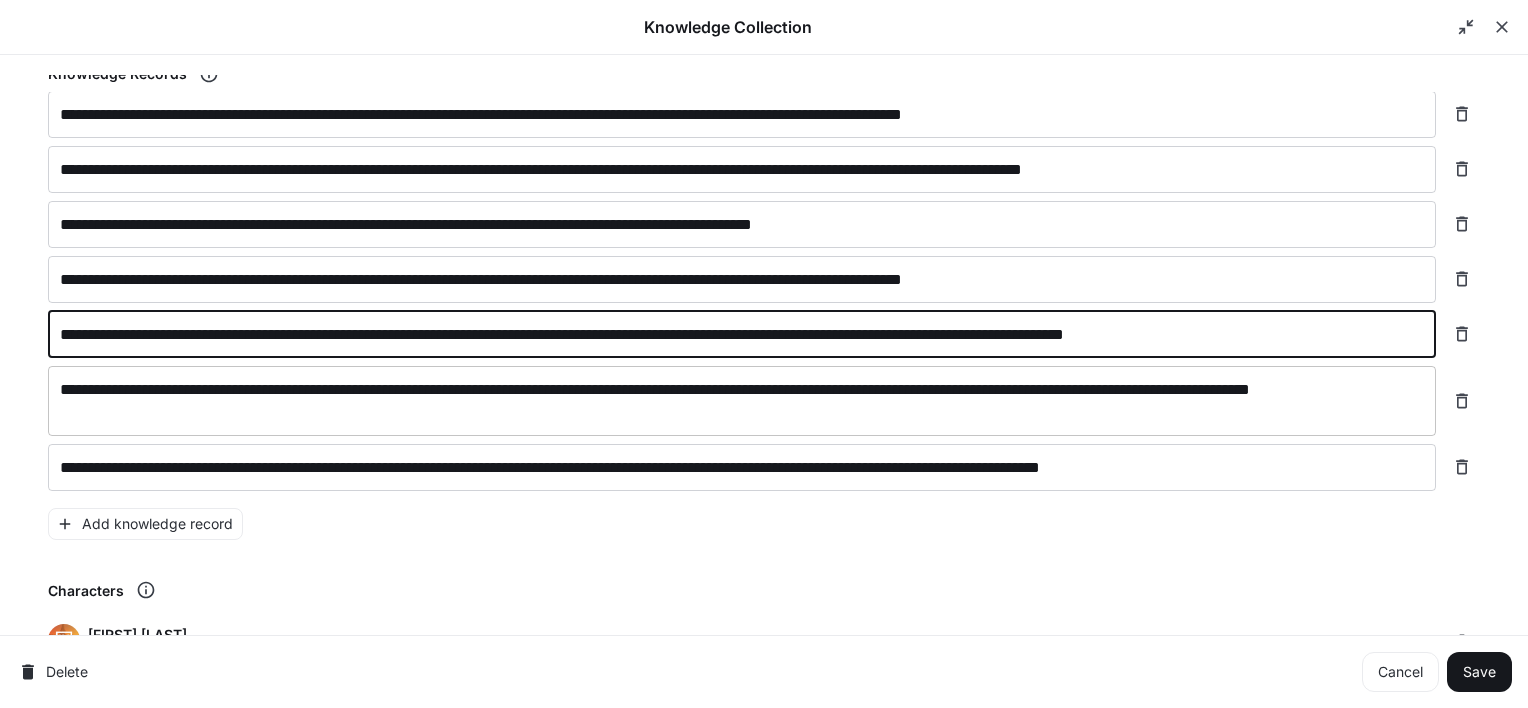 scroll, scrollTop: 278, scrollLeft: 0, axis: vertical 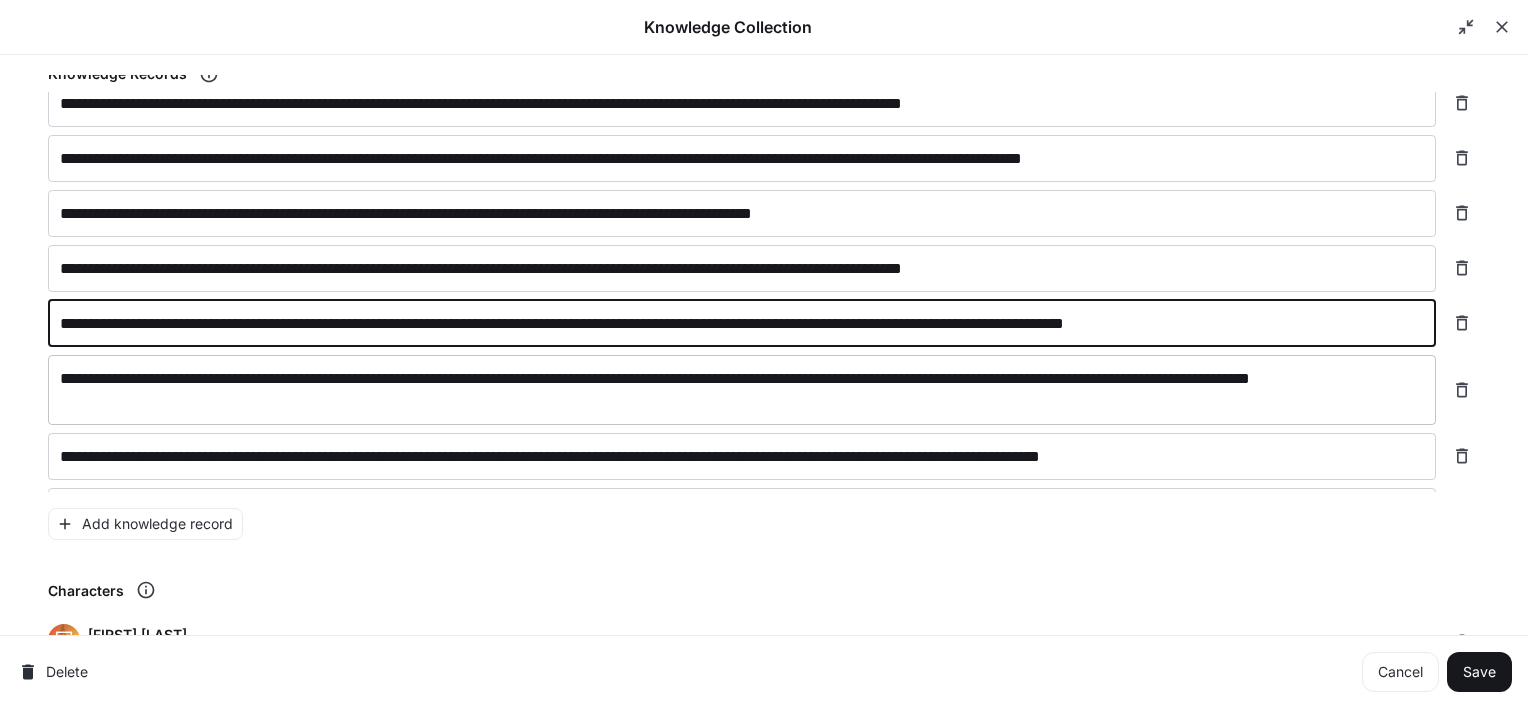 type on "**********" 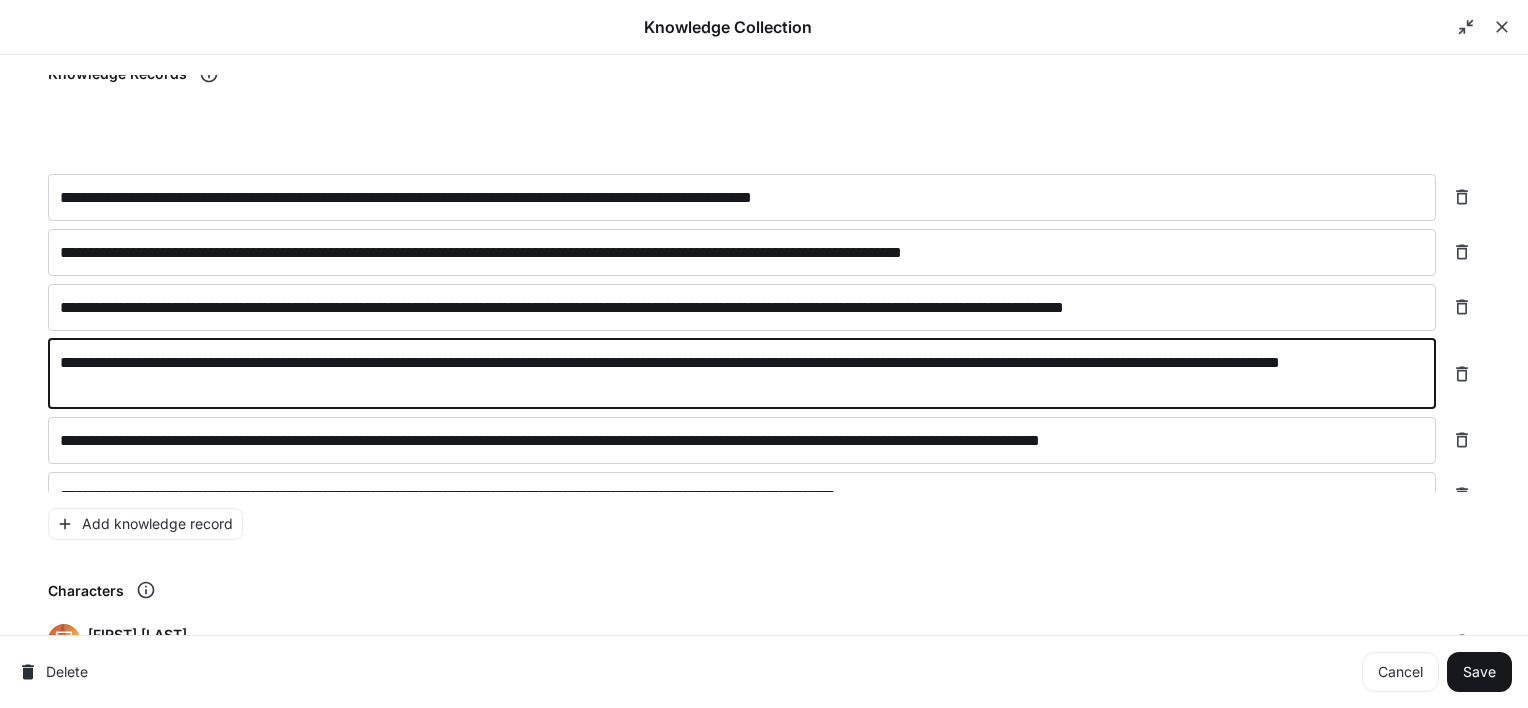 scroll, scrollTop: 395, scrollLeft: 0, axis: vertical 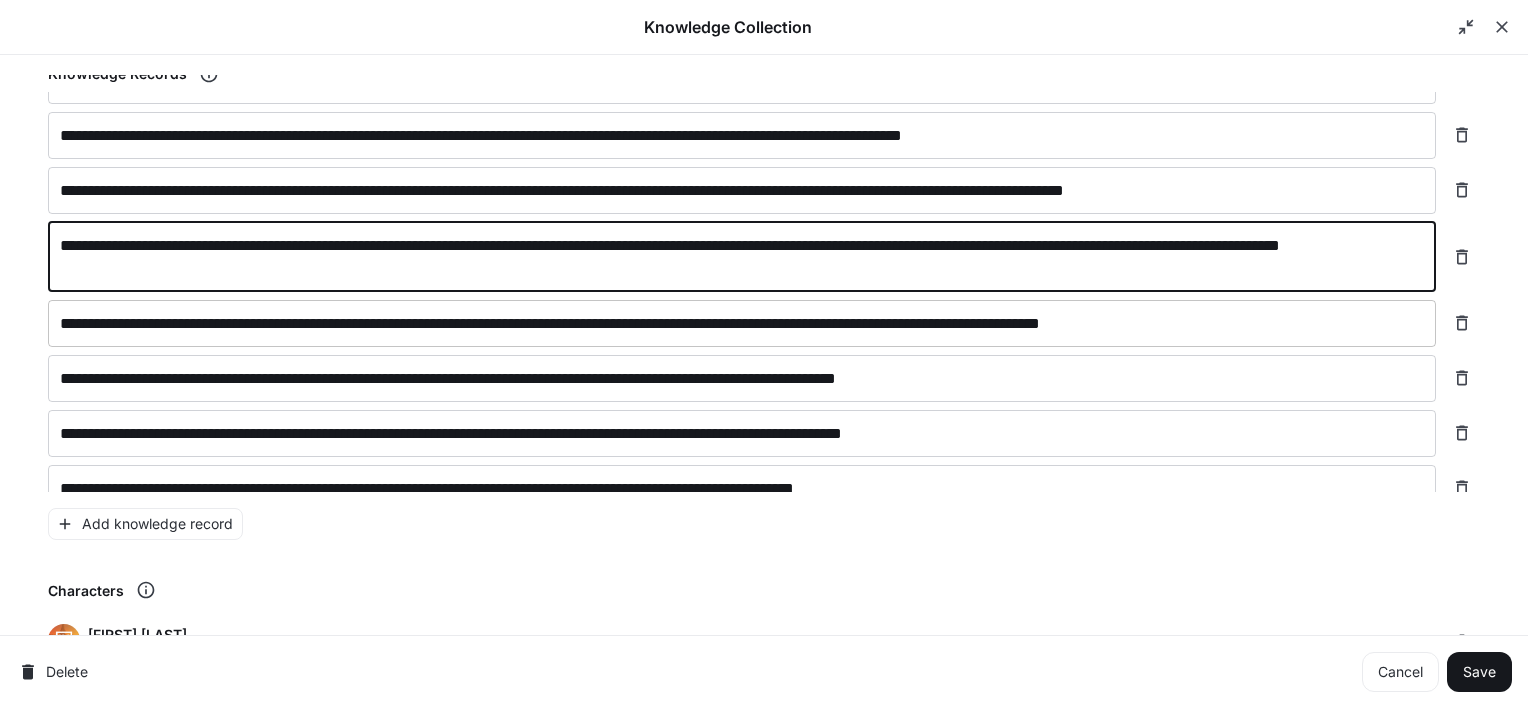 type on "**********" 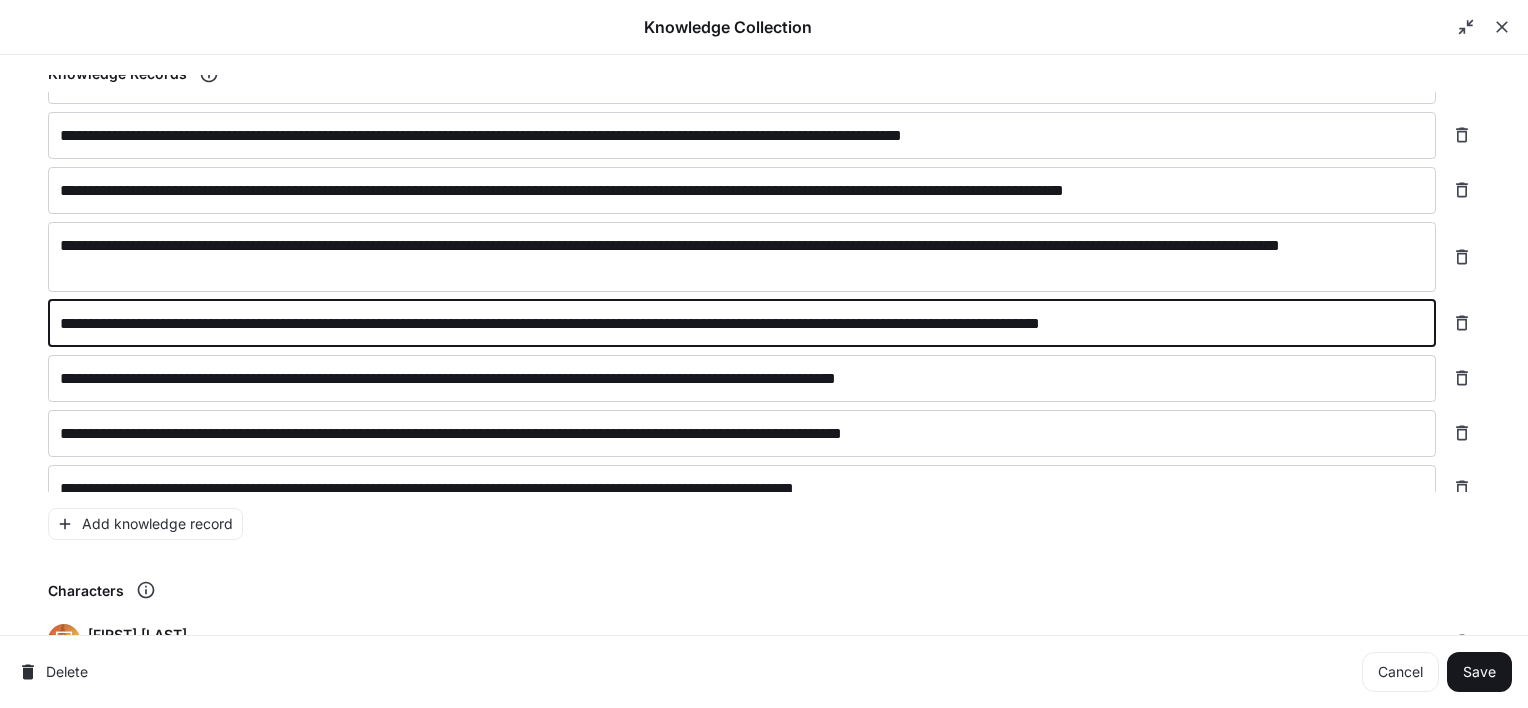 click on "**********" at bounding box center [742, 323] 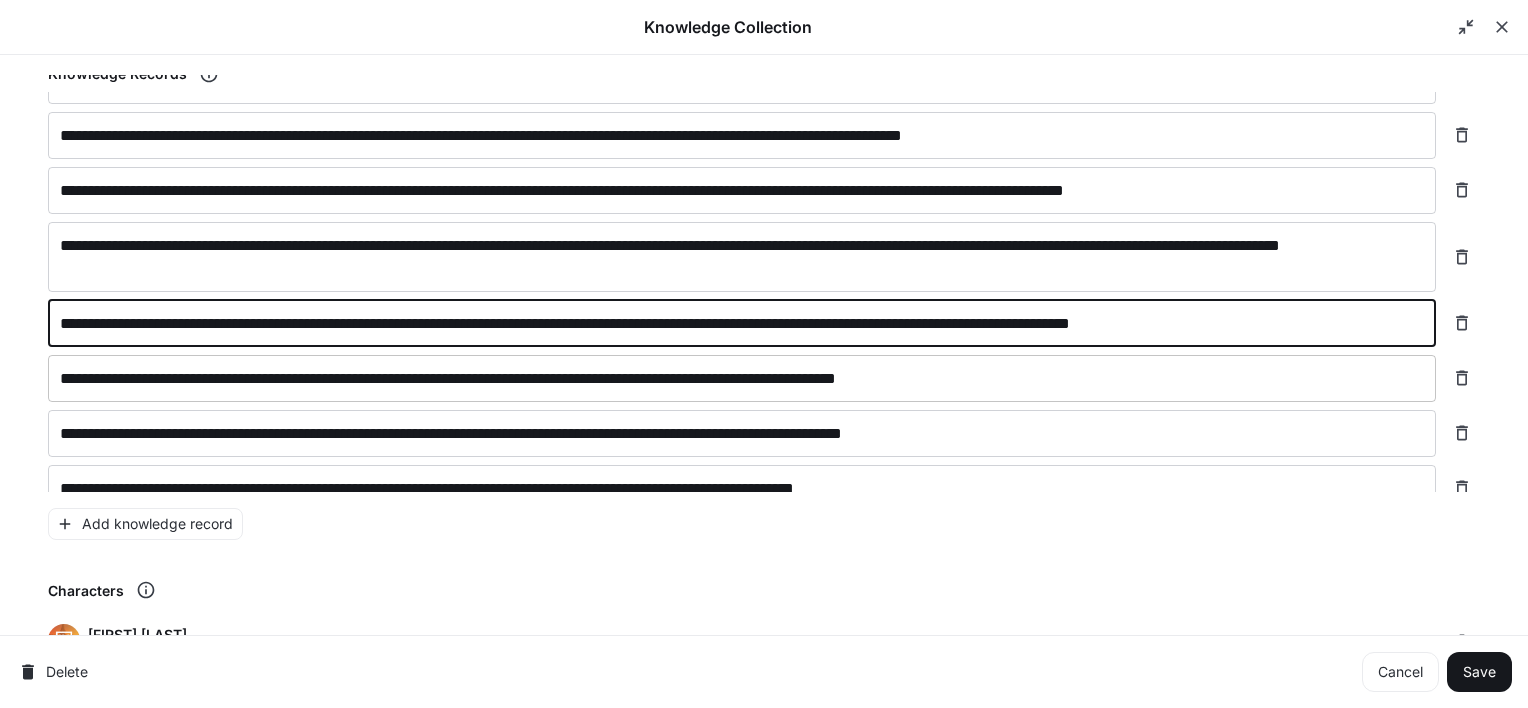 type on "**********" 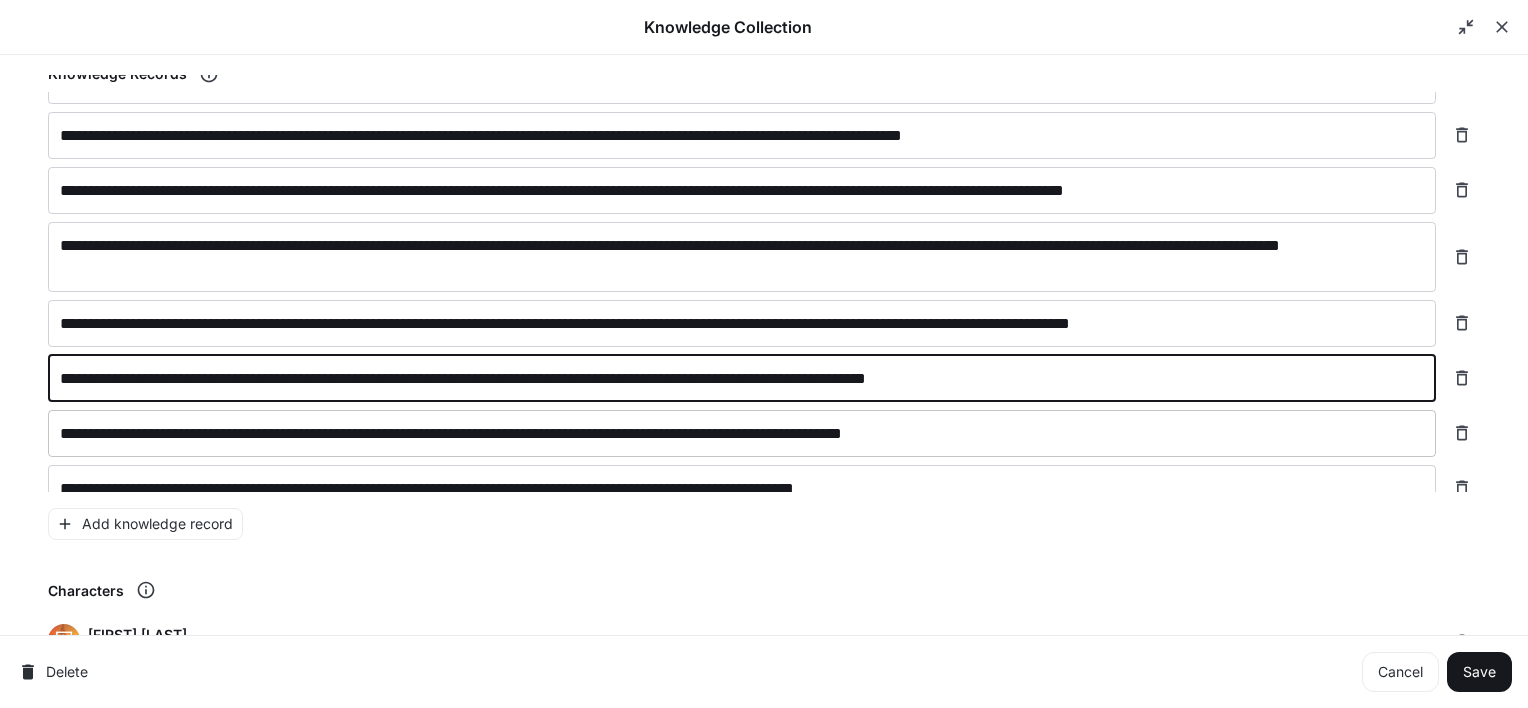 type on "**********" 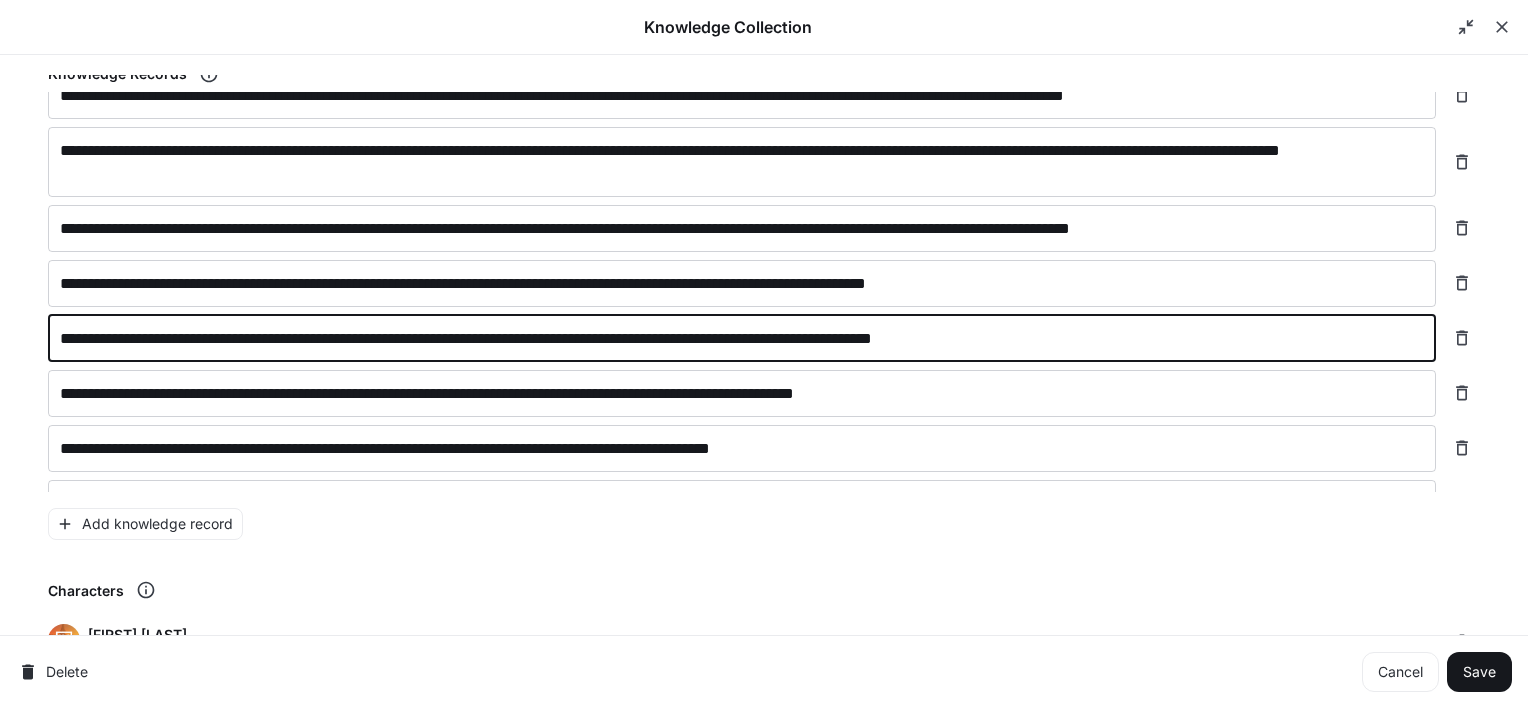 scroll, scrollTop: 500, scrollLeft: 0, axis: vertical 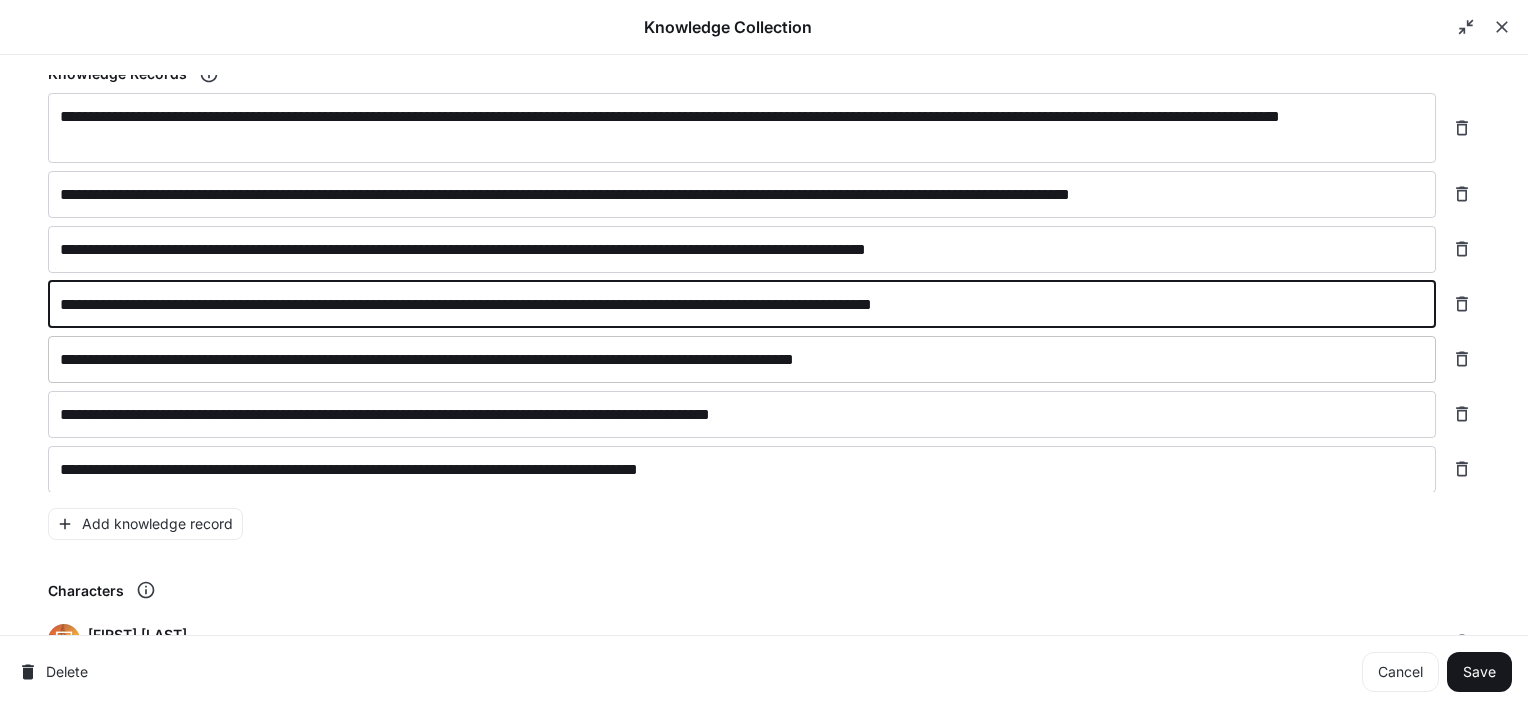 type on "**********" 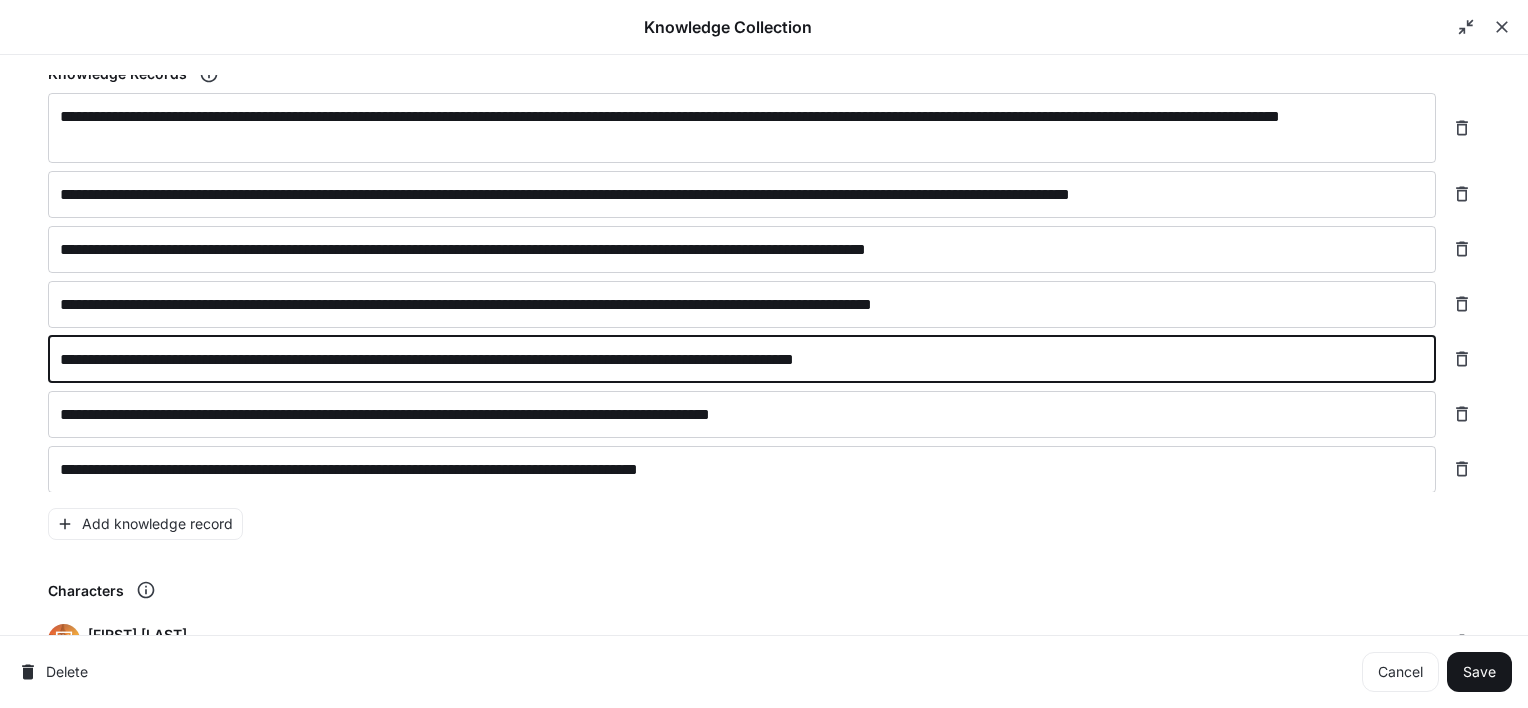 click on "**********" at bounding box center [742, 359] 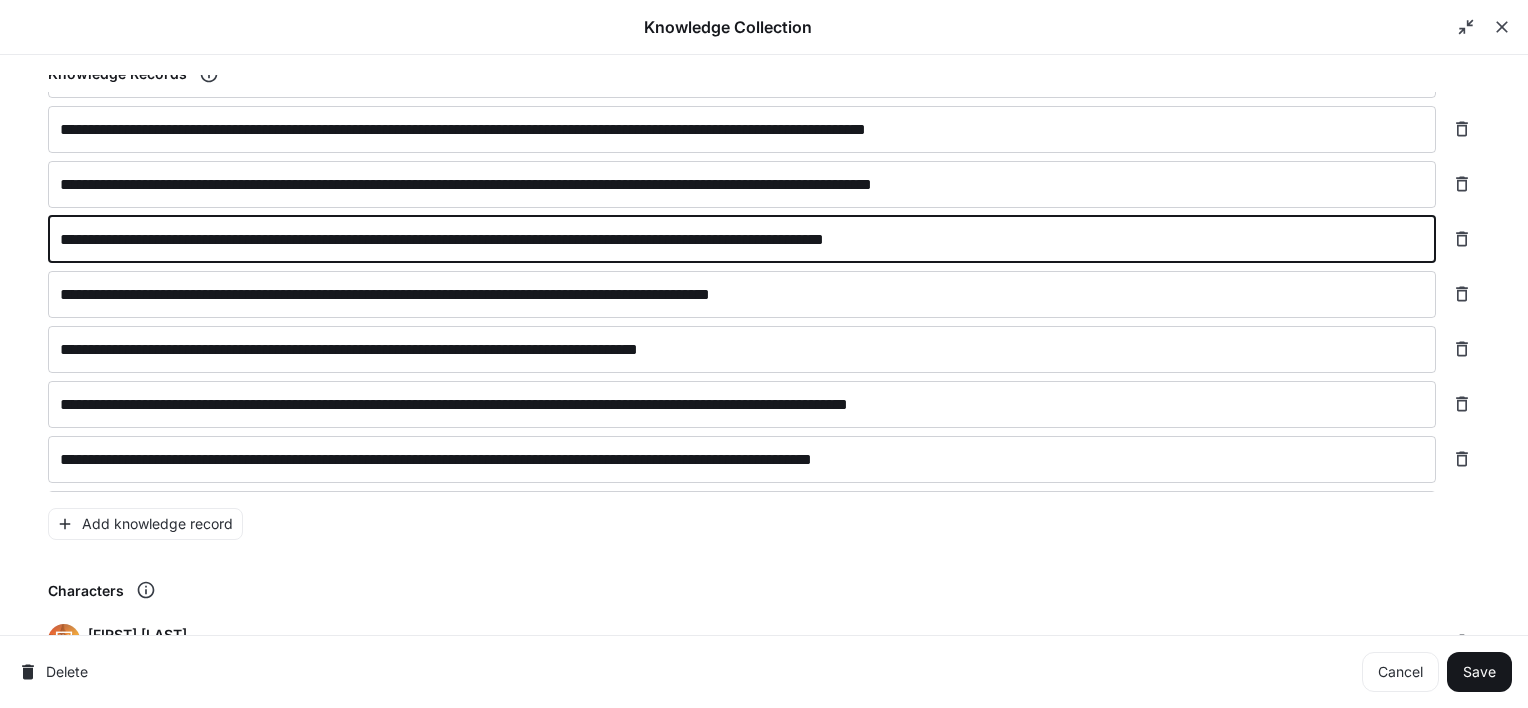 scroll, scrollTop: 631, scrollLeft: 0, axis: vertical 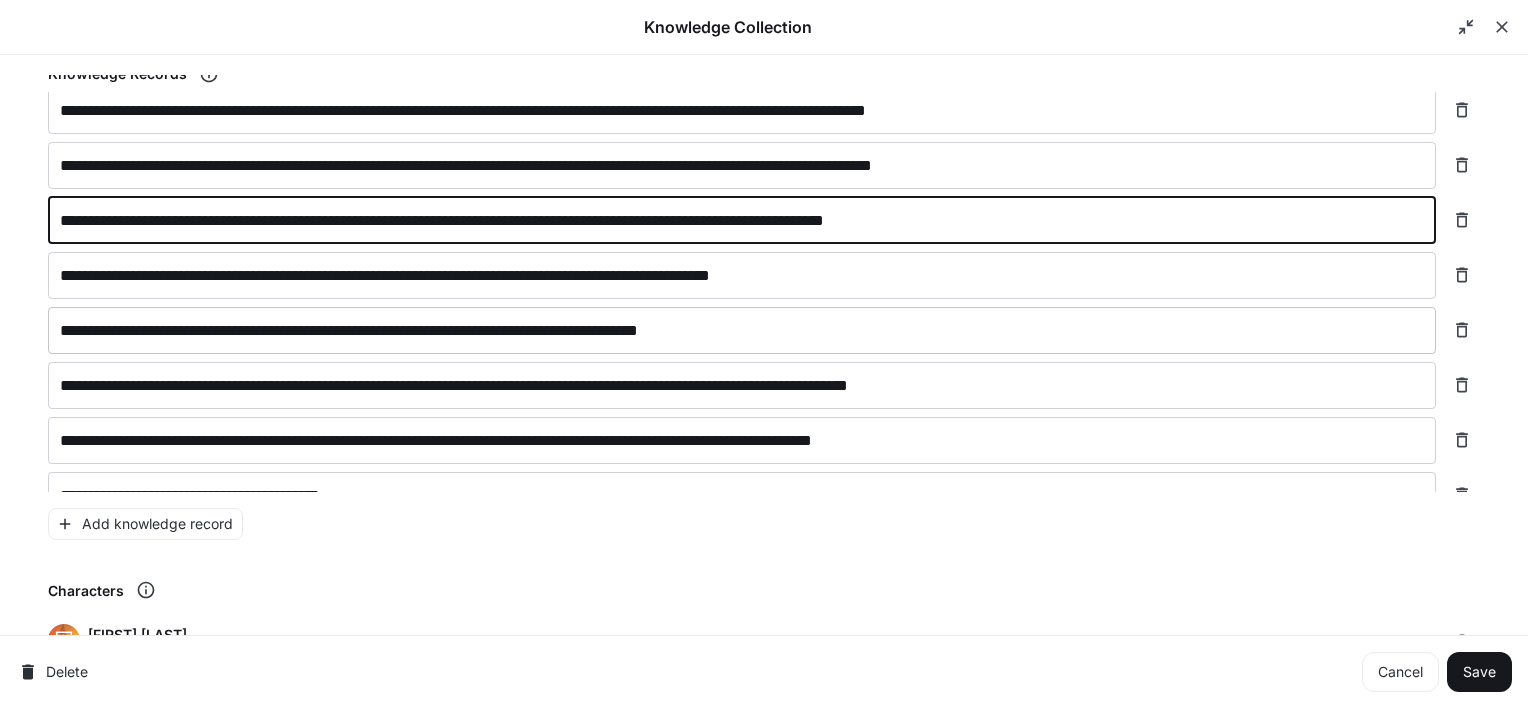 type on "**********" 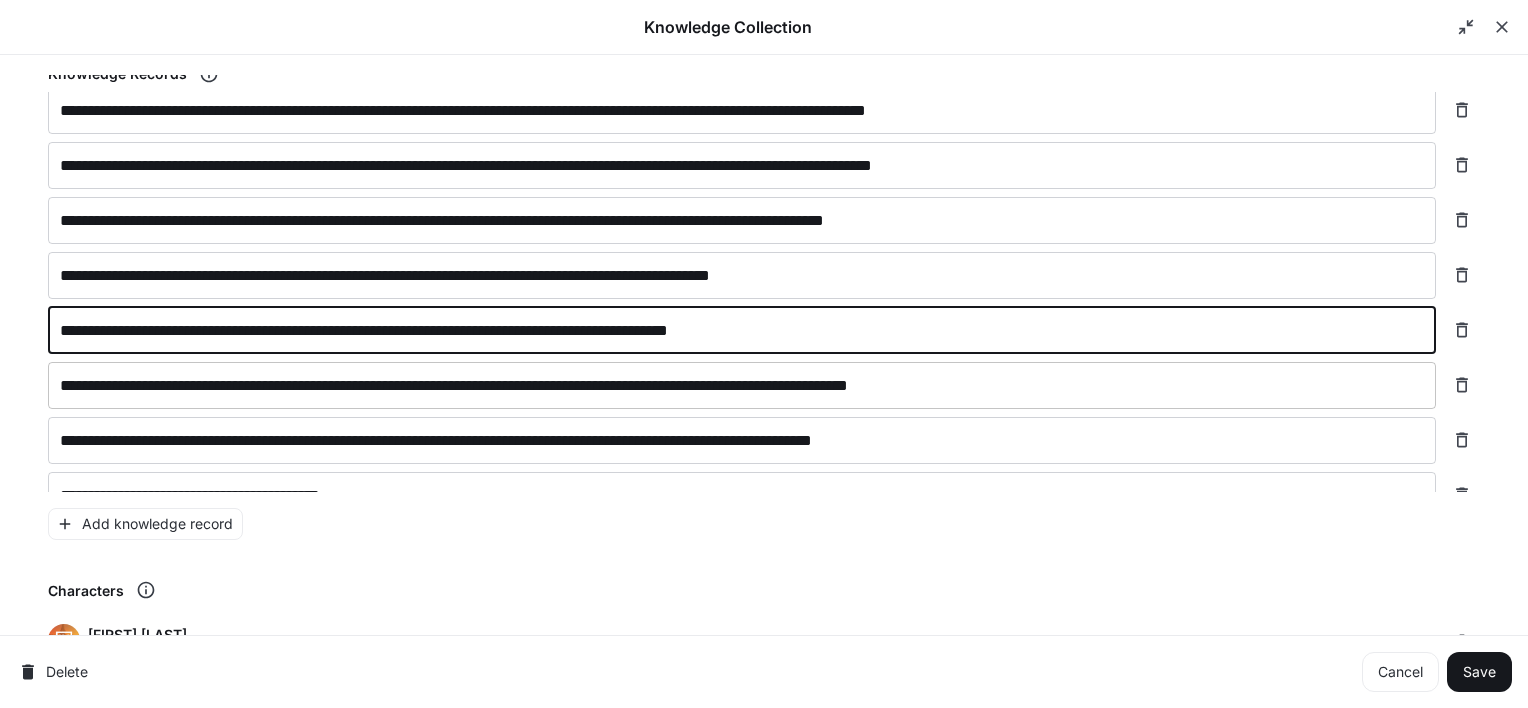 type on "**********" 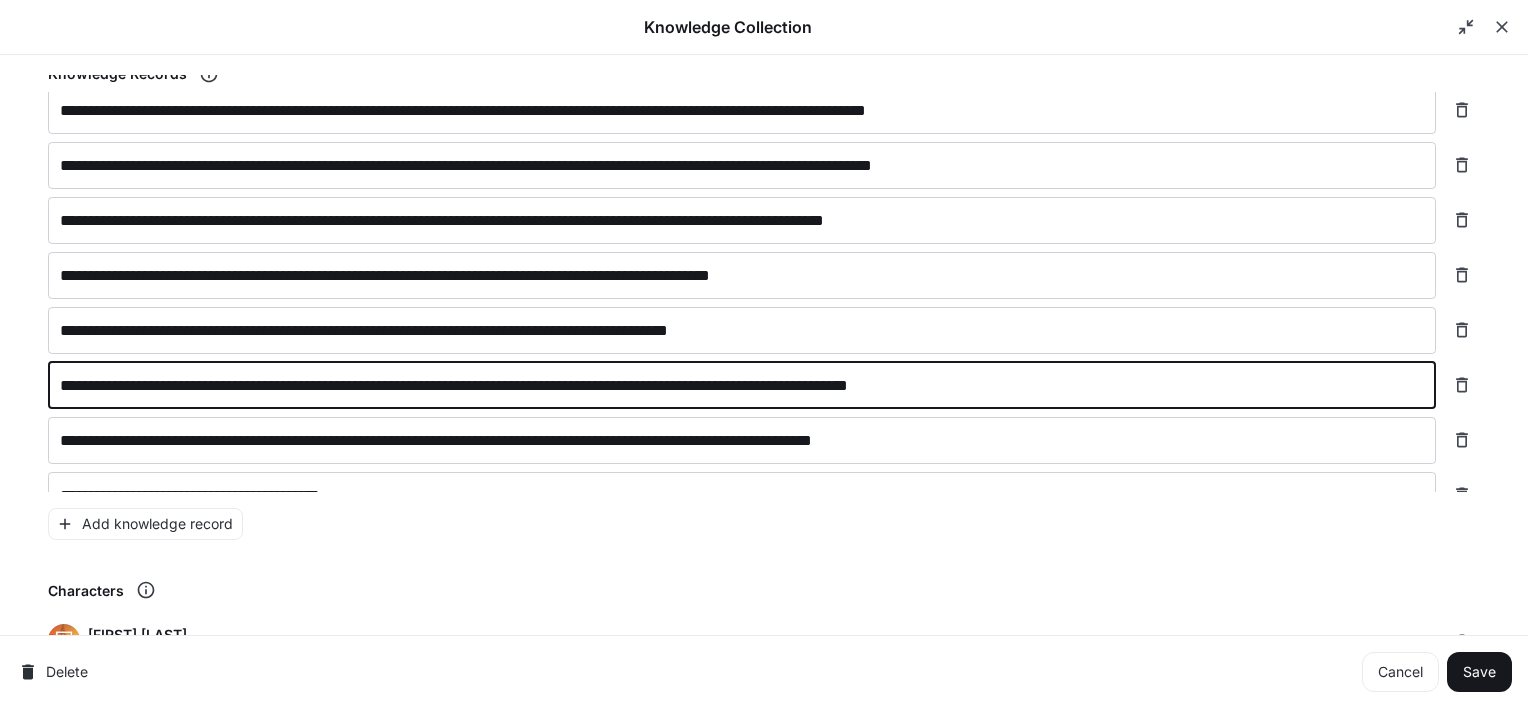 click on "**********" at bounding box center (742, 385) 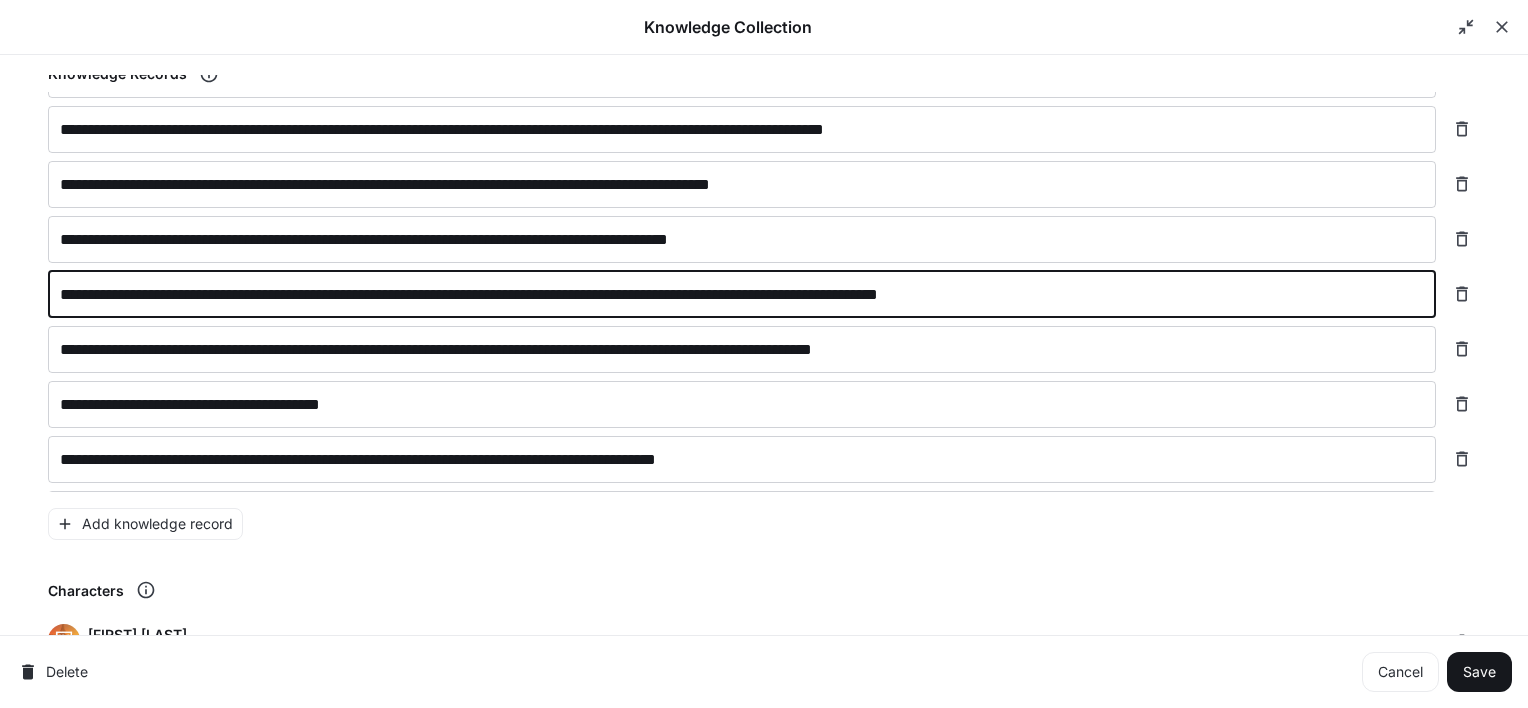 scroll, scrollTop: 707, scrollLeft: 0, axis: vertical 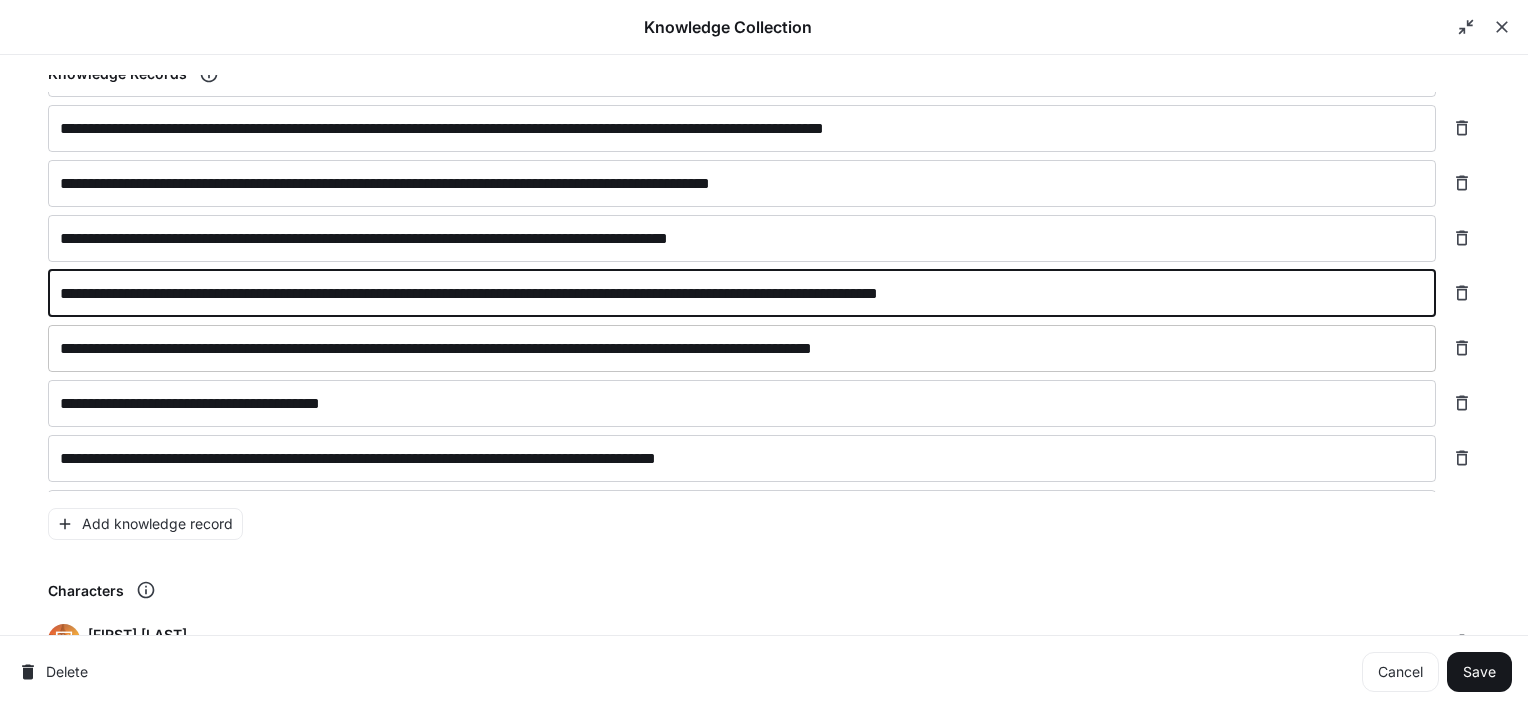 type on "**********" 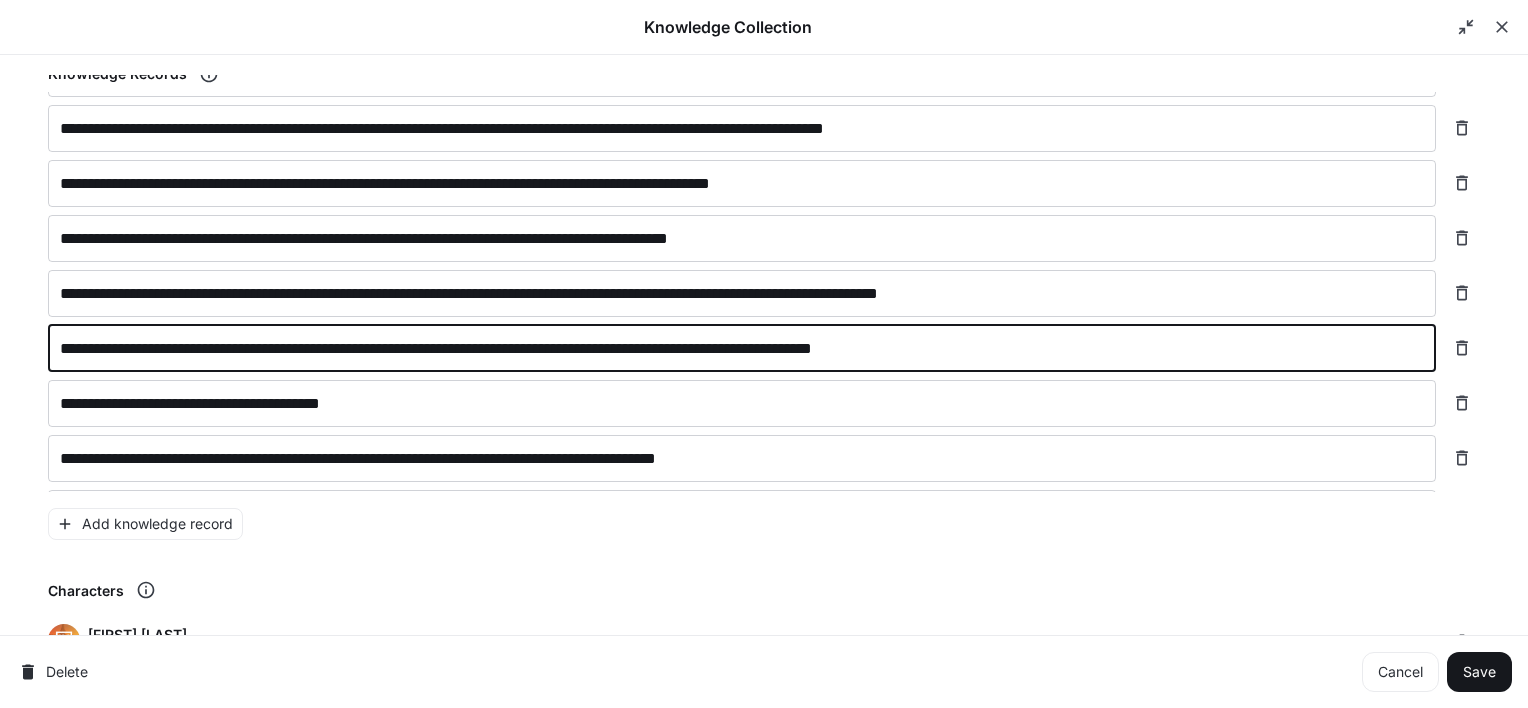 click on "**********" at bounding box center (742, 348) 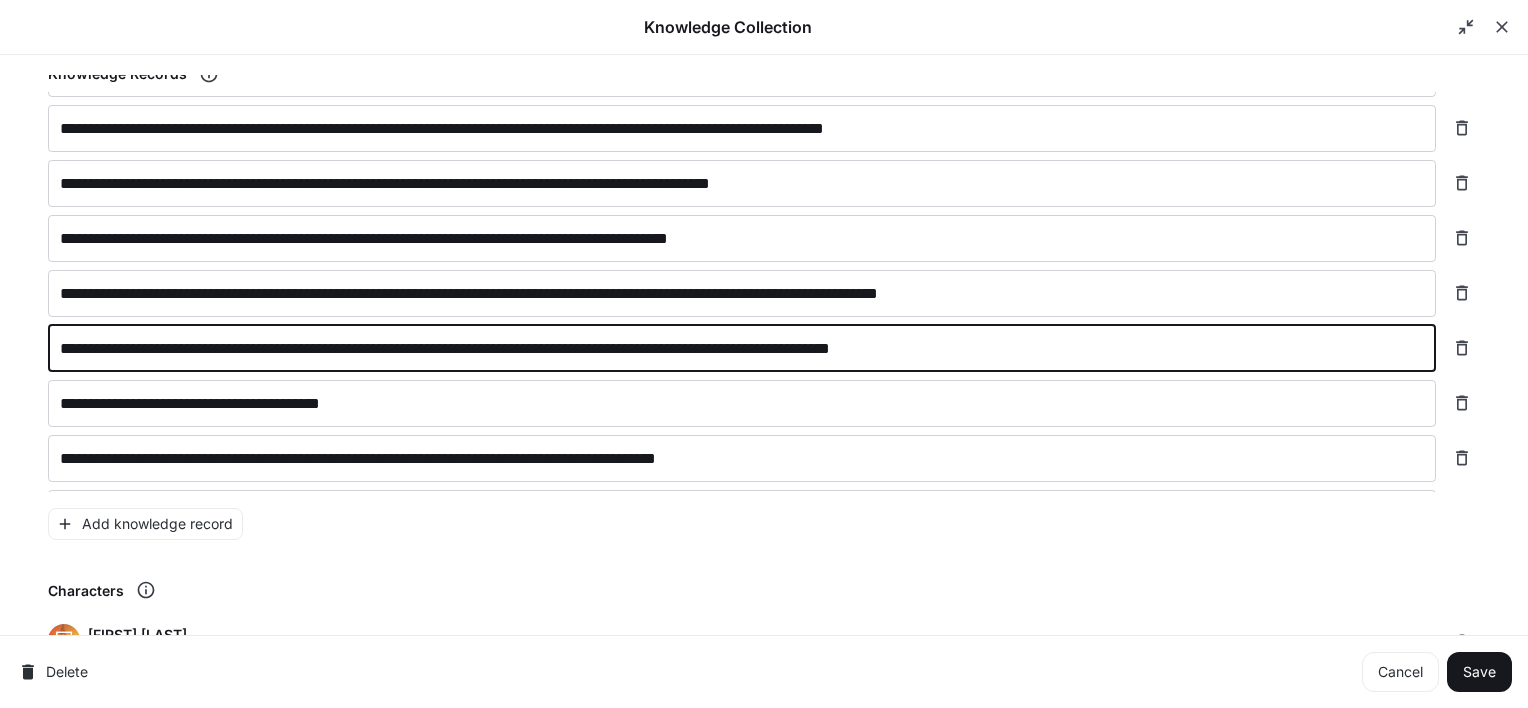 type on "**********" 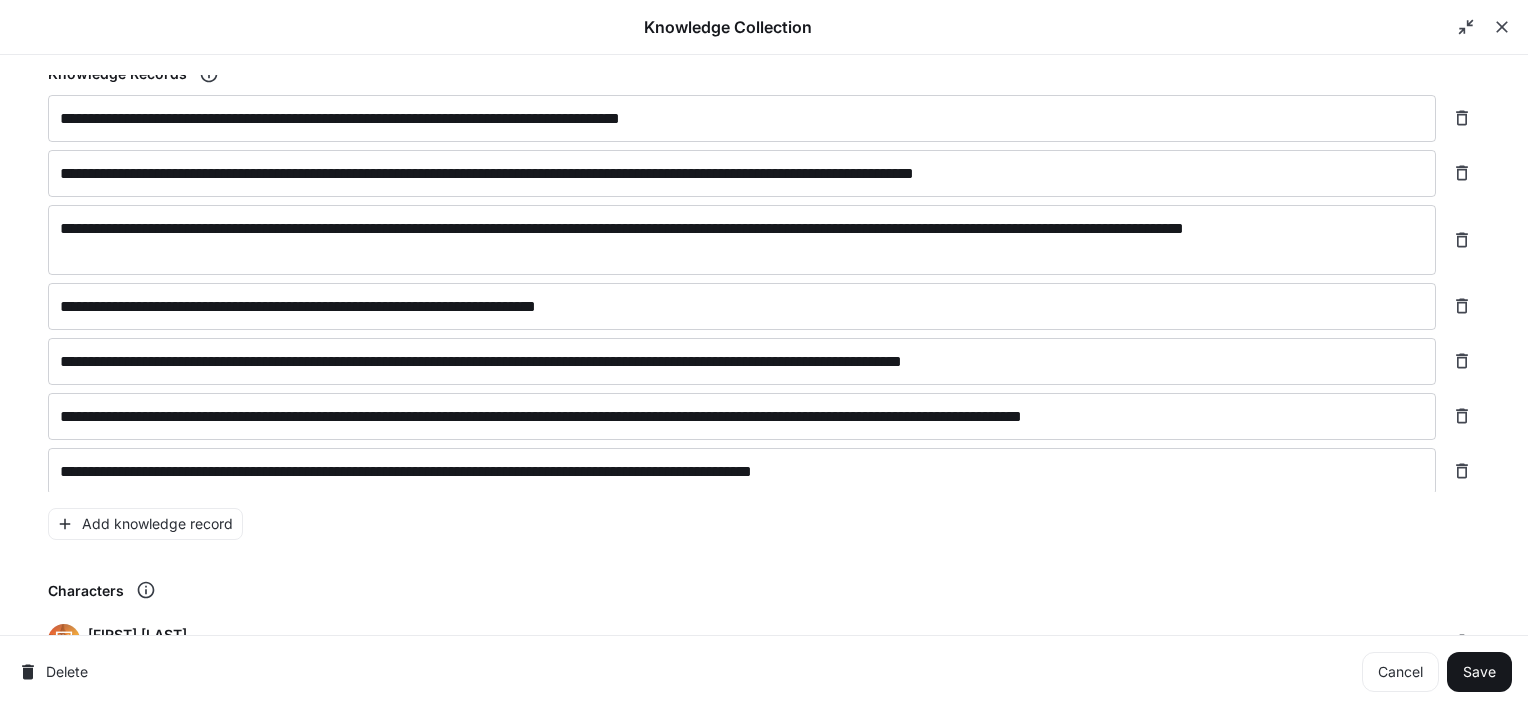 scroll, scrollTop: 0, scrollLeft: 0, axis: both 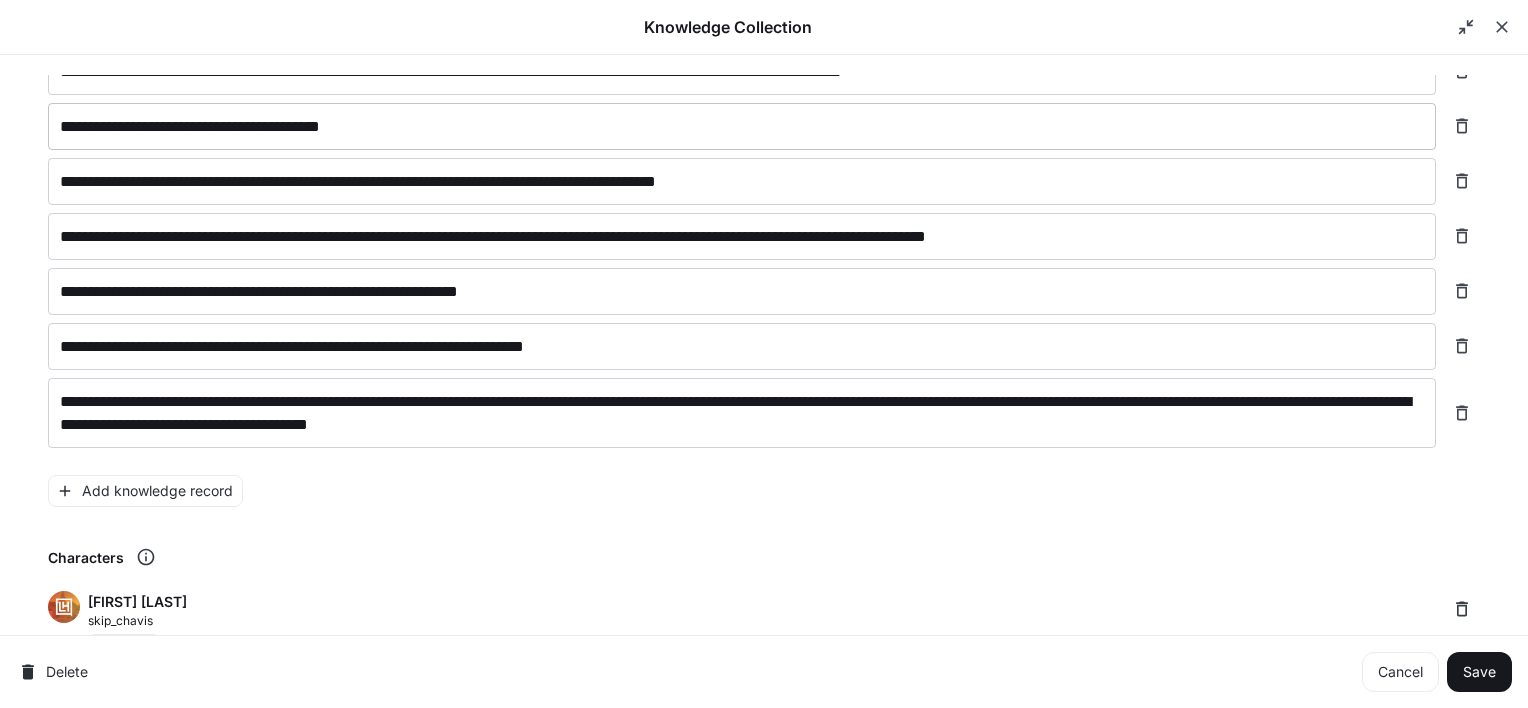 click on "**********" at bounding box center [742, 126] 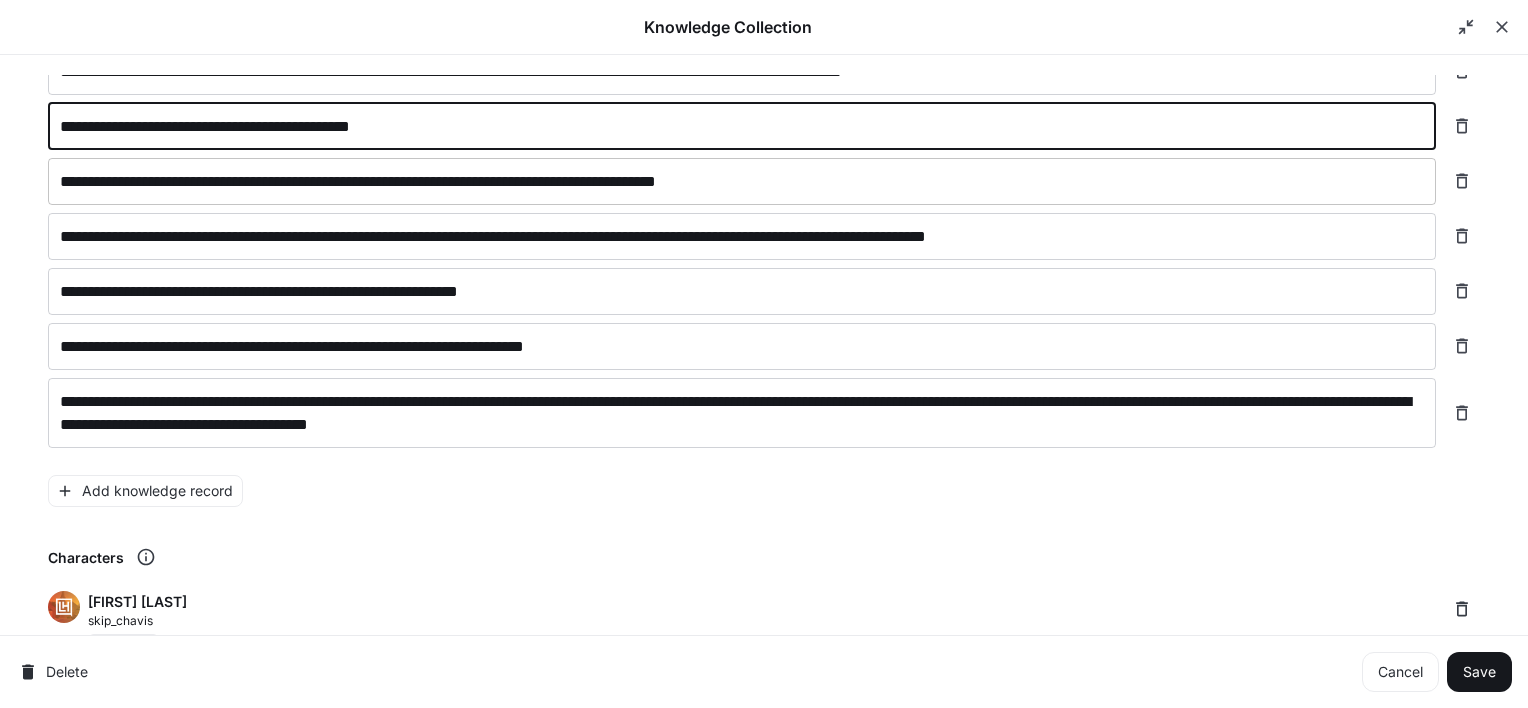 type on "**********" 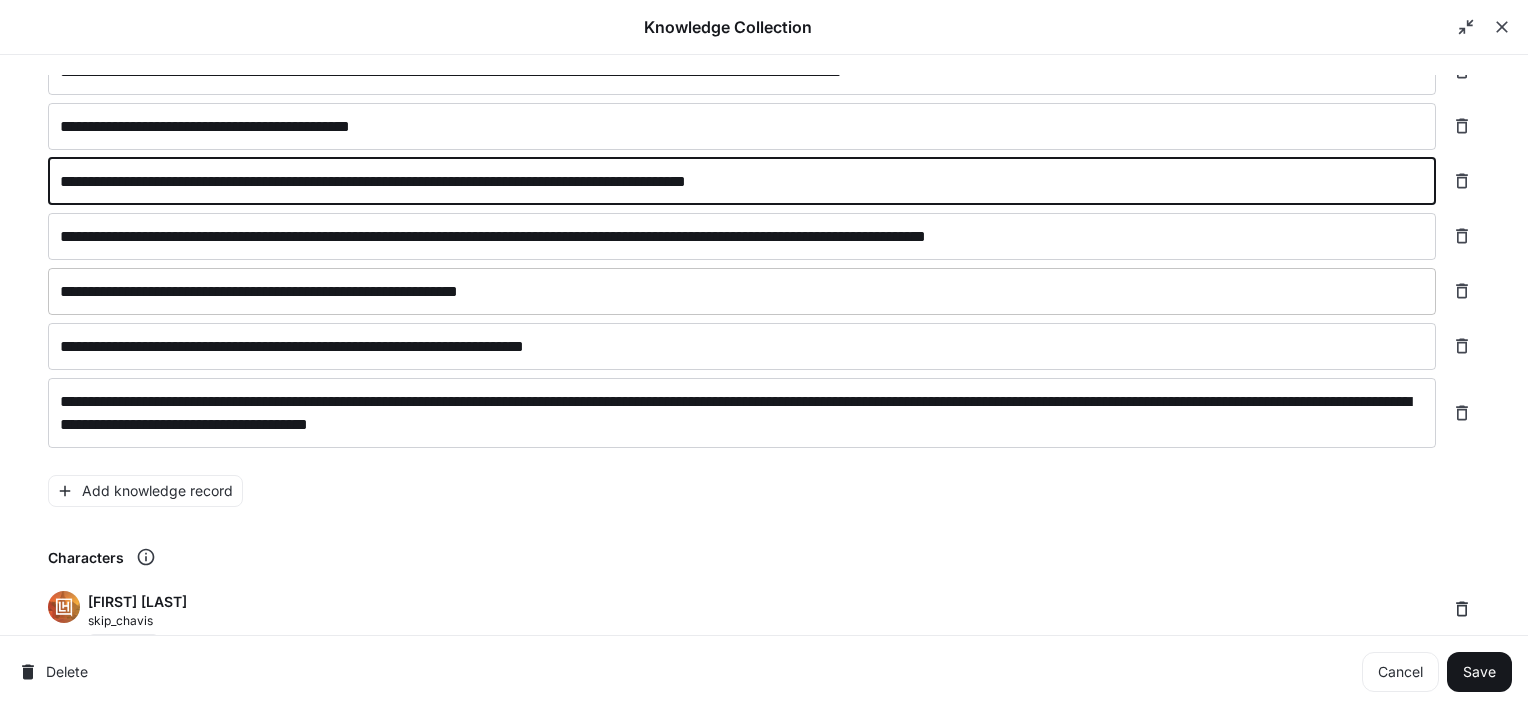 type on "**********" 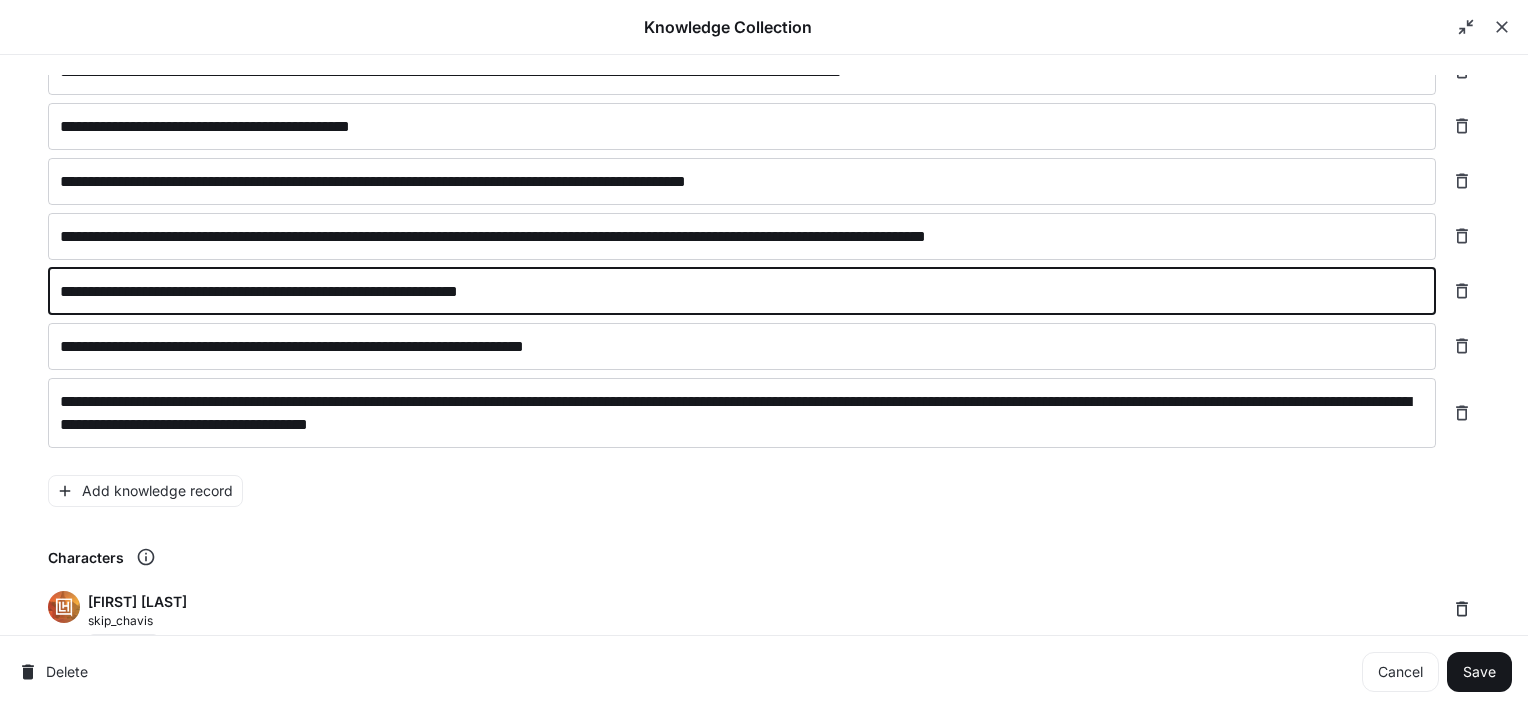 click on "**********" at bounding box center (742, 291) 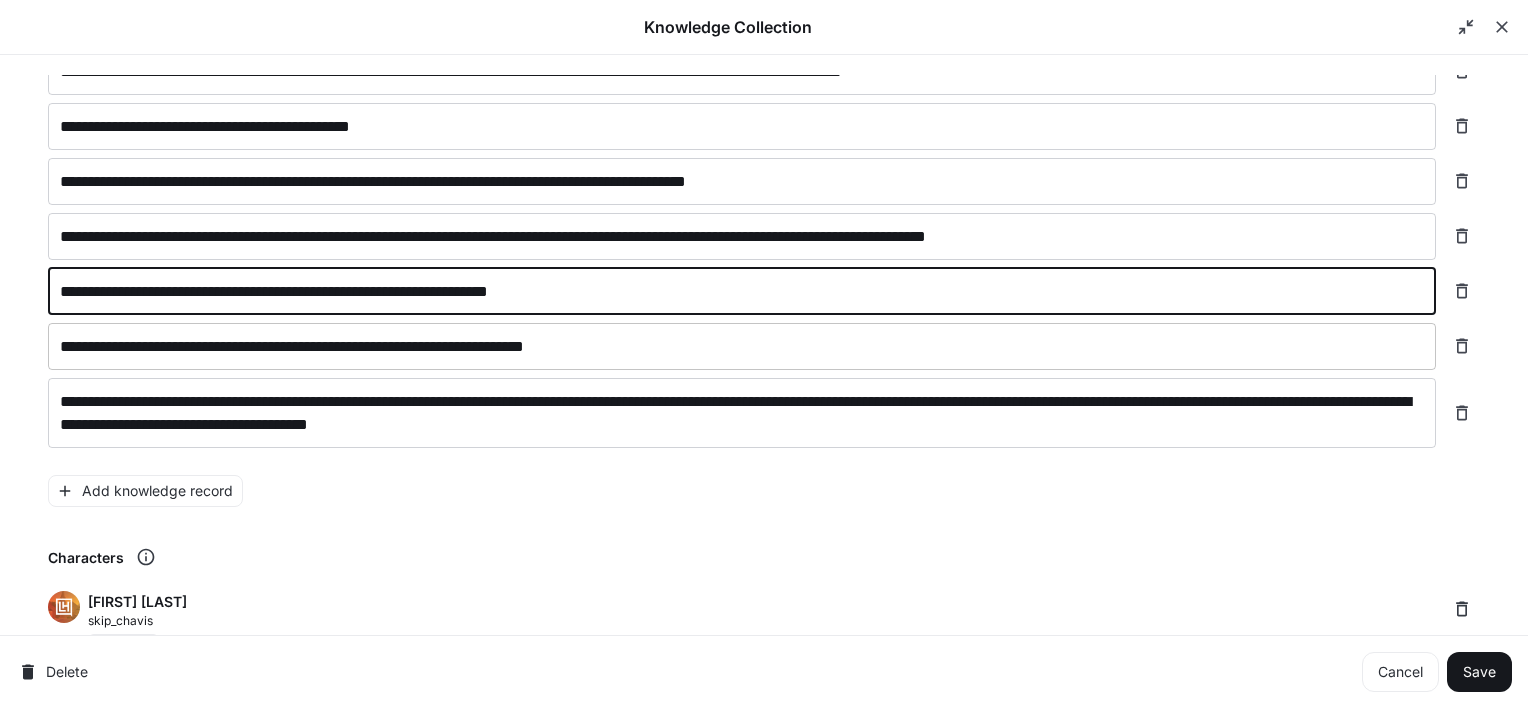 type on "**********" 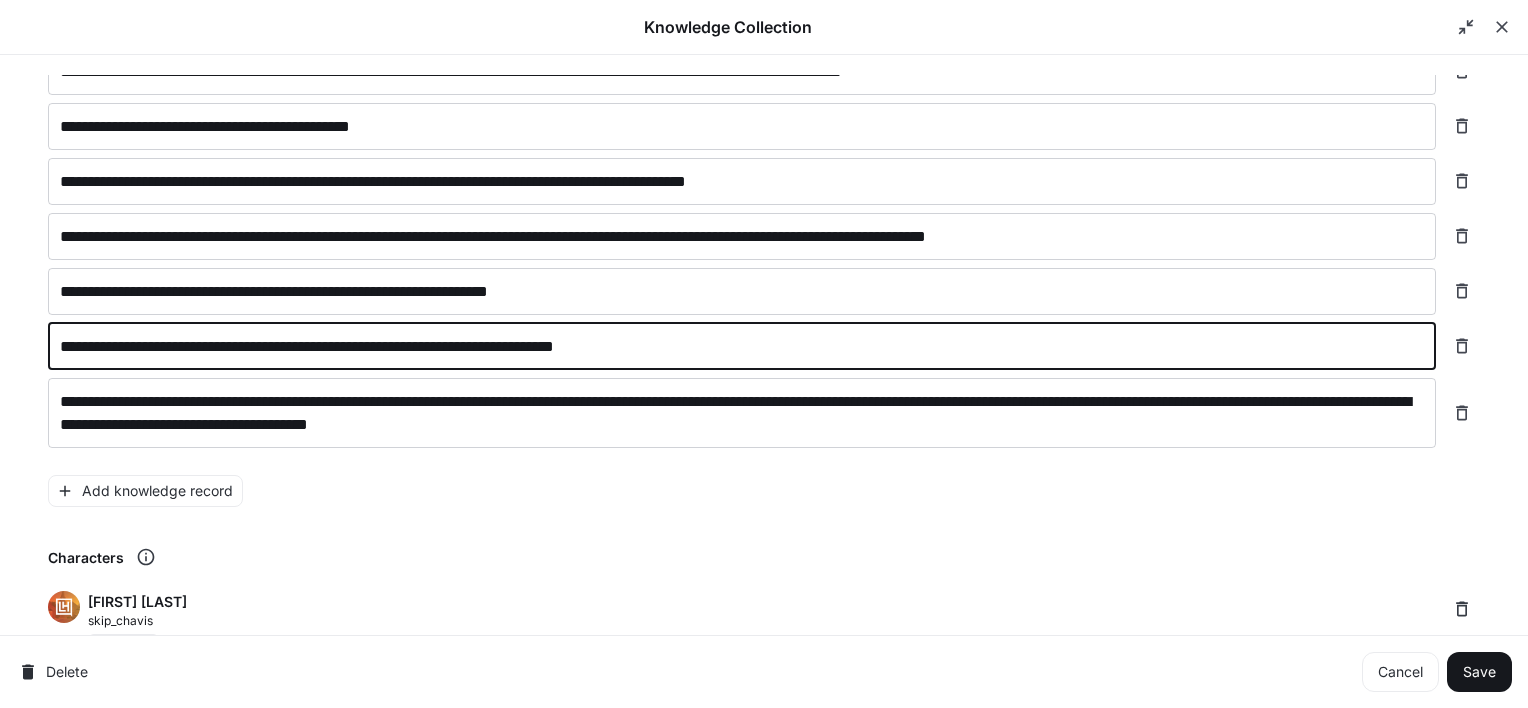 scroll, scrollTop: 916, scrollLeft: 0, axis: vertical 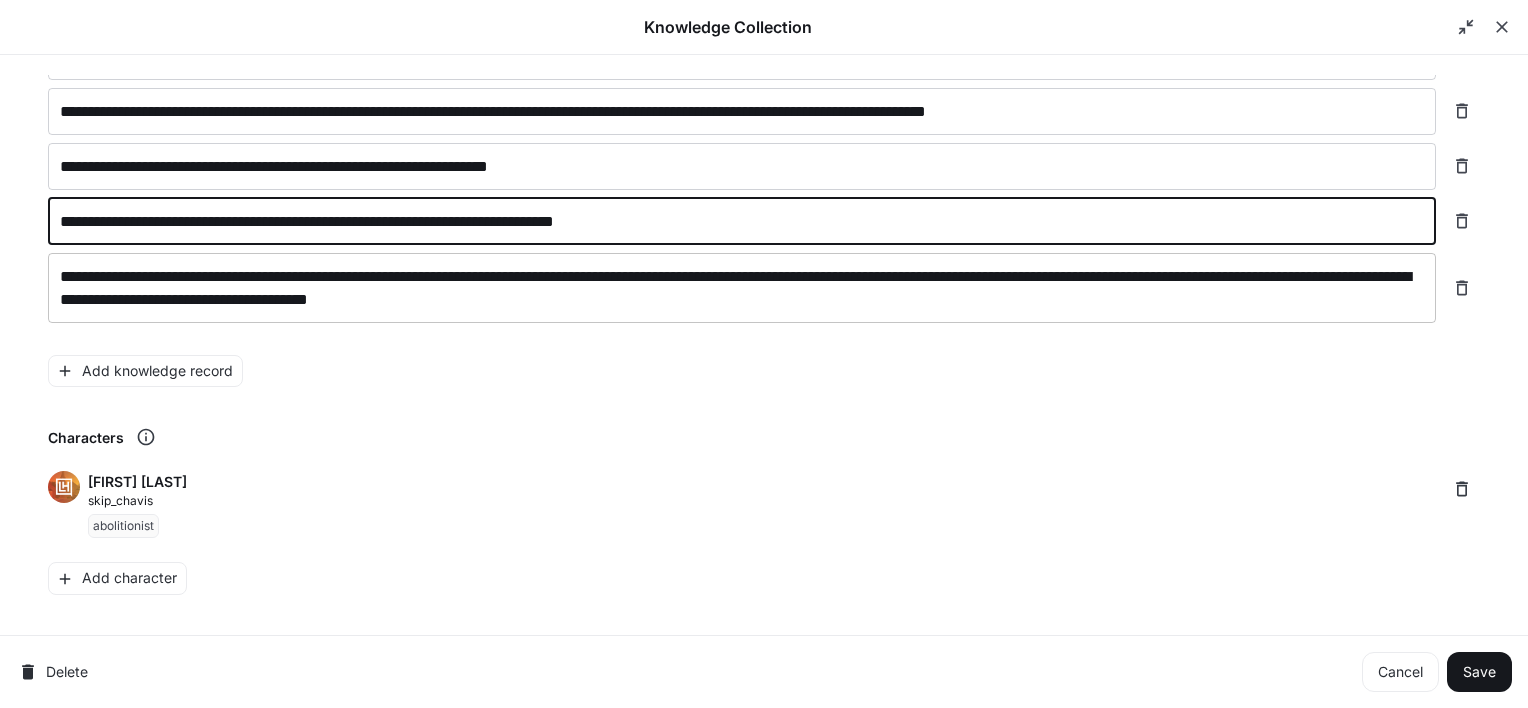 type on "**********" 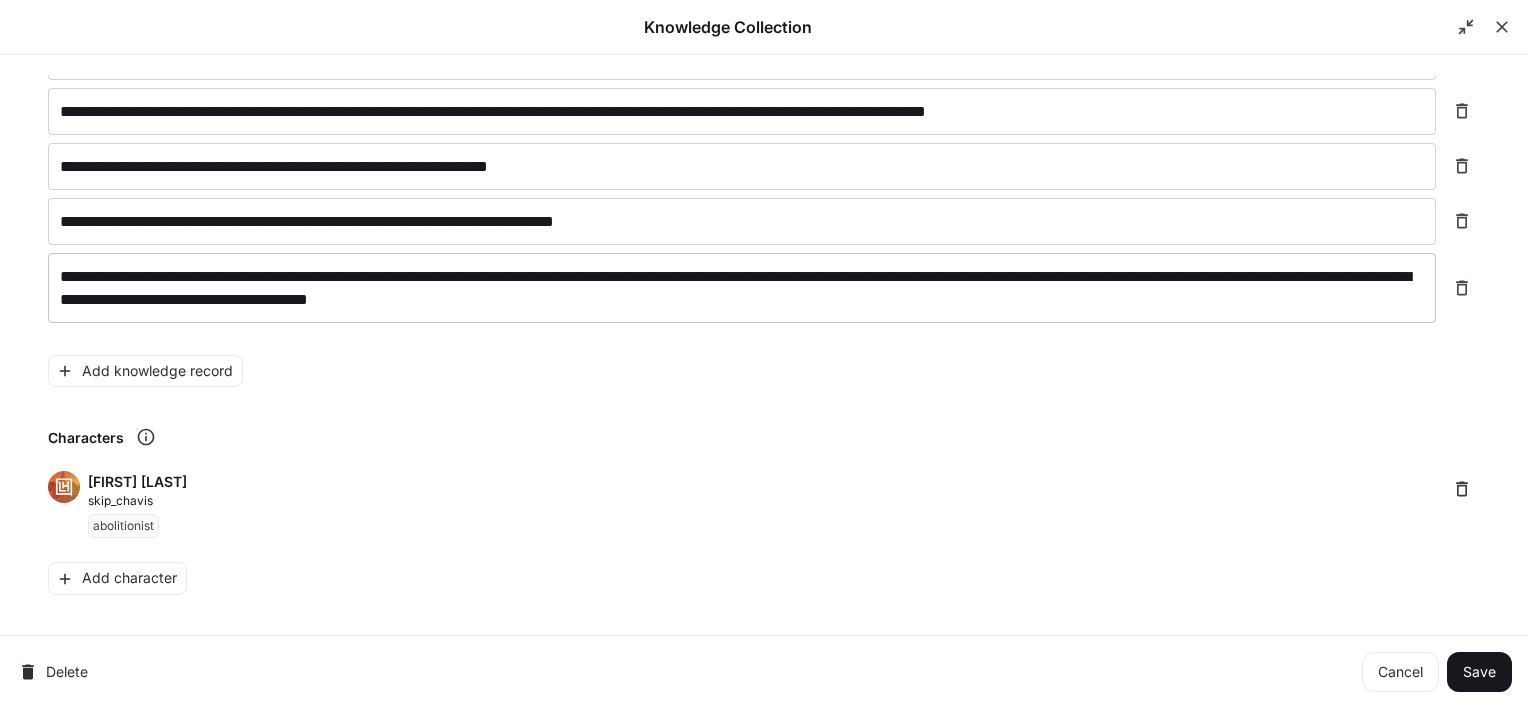 click on "**********" at bounding box center [742, 288] 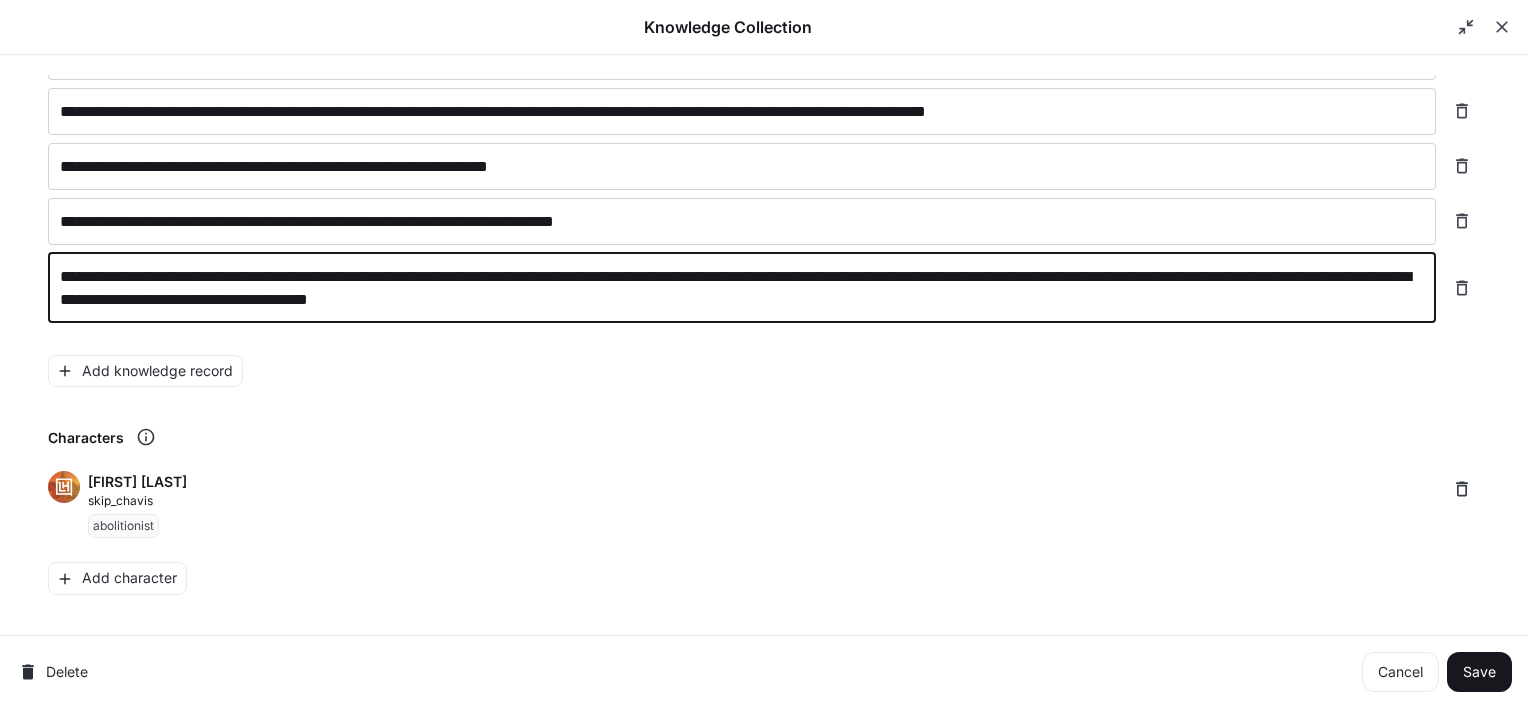 click on "**********" at bounding box center [742, 288] 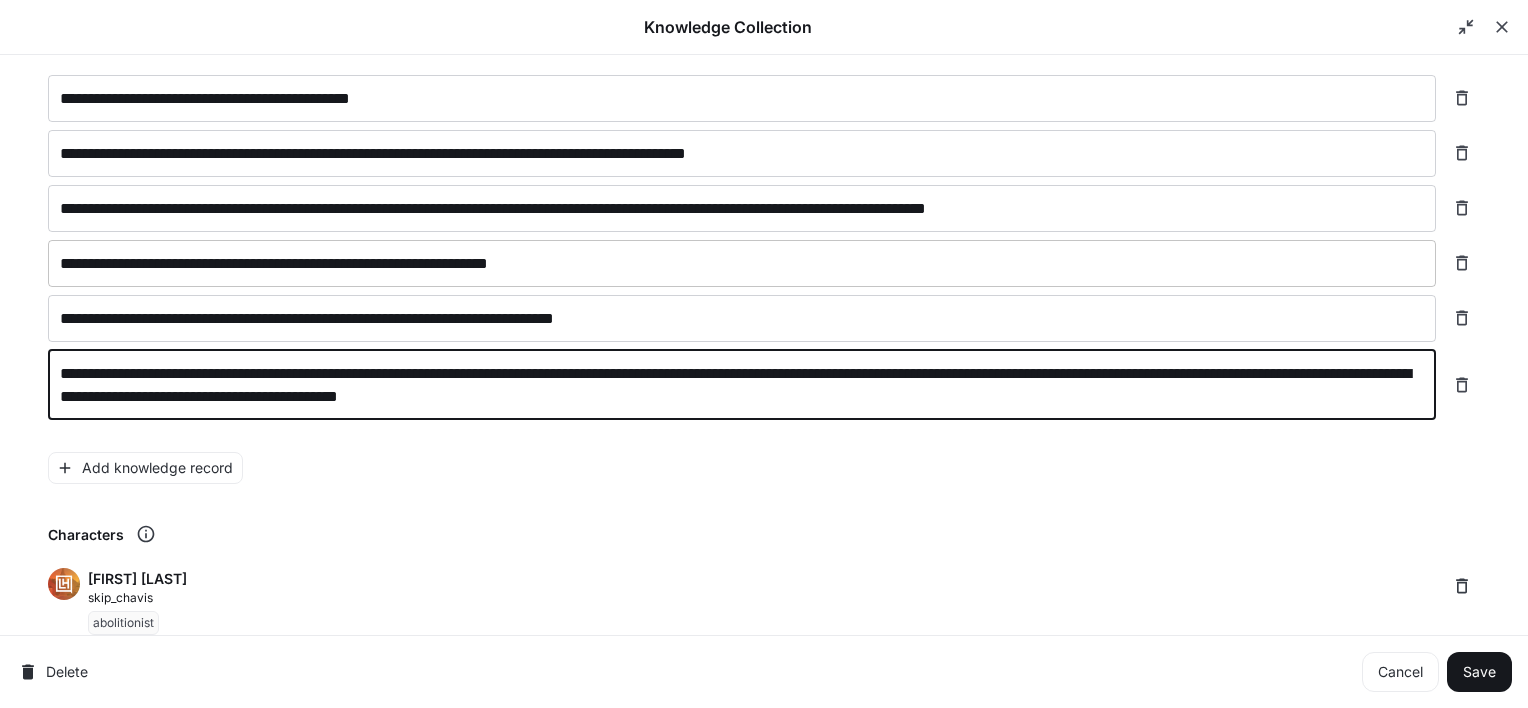 scroll, scrollTop: 450, scrollLeft: 0, axis: vertical 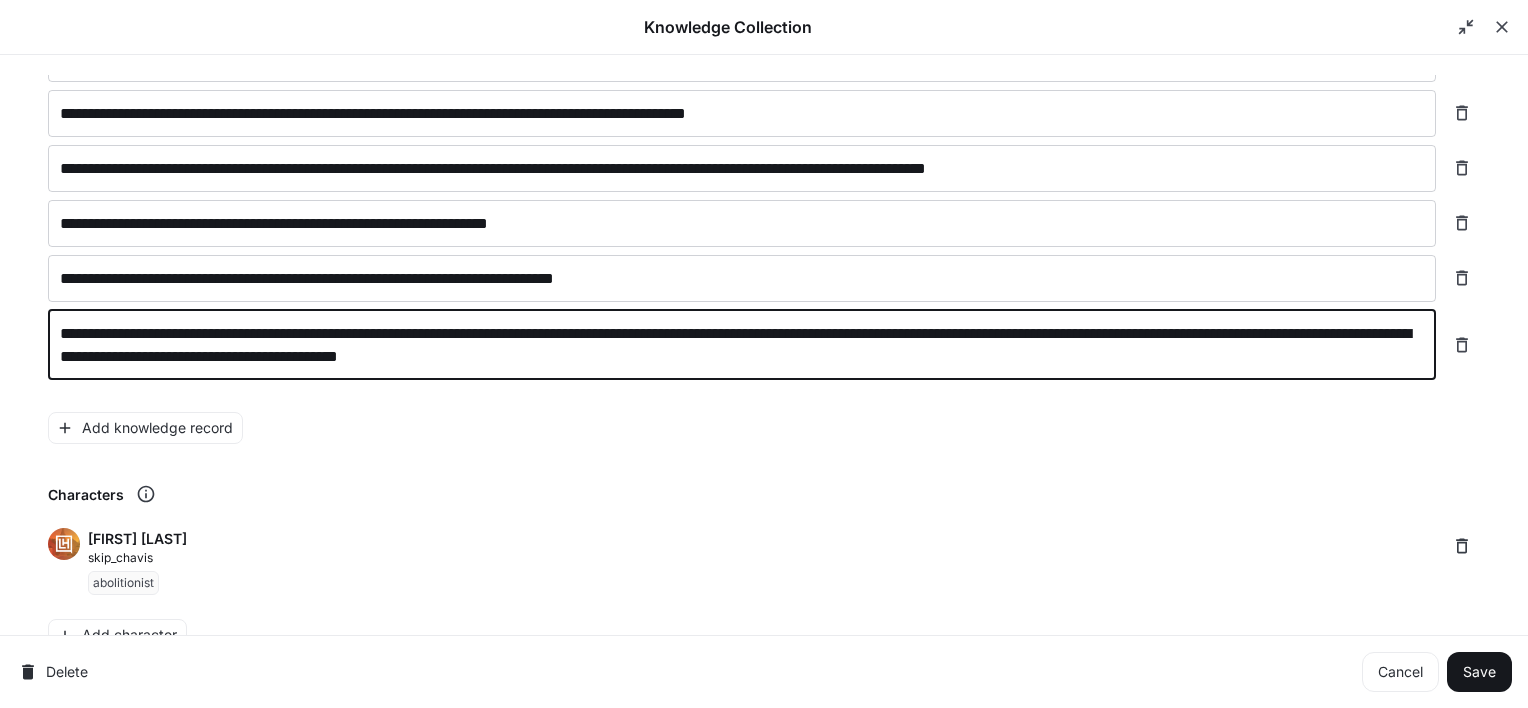 type on "**********" 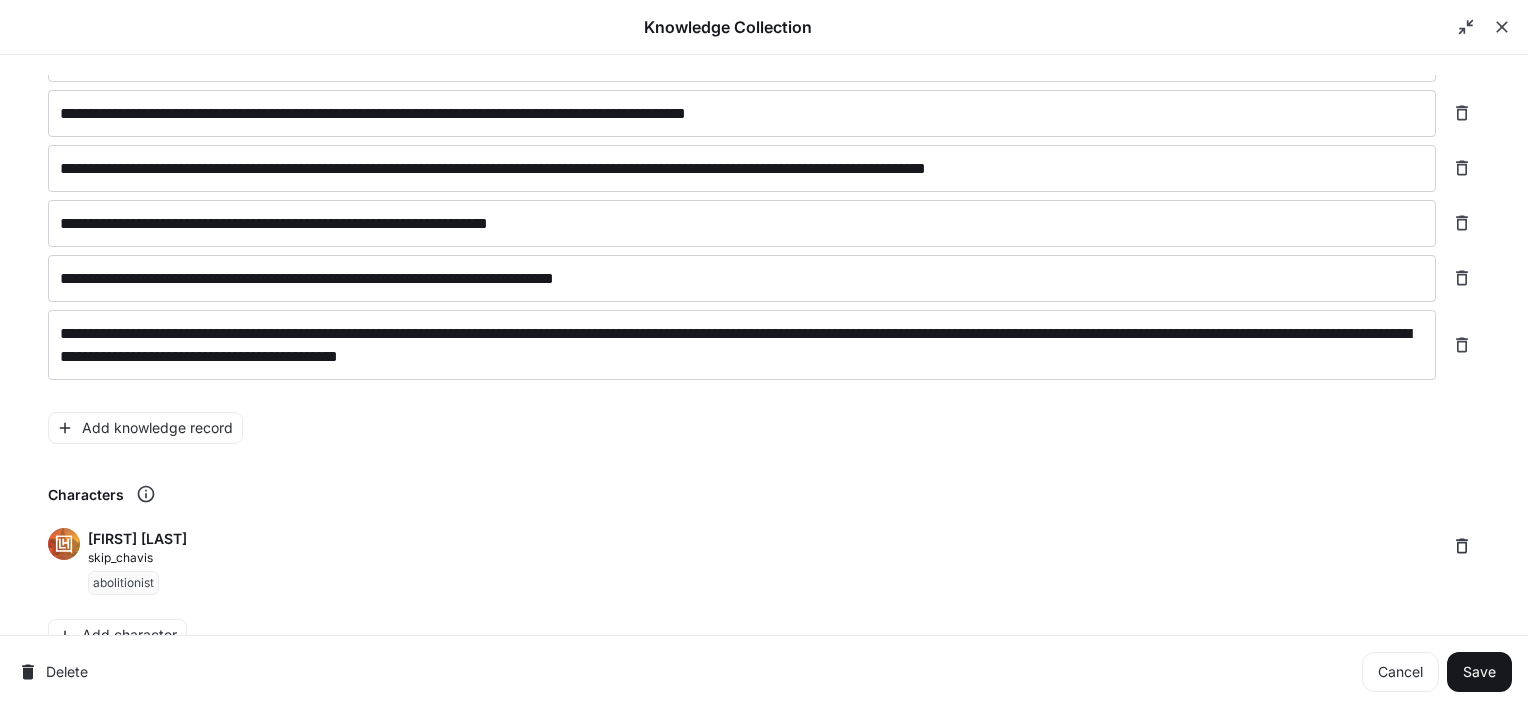 click on "**********" at bounding box center [764, 361] 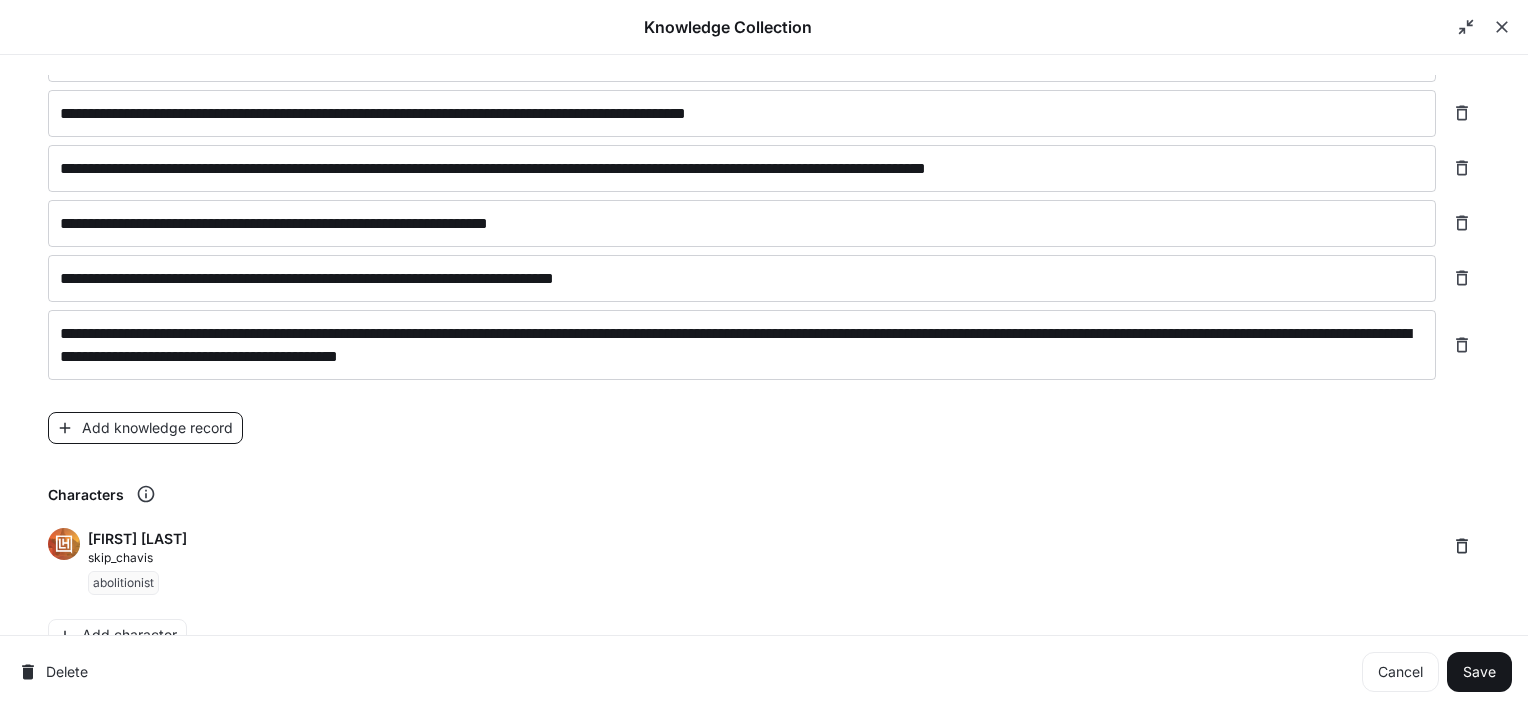click on "Add knowledge record" at bounding box center (145, 428) 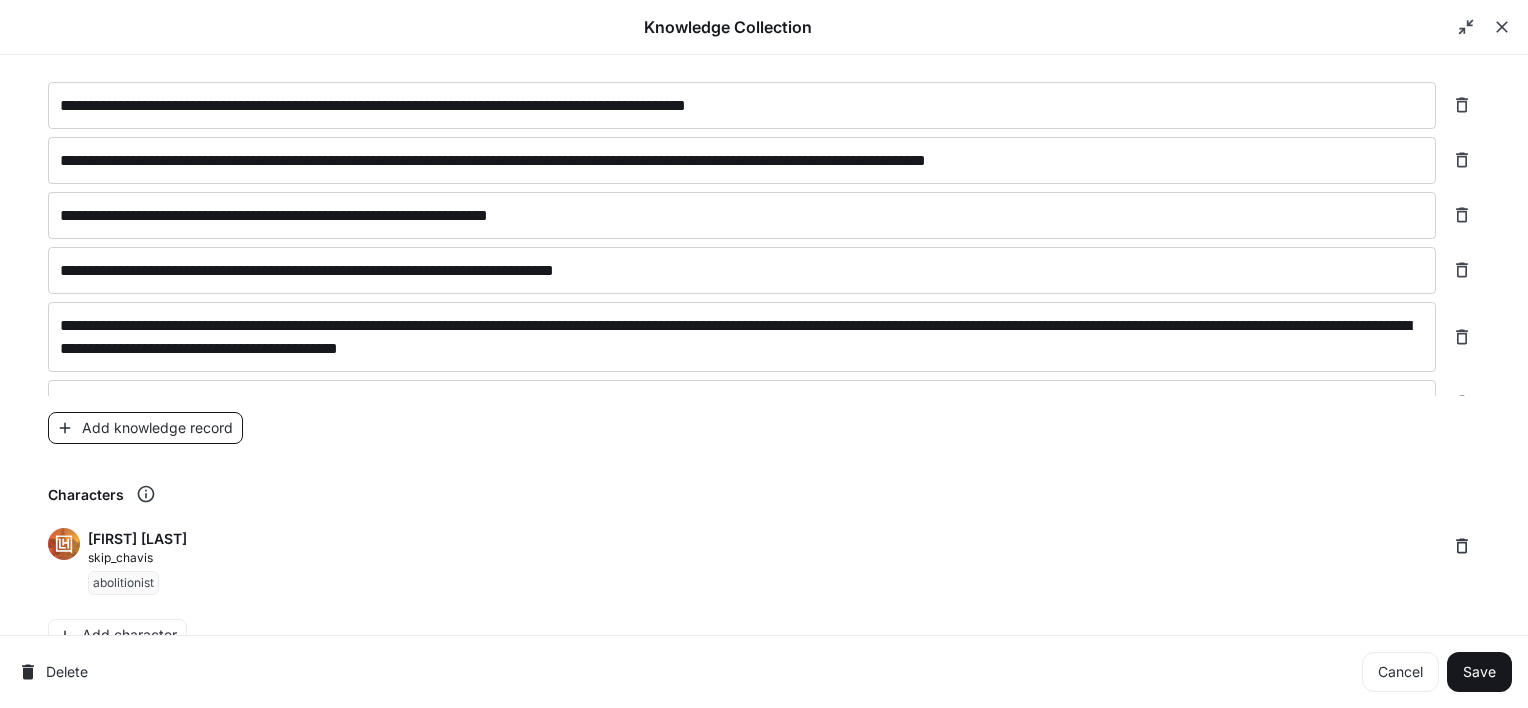scroll, scrollTop: 963, scrollLeft: 0, axis: vertical 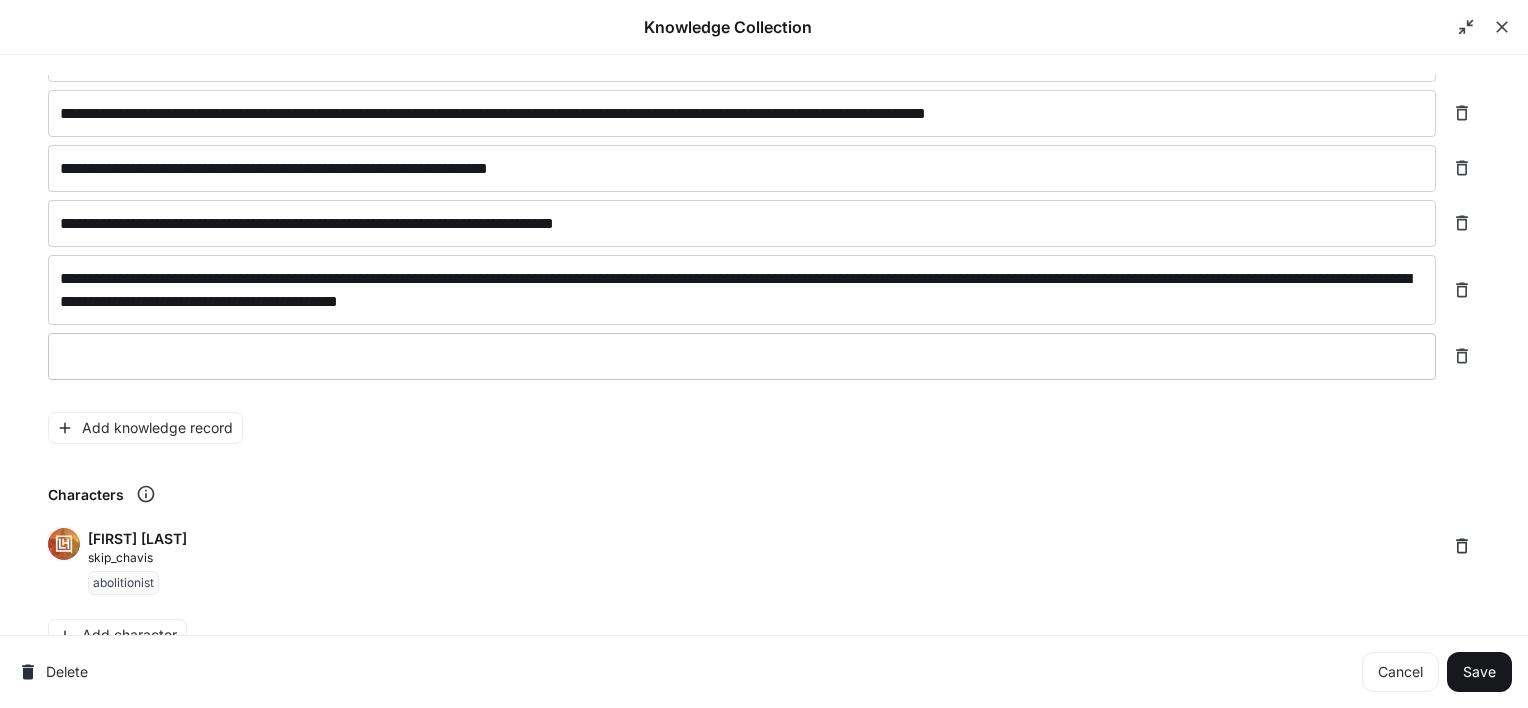 click at bounding box center [742, 356] 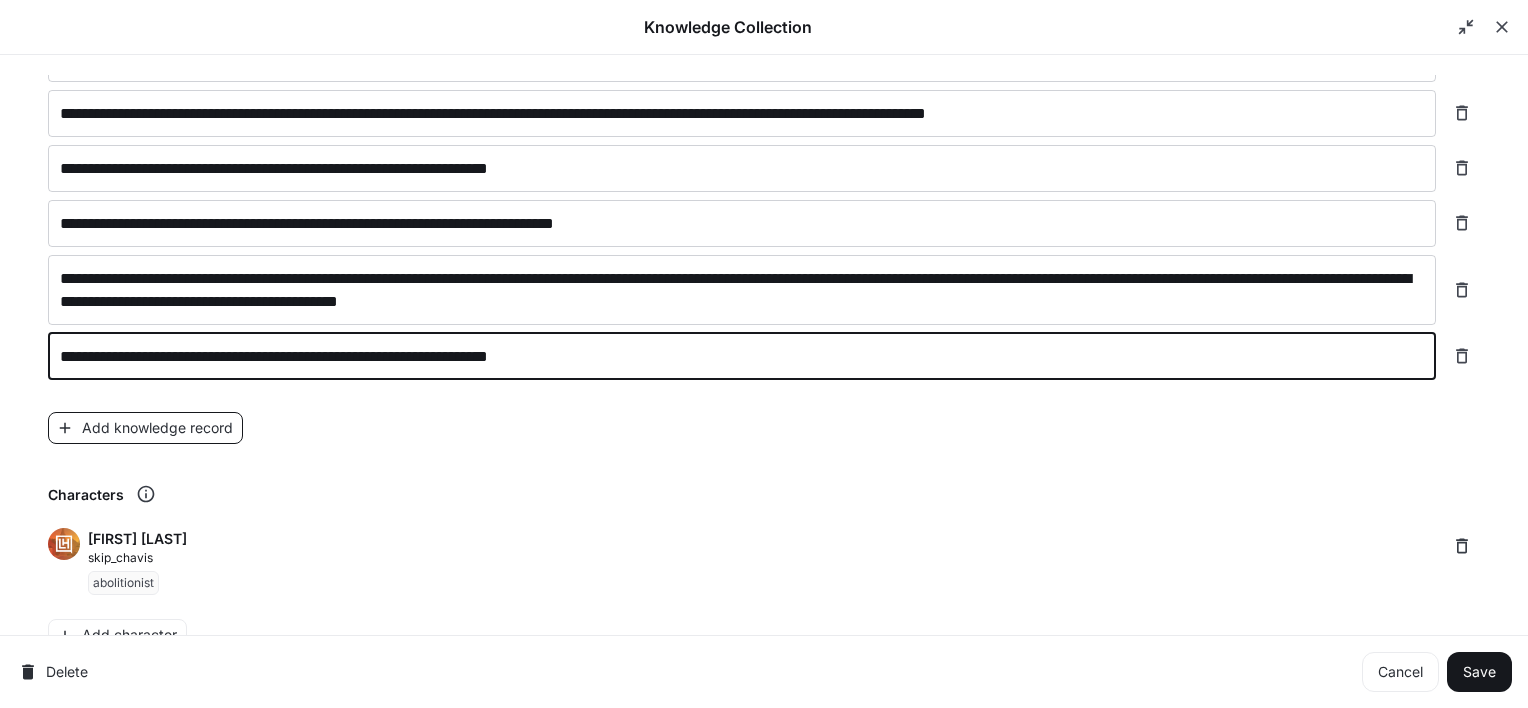 type on "**********" 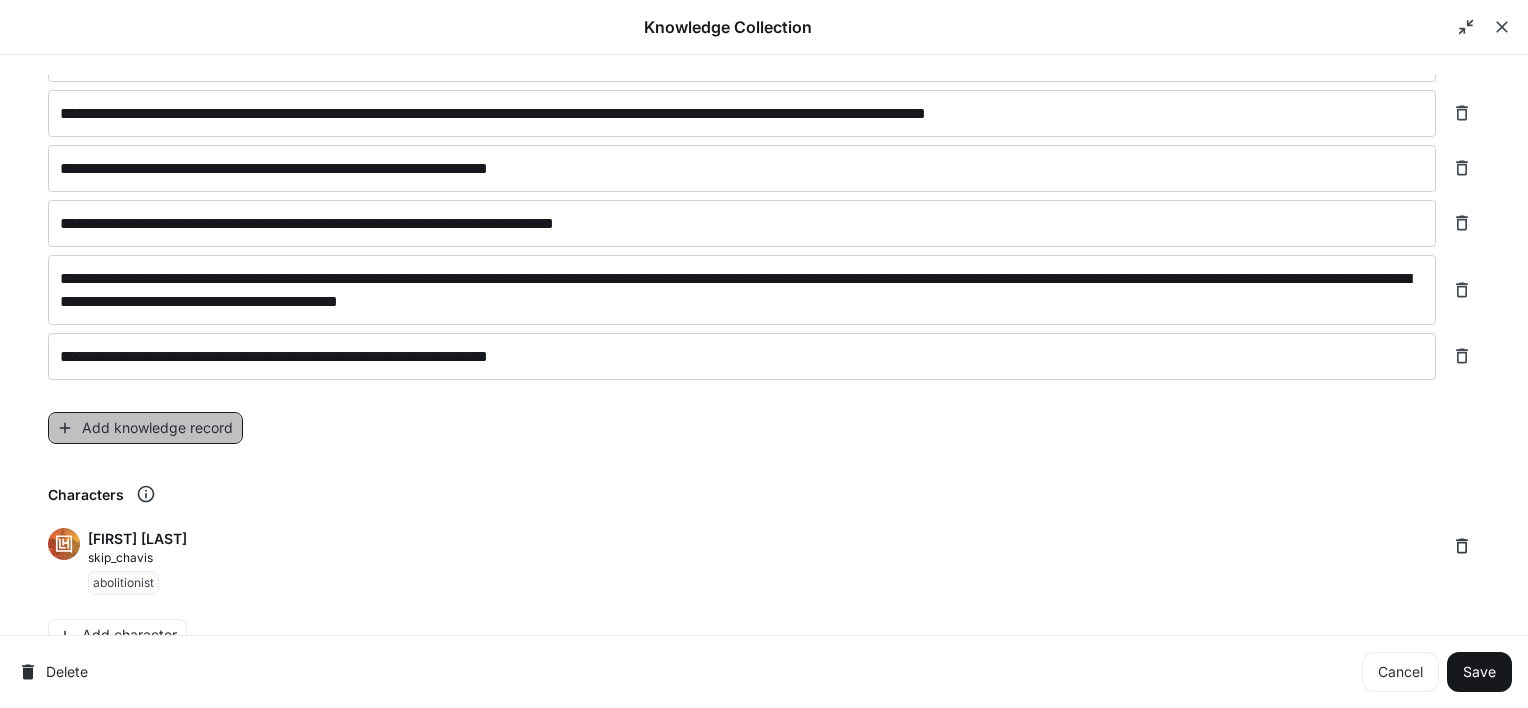 click on "Add knowledge record" at bounding box center [145, 428] 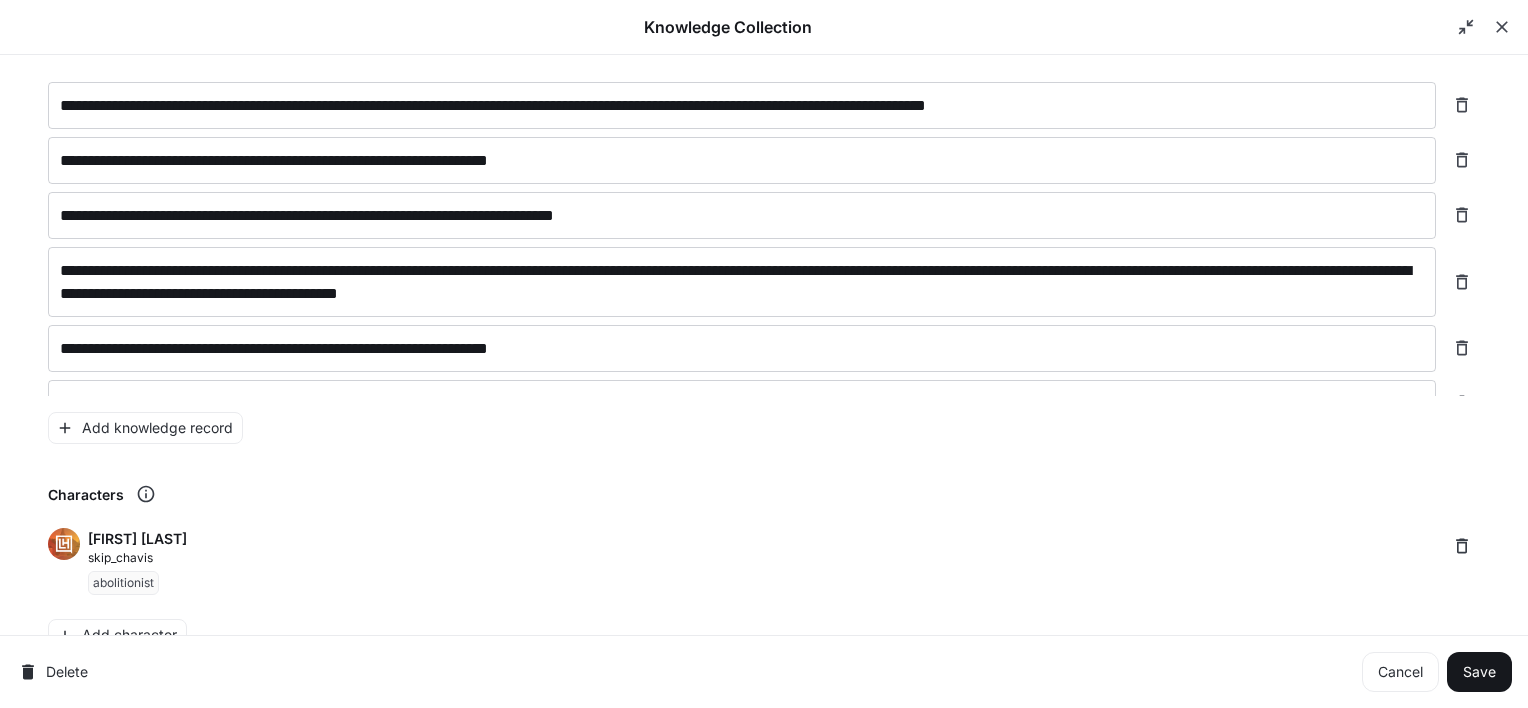 scroll, scrollTop: 1010, scrollLeft: 0, axis: vertical 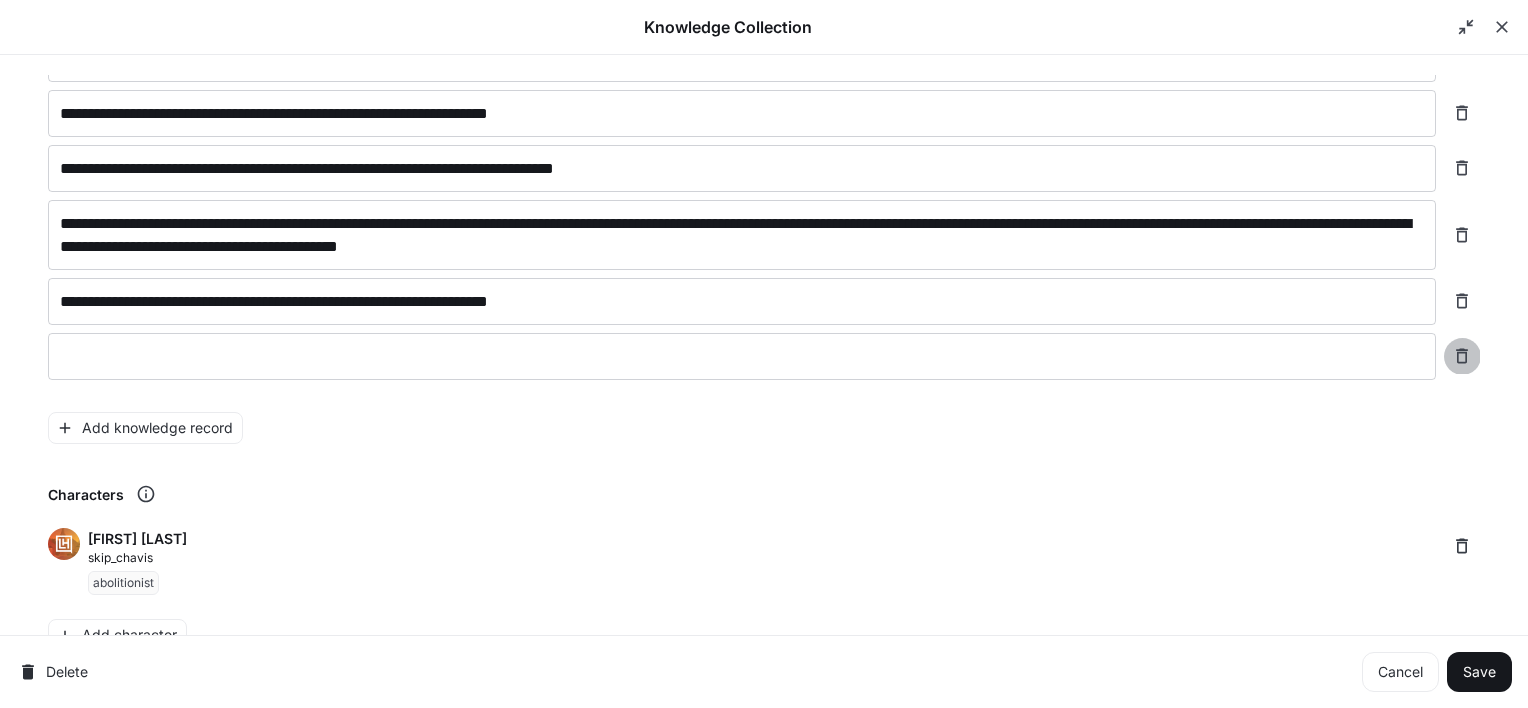 click at bounding box center [1462, 356] 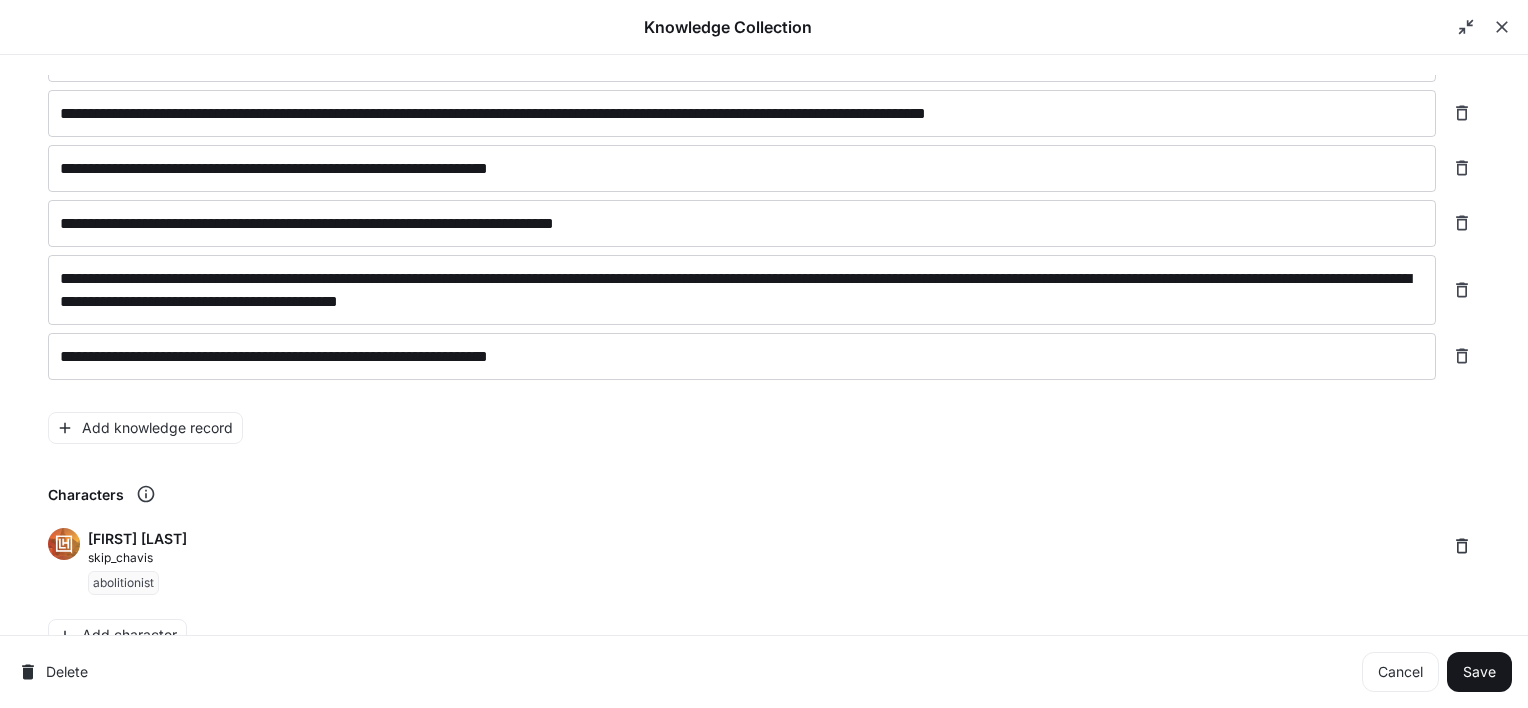 scroll, scrollTop: 955, scrollLeft: 0, axis: vertical 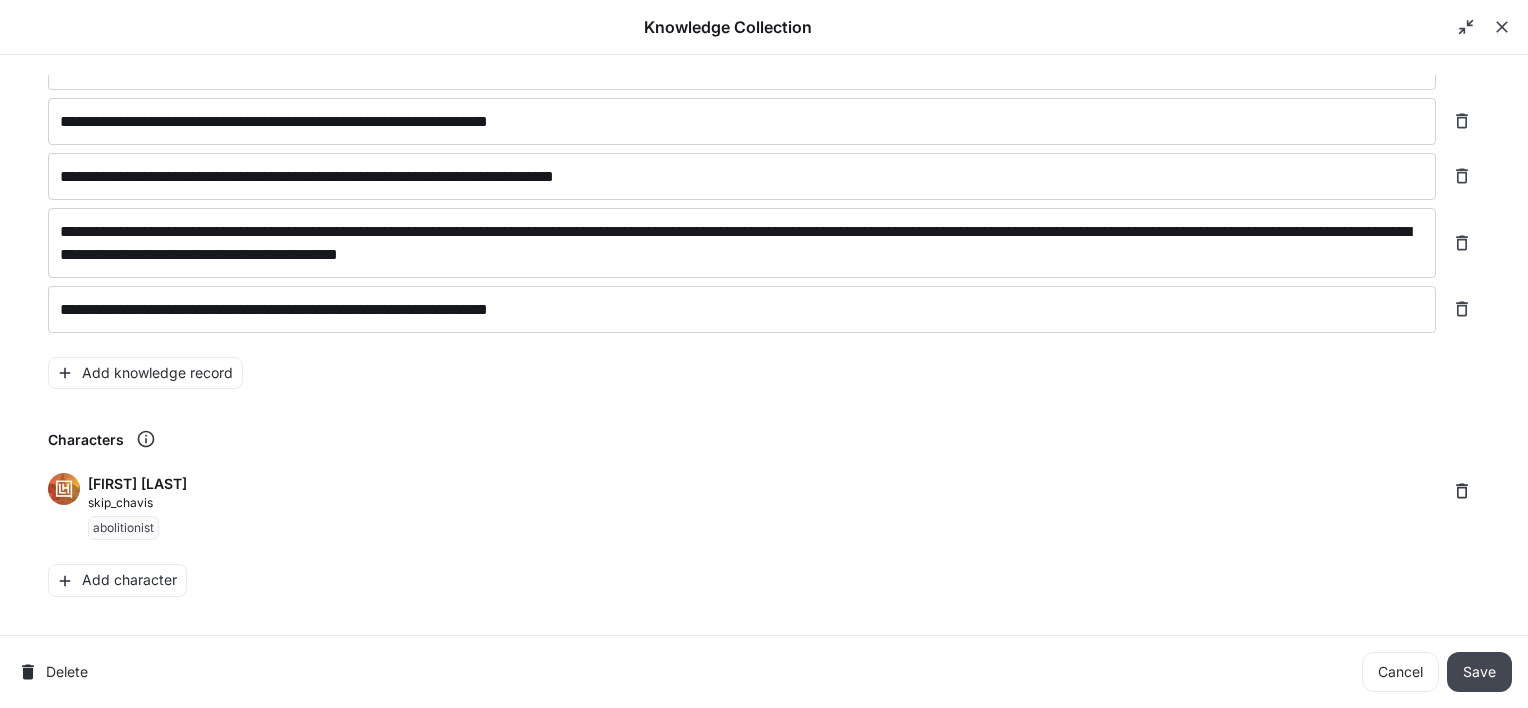 click on "Save" at bounding box center [1479, 672] 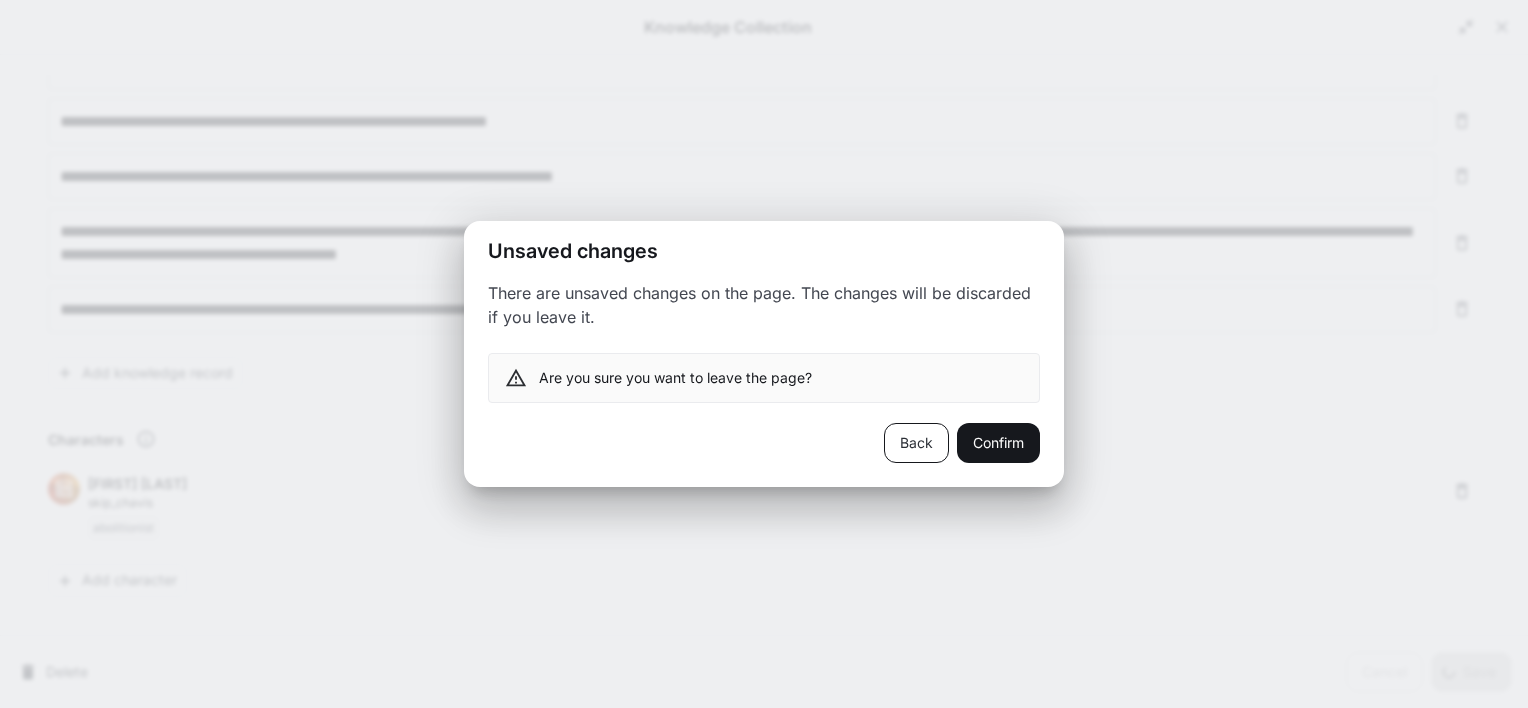 click on "Back" at bounding box center (916, 443) 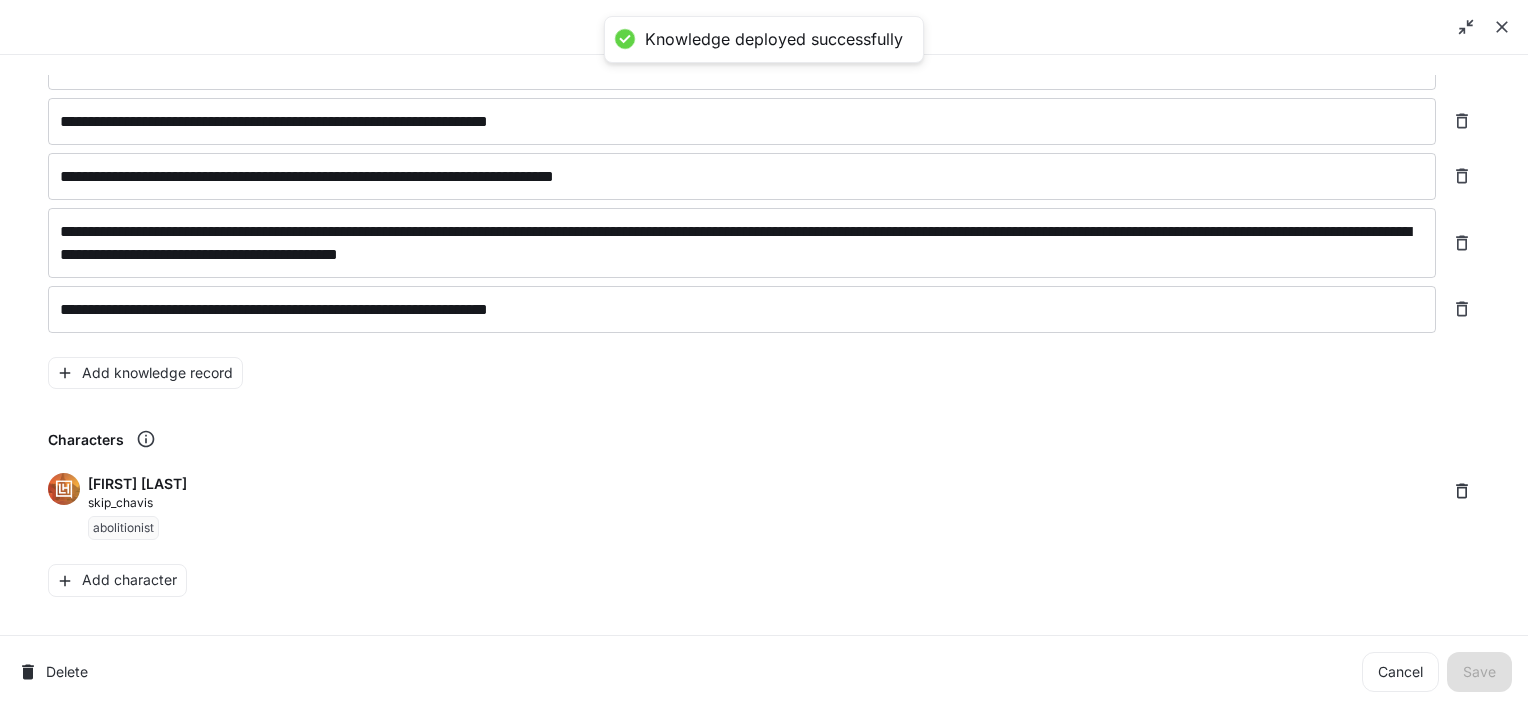 scroll, scrollTop: 0, scrollLeft: 0, axis: both 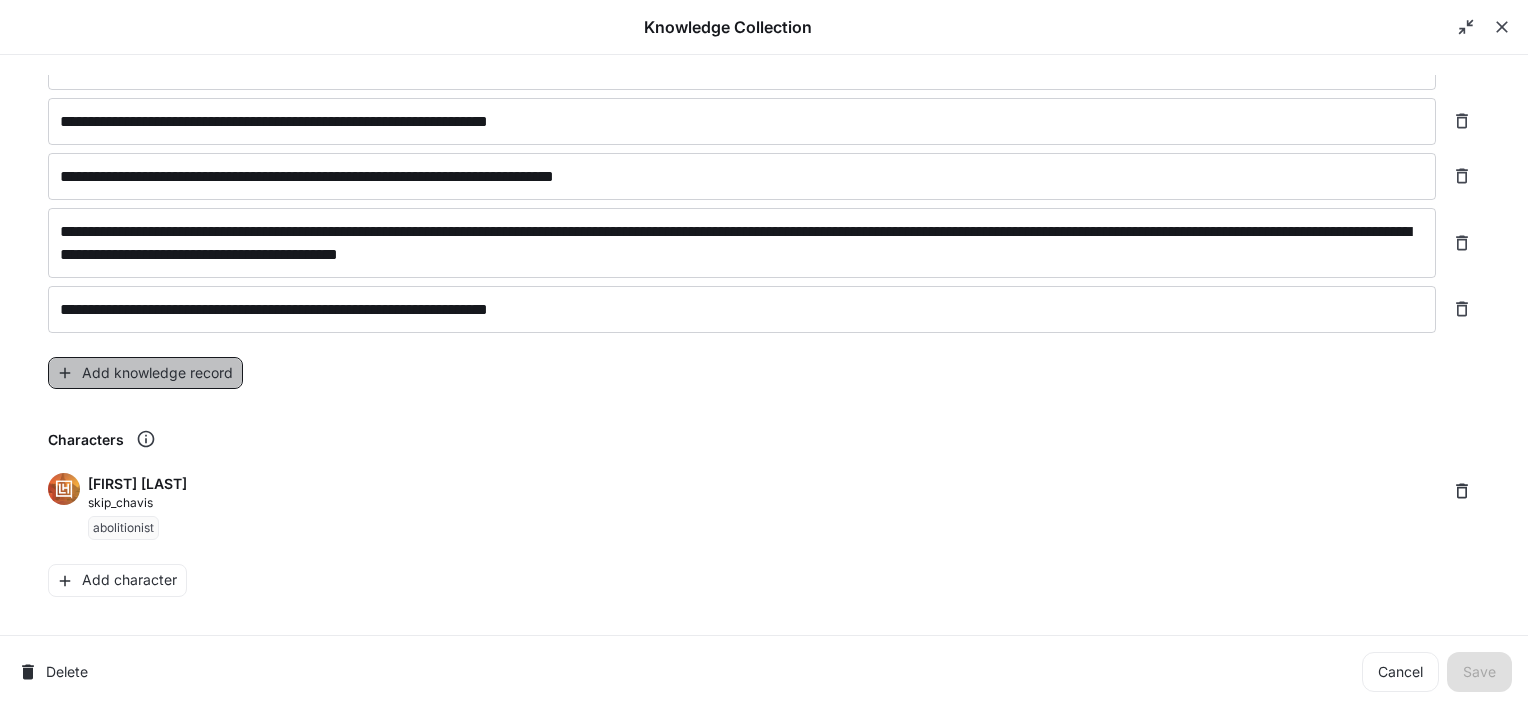 click on "Add knowledge record" at bounding box center (145, 373) 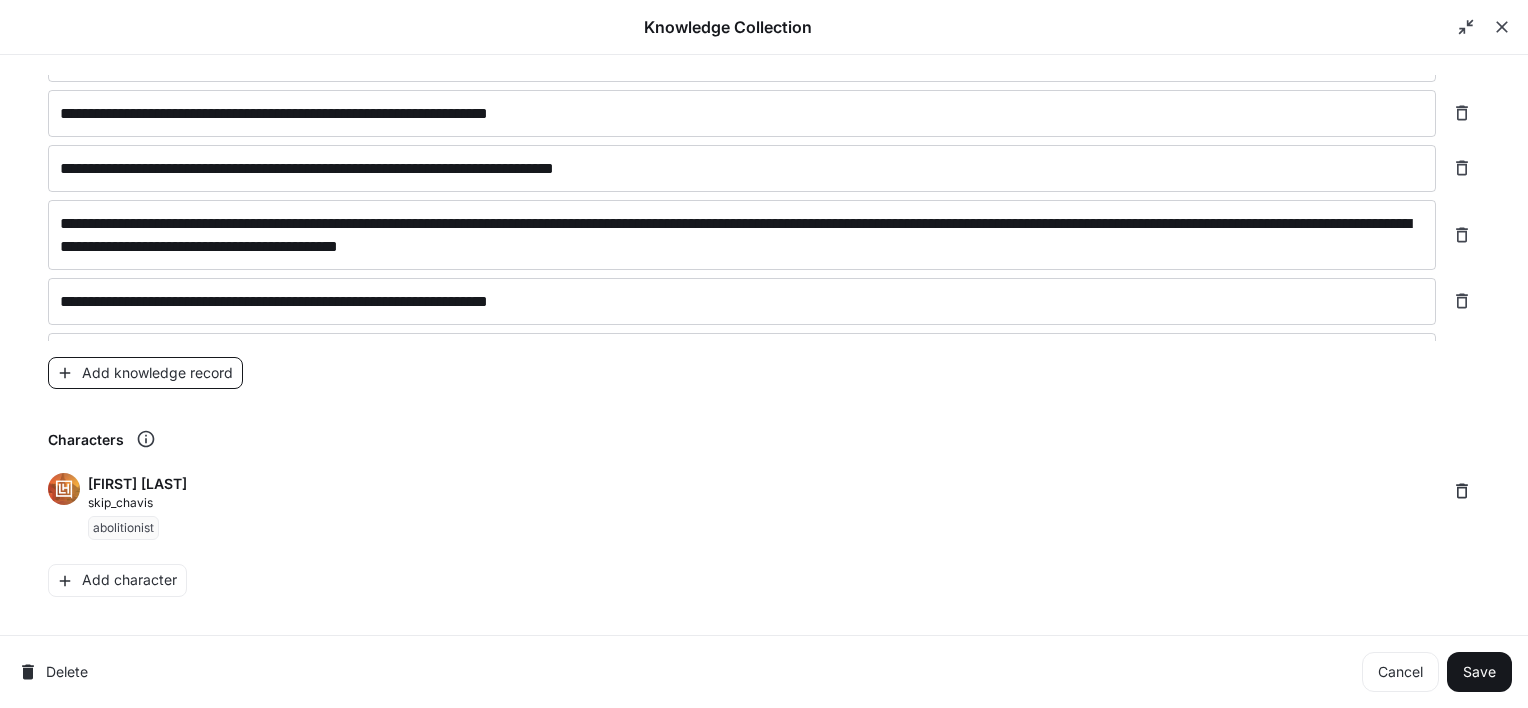 scroll, scrollTop: 1010, scrollLeft: 0, axis: vertical 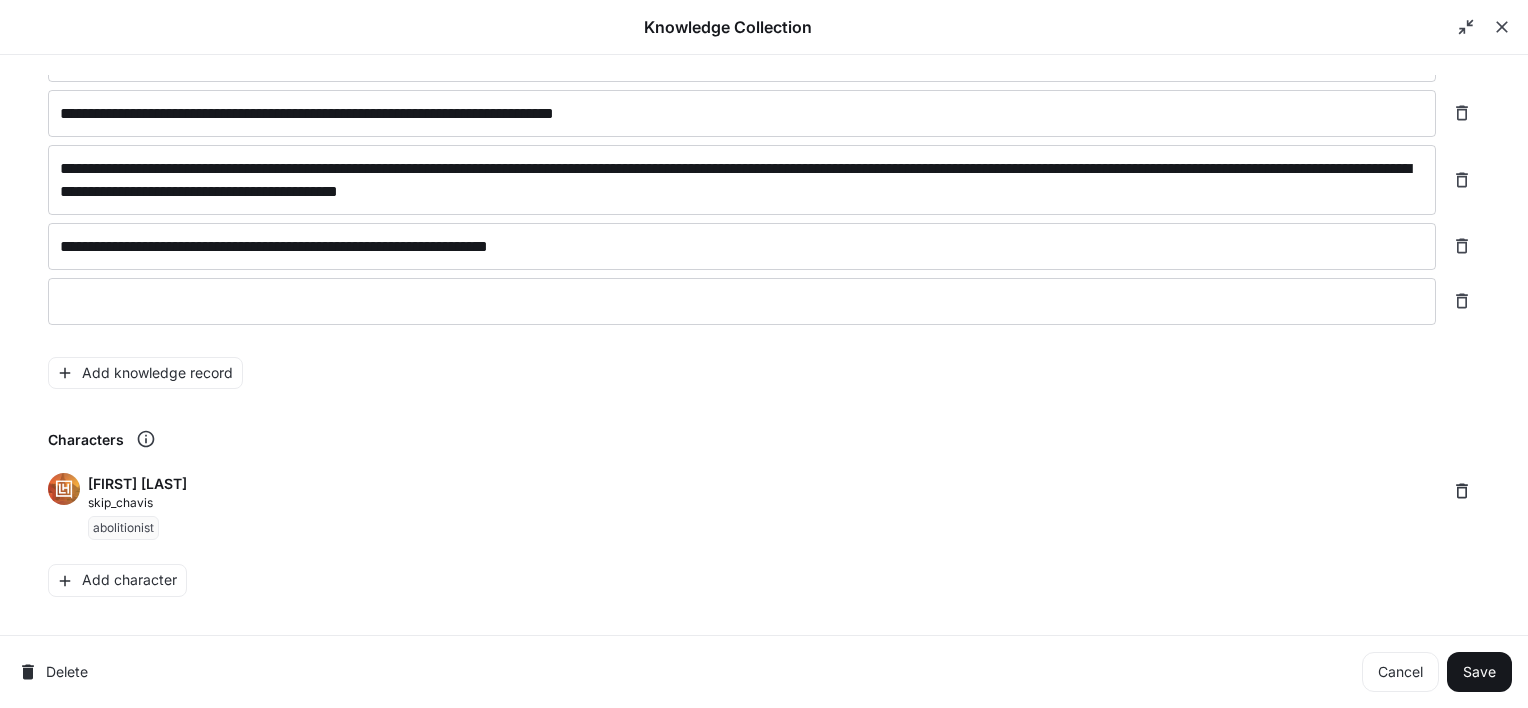 click on "**********" at bounding box center [764, 141] 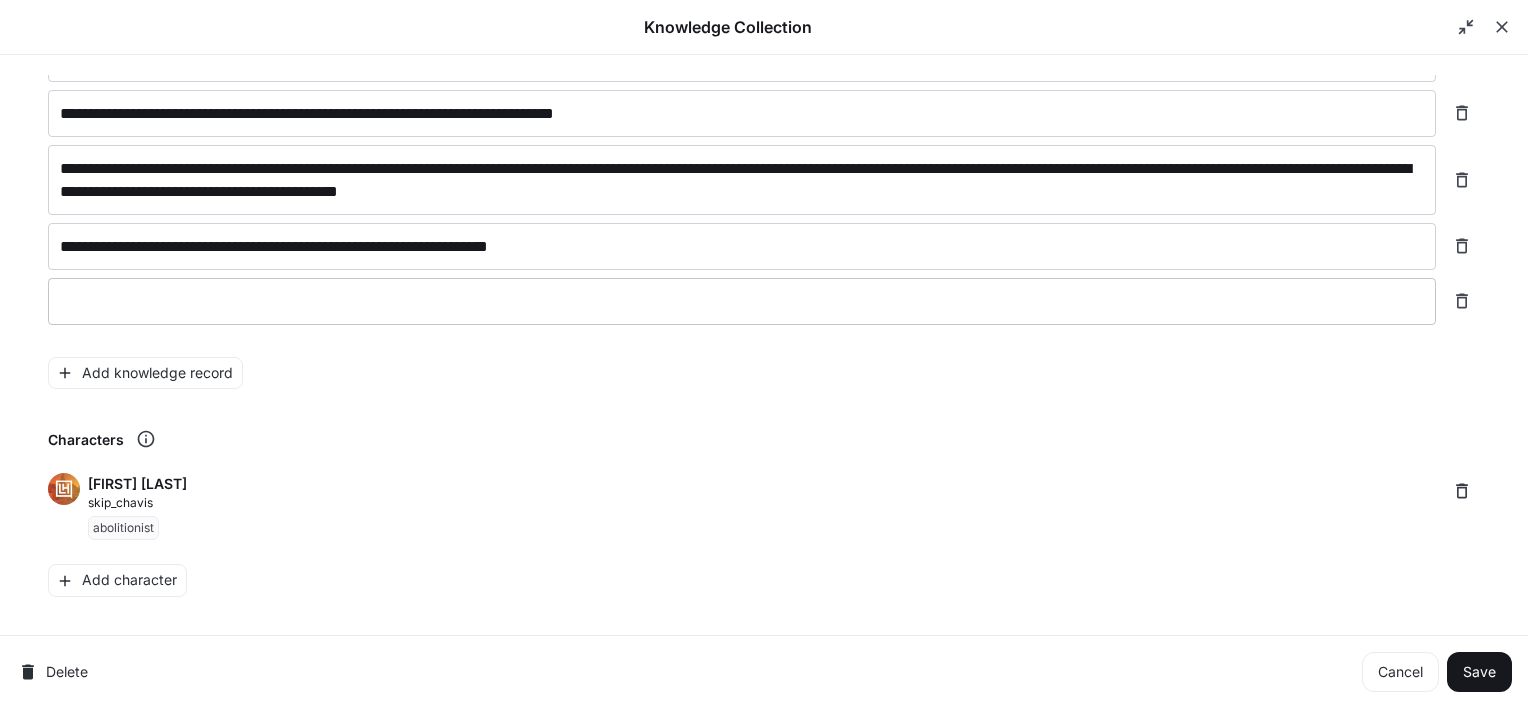 click at bounding box center (742, 301) 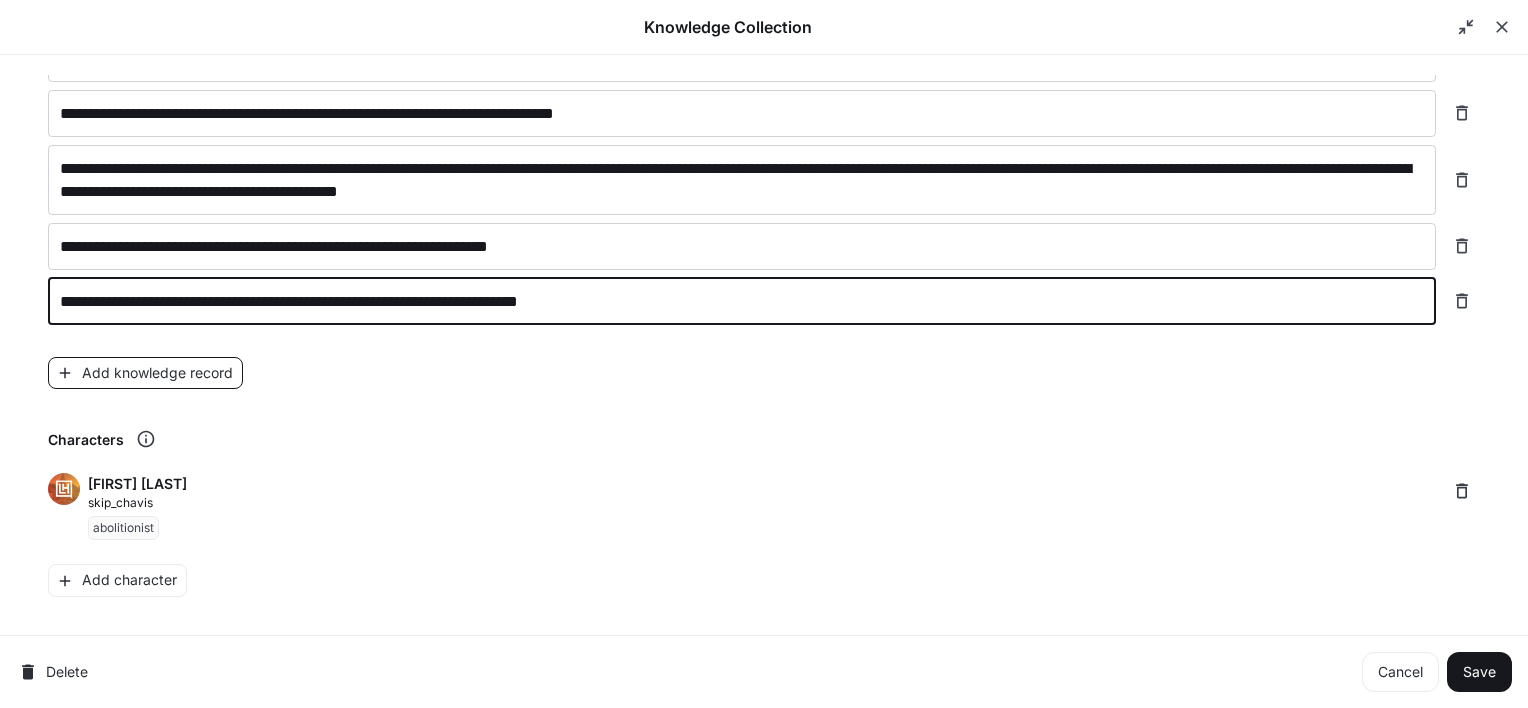 type on "**********" 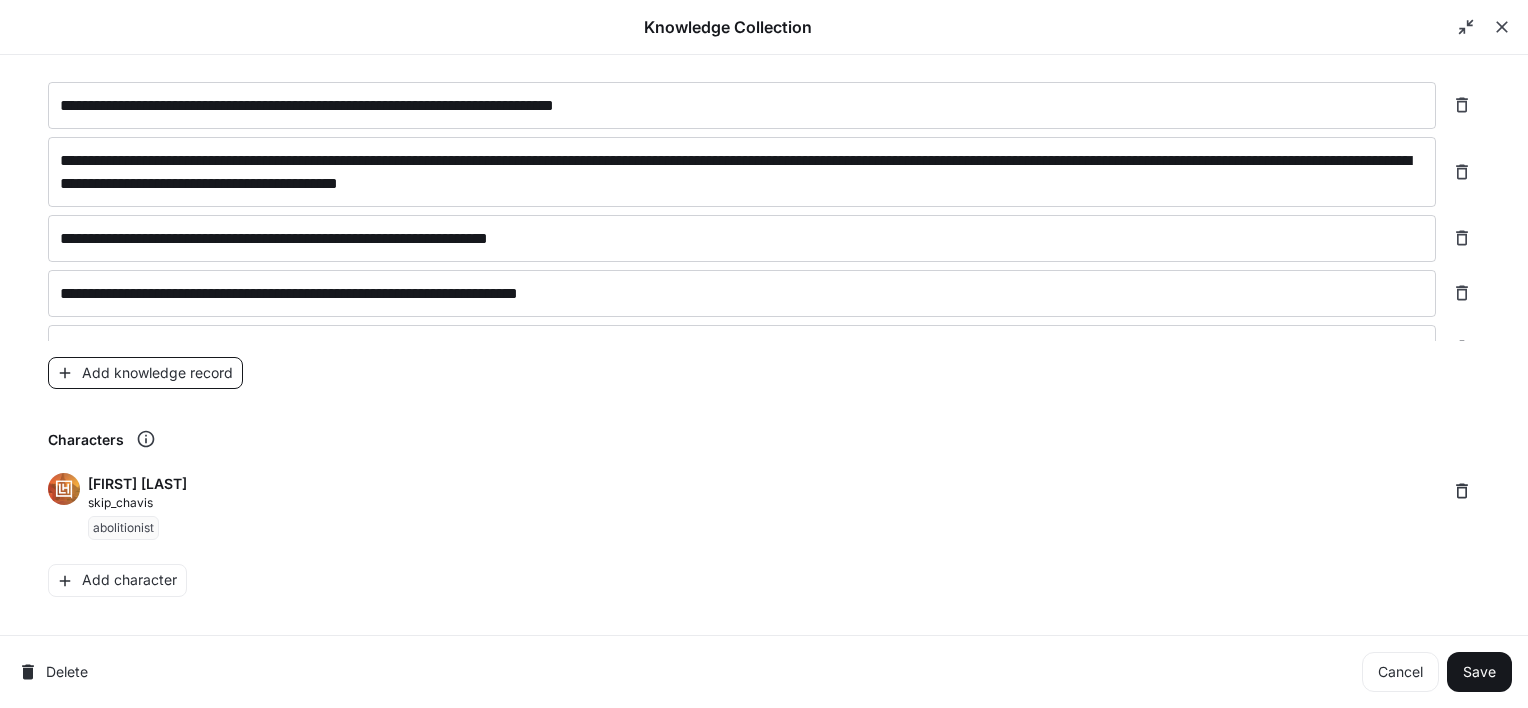 scroll, scrollTop: 1056, scrollLeft: 0, axis: vertical 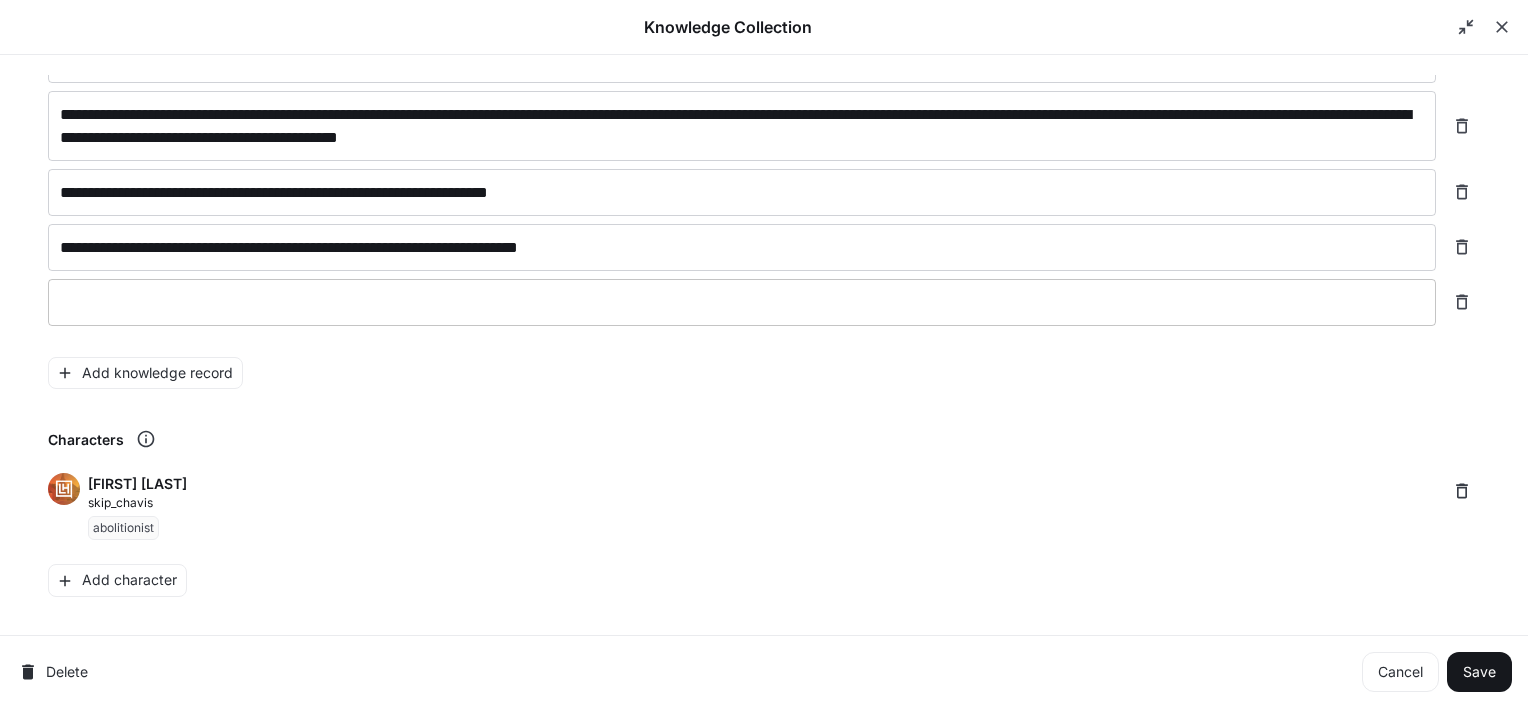 click at bounding box center (742, 302) 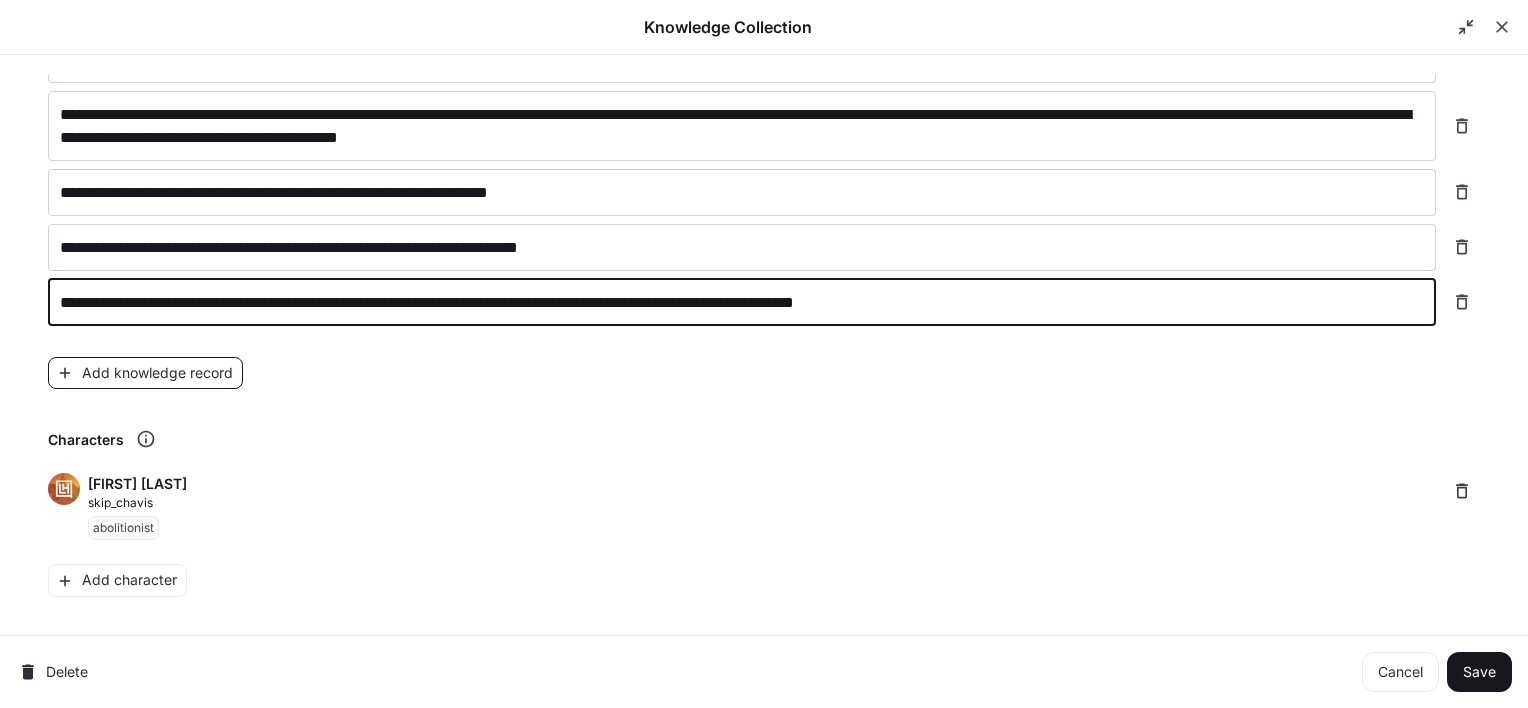 type on "**********" 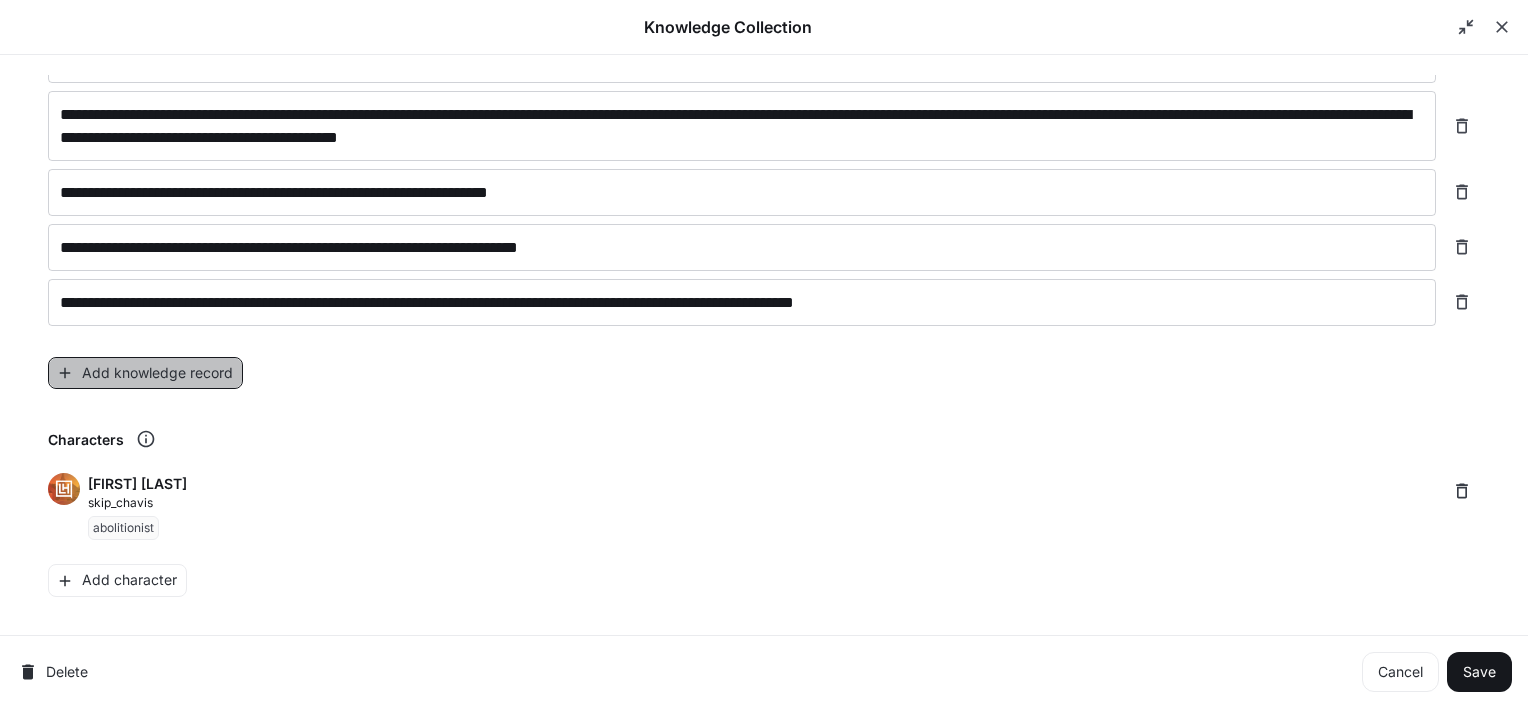 click on "Add knowledge record" at bounding box center (145, 373) 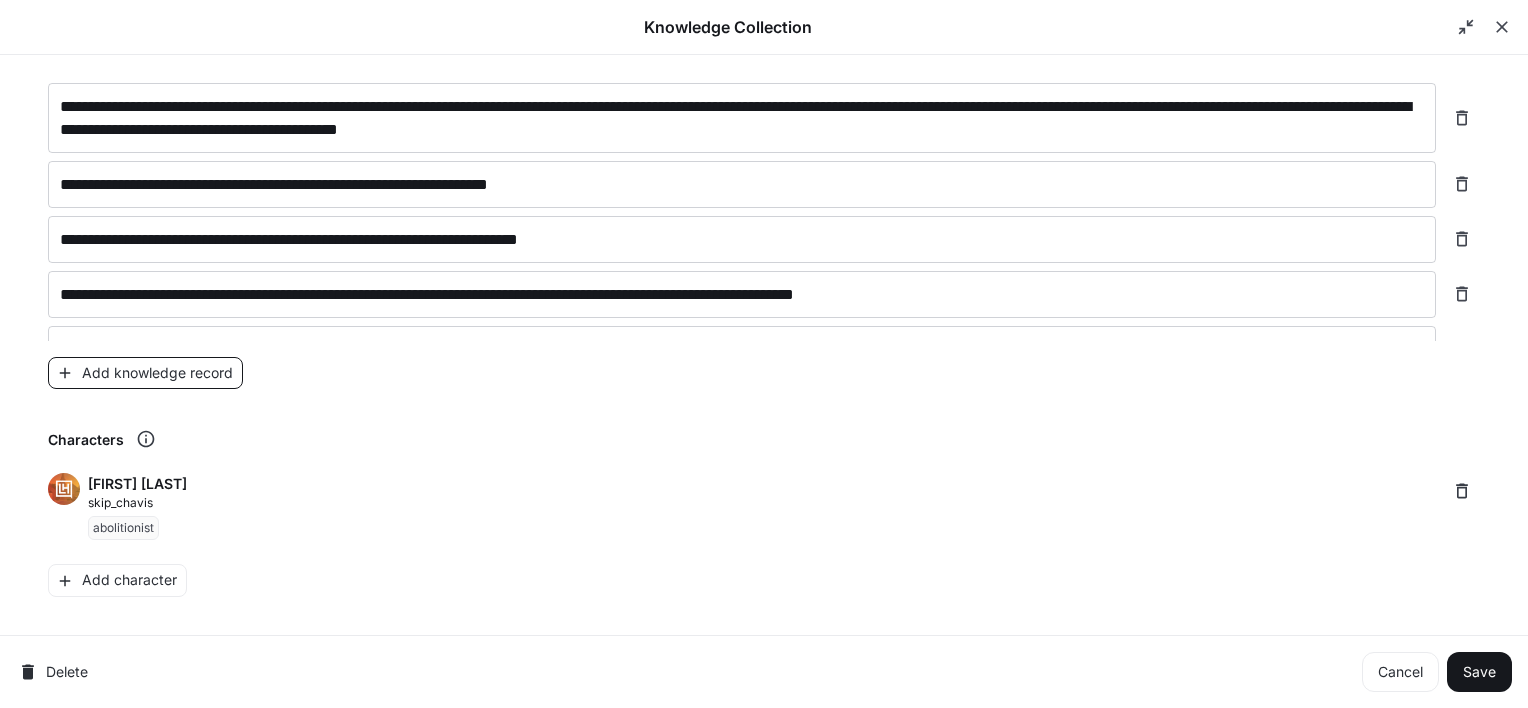 scroll, scrollTop: 1104, scrollLeft: 0, axis: vertical 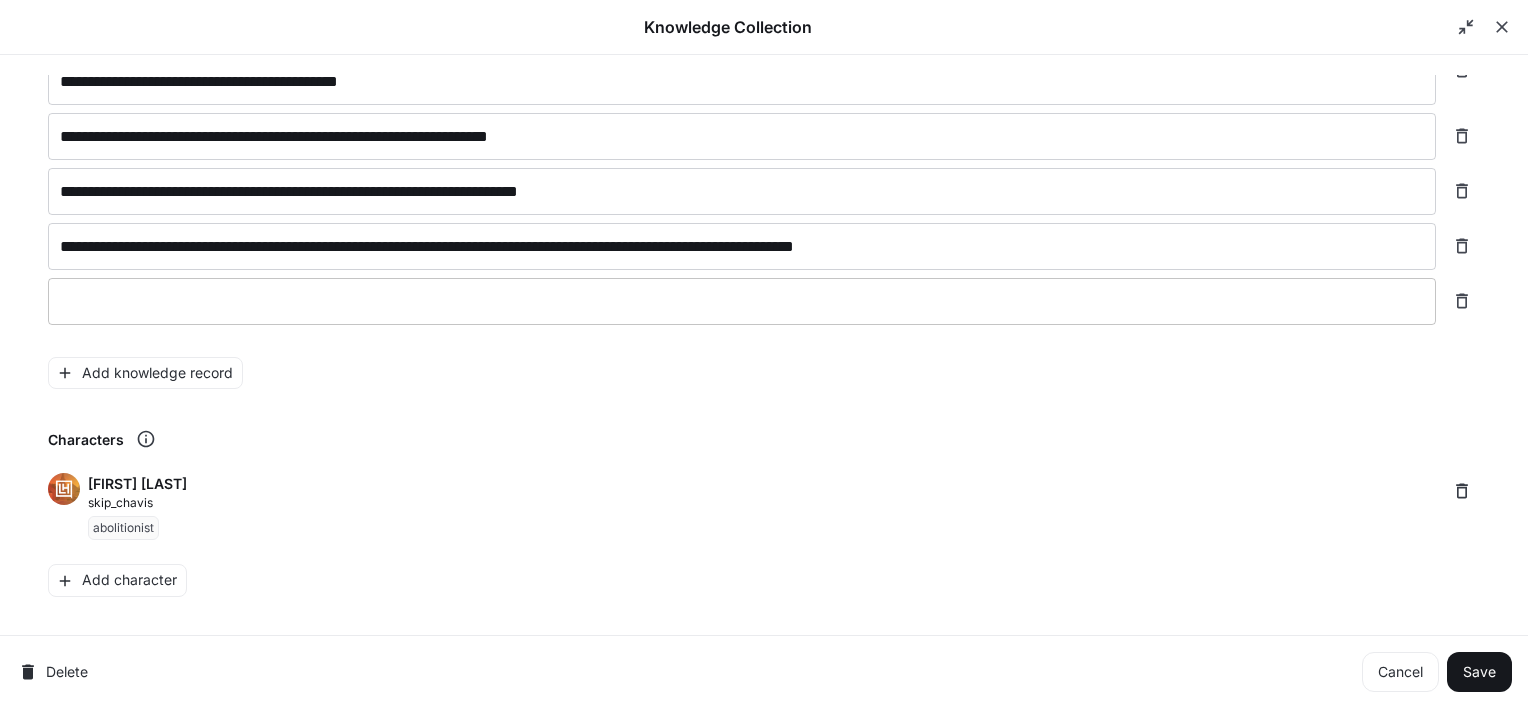 click on "* ​" at bounding box center (742, 301) 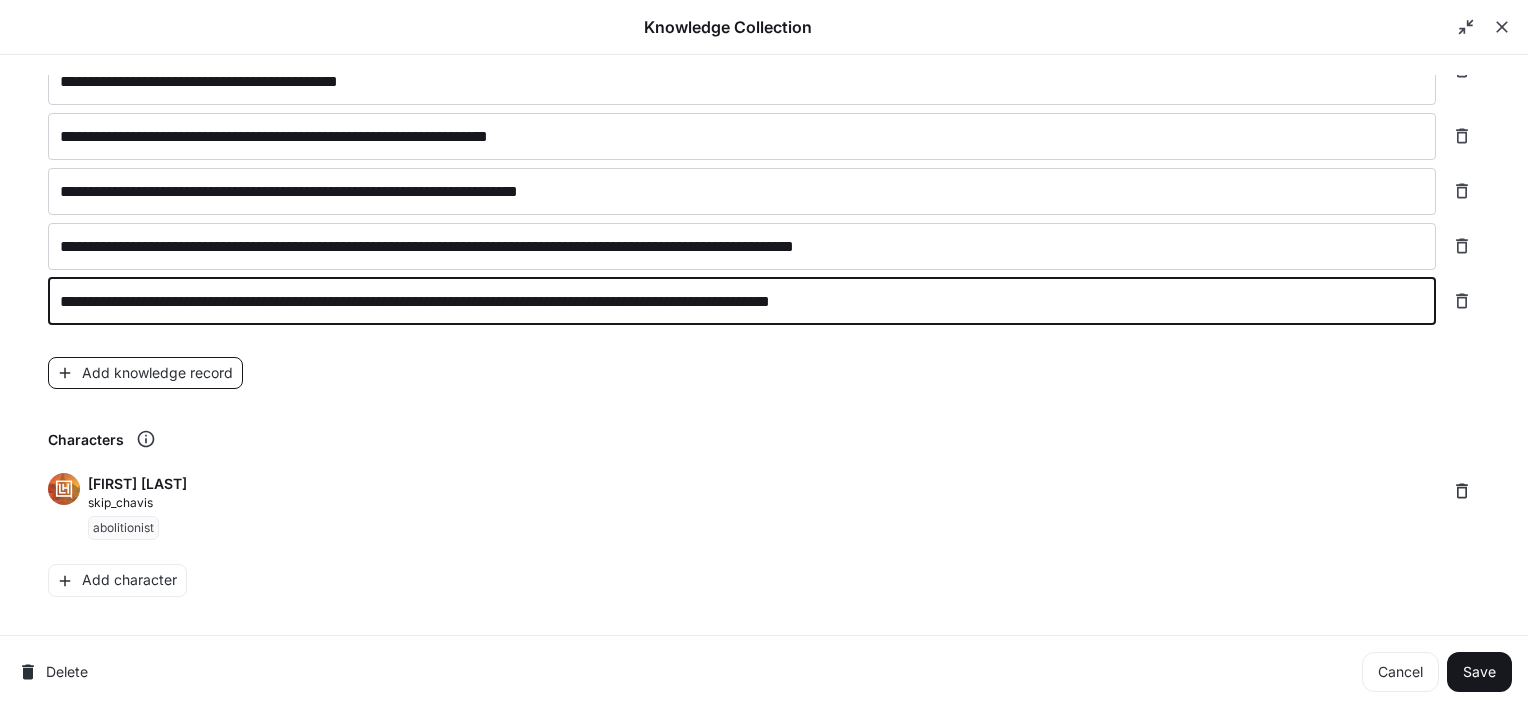 type on "**********" 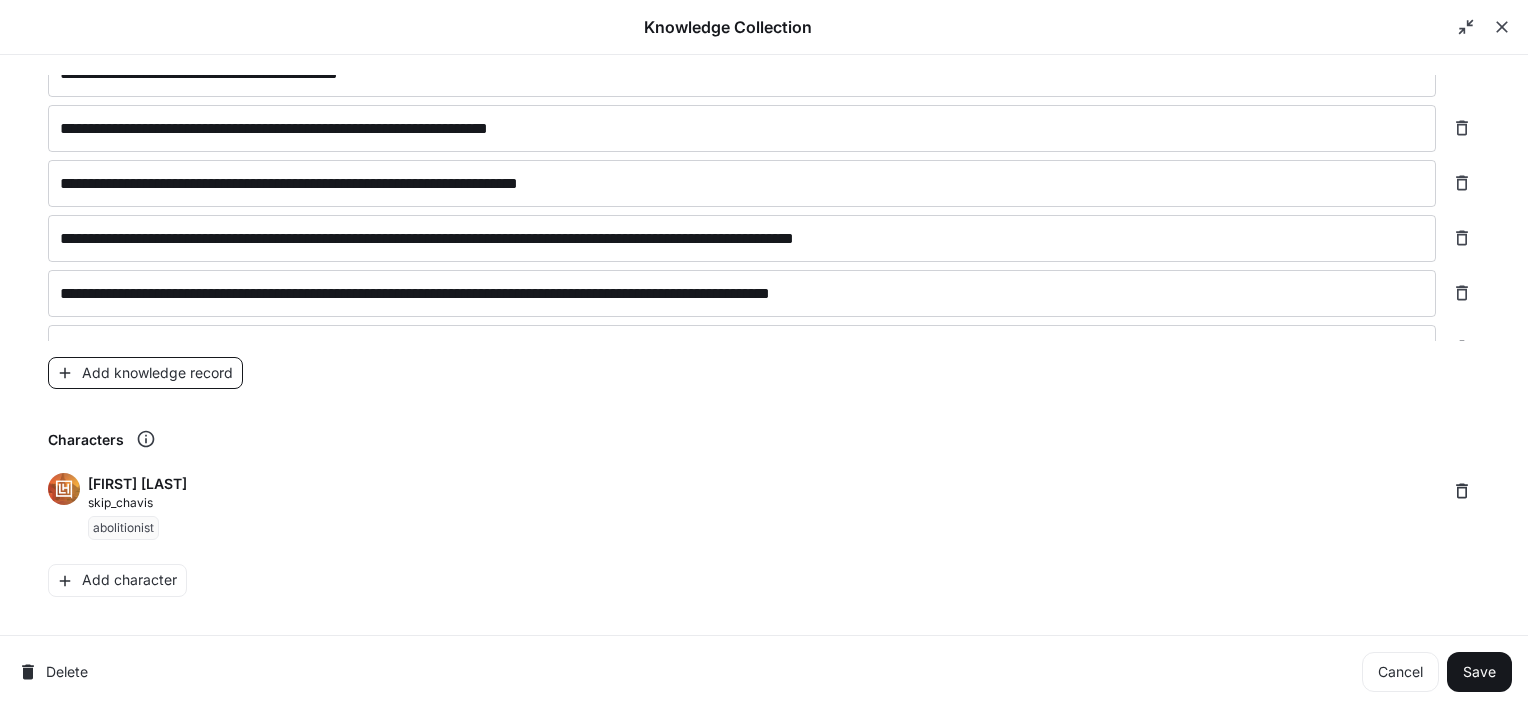 scroll, scrollTop: 1151, scrollLeft: 0, axis: vertical 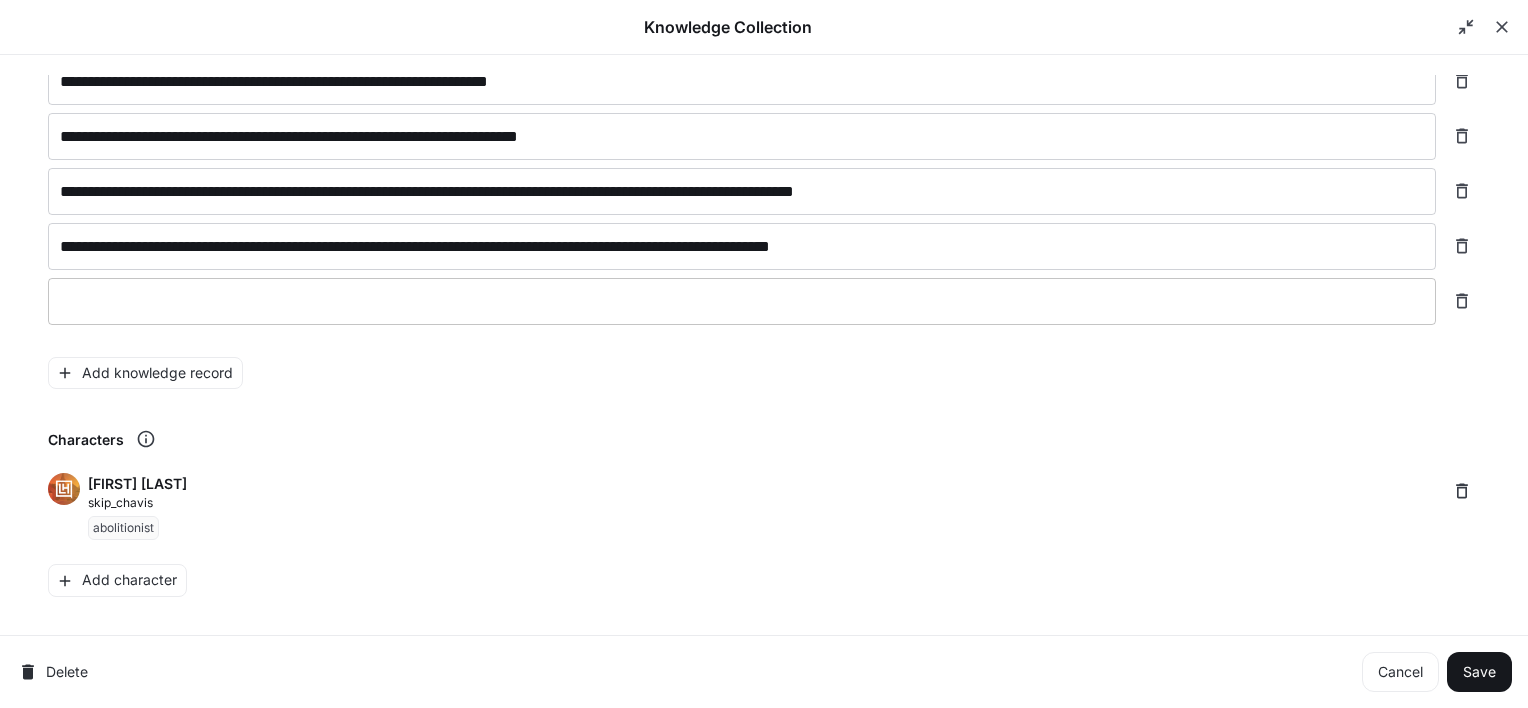 click at bounding box center [742, 301] 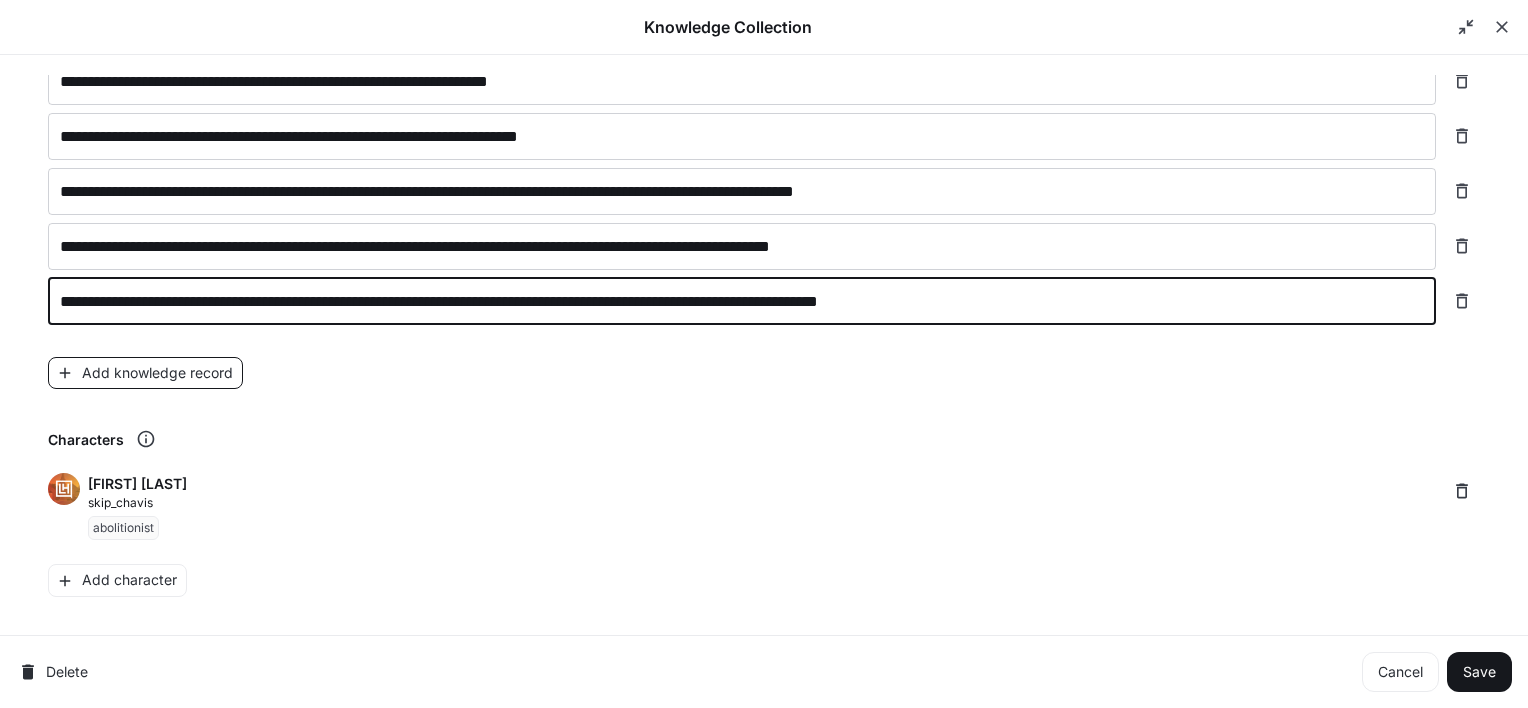type on "**********" 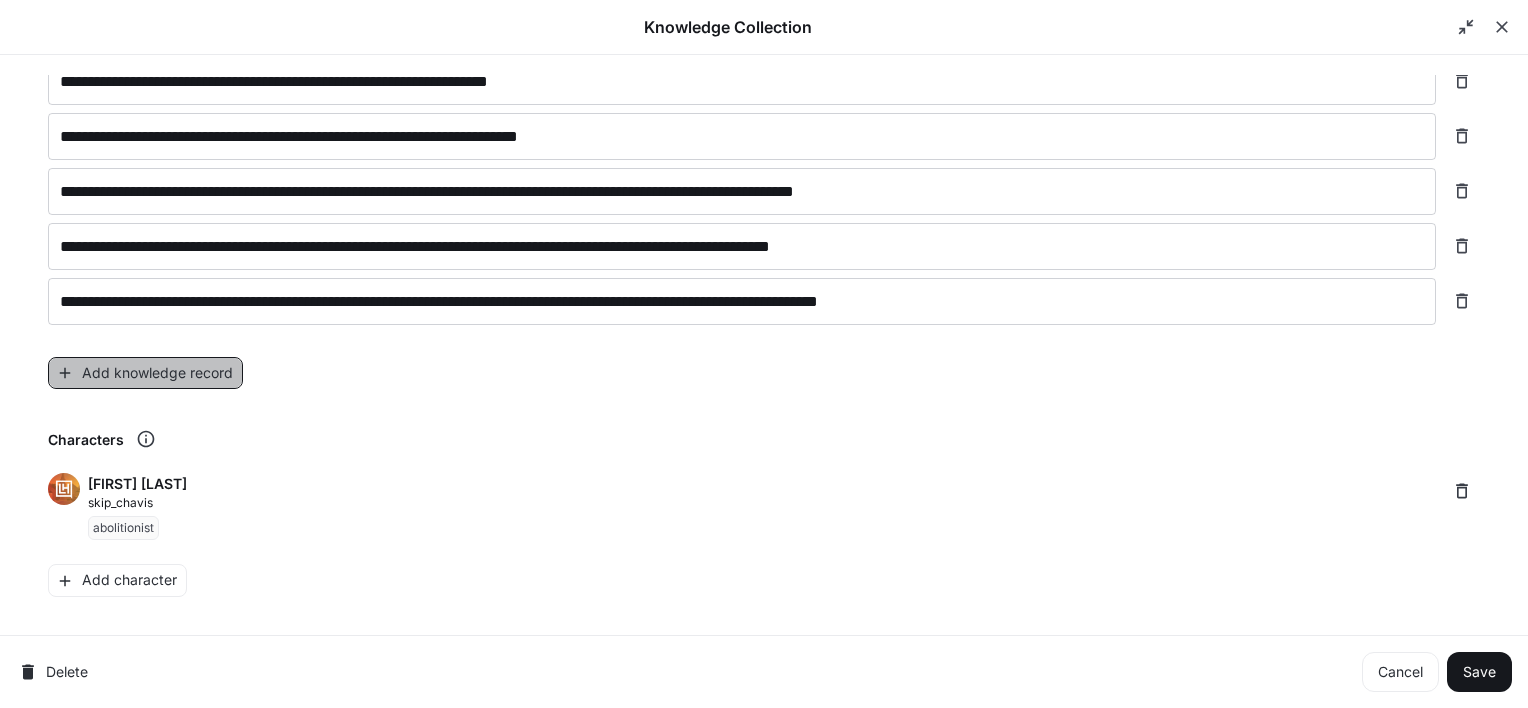 click on "Add knowledge record" at bounding box center [145, 373] 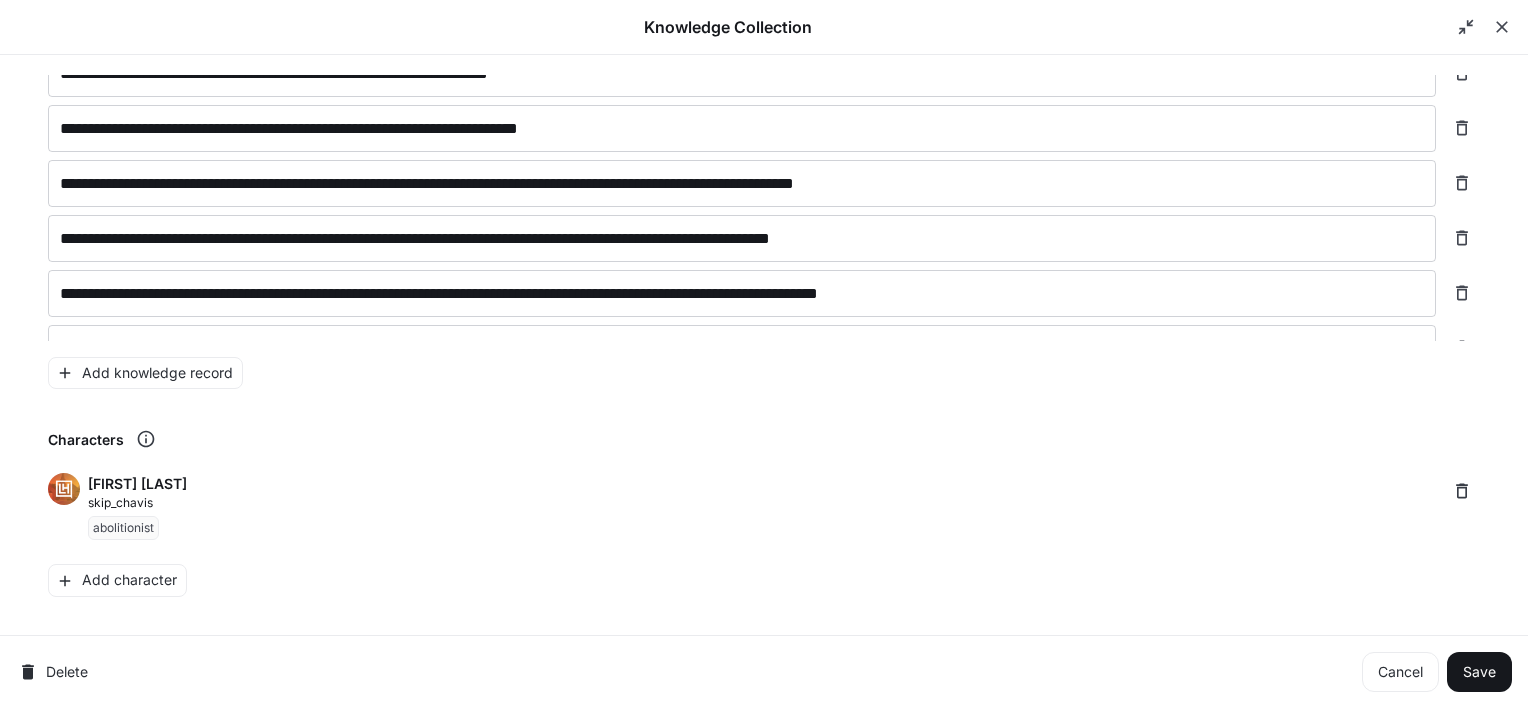 scroll, scrollTop: 1198, scrollLeft: 0, axis: vertical 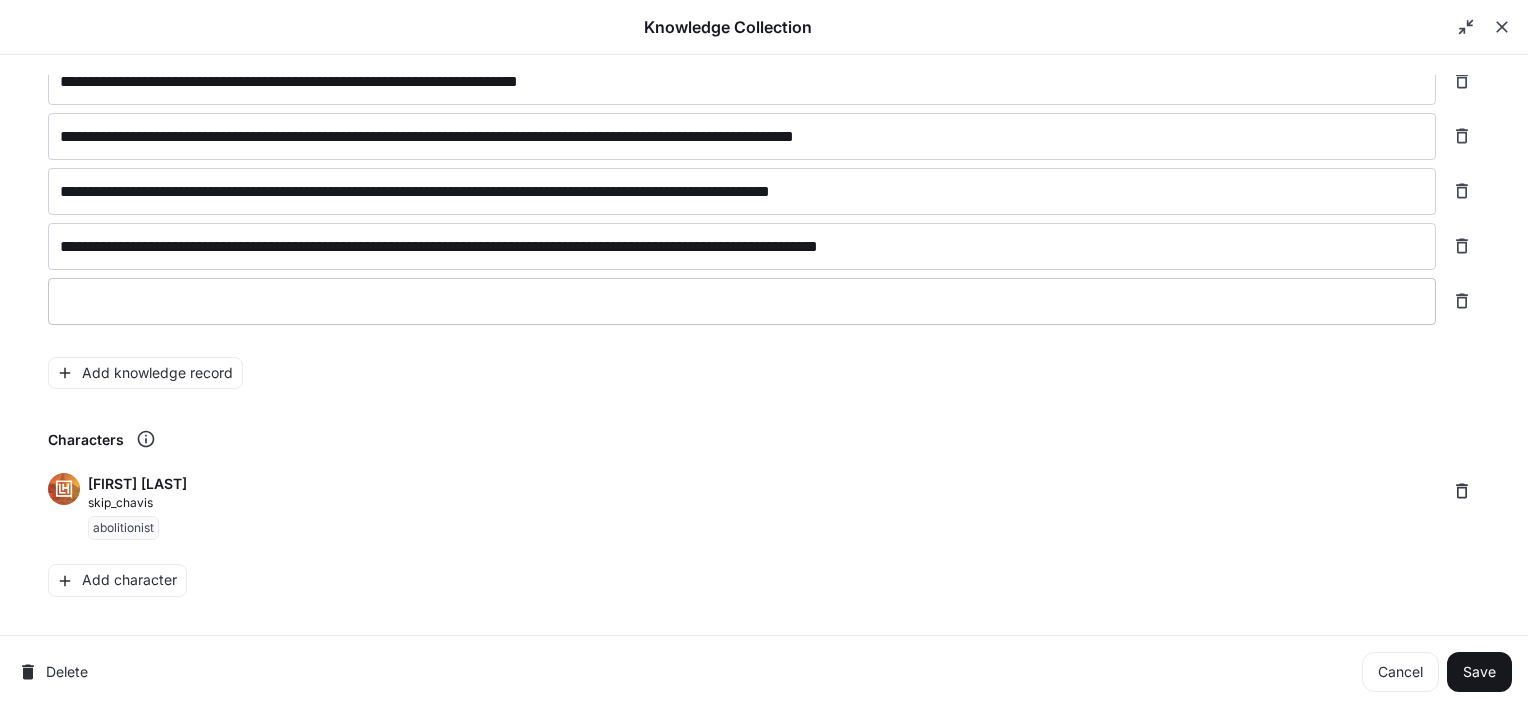click on "* ​" at bounding box center [742, 301] 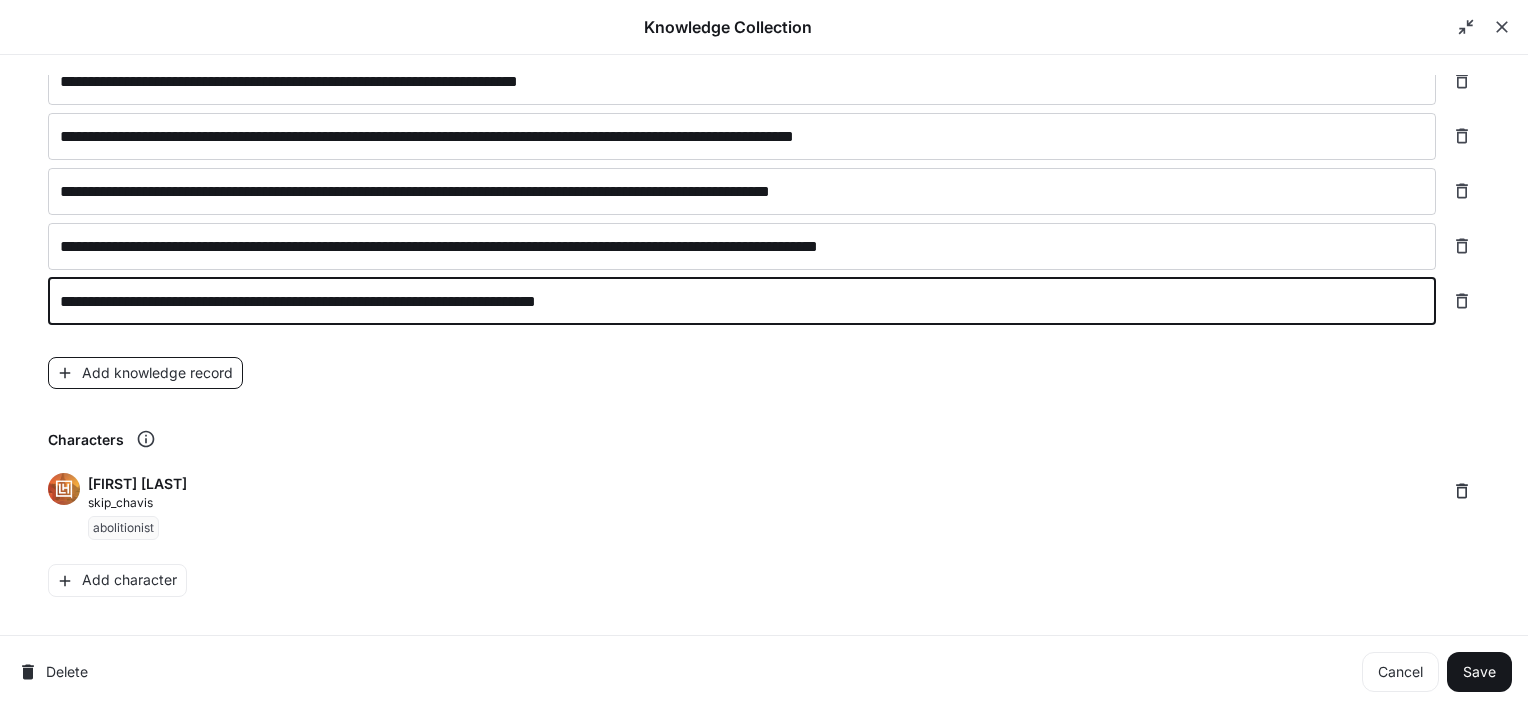 type on "**********" 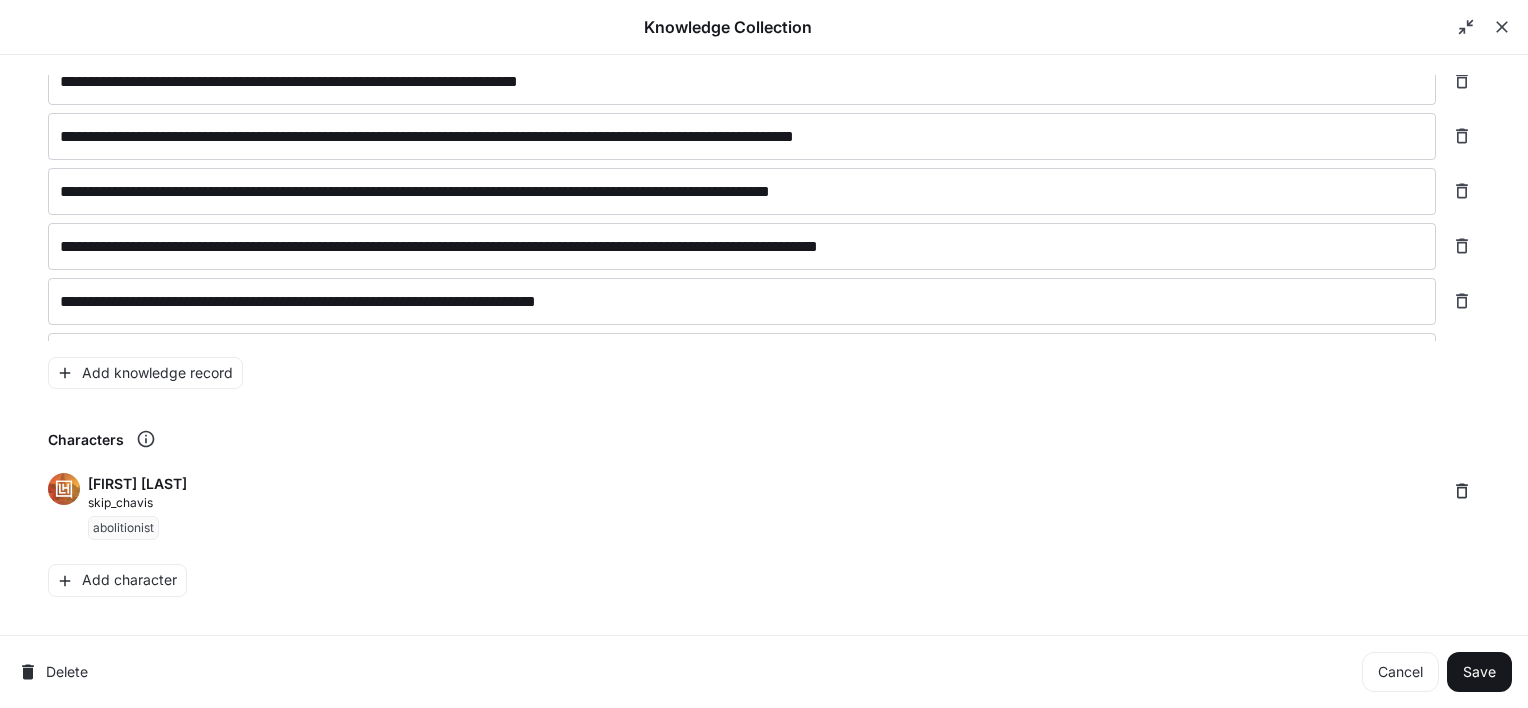 scroll, scrollTop: 1244, scrollLeft: 0, axis: vertical 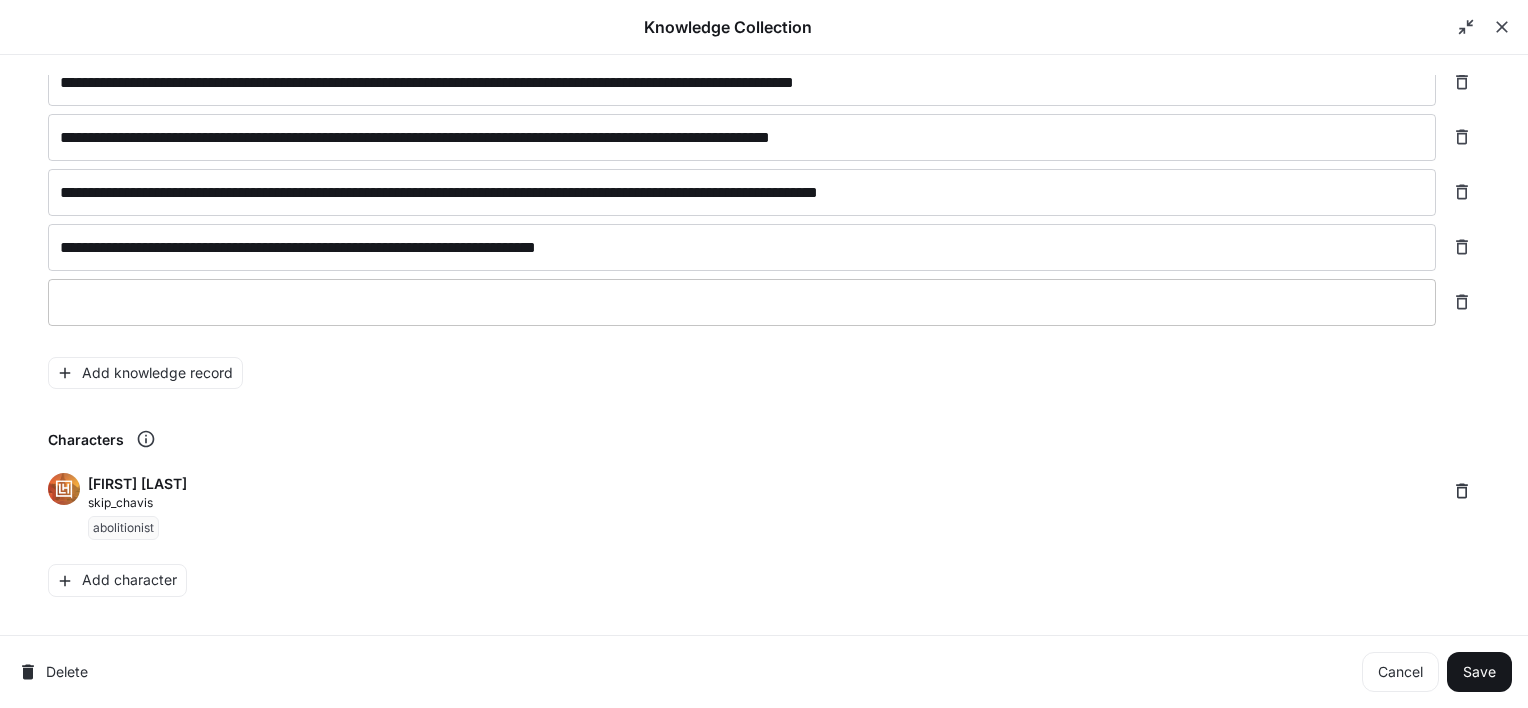 click at bounding box center (742, 302) 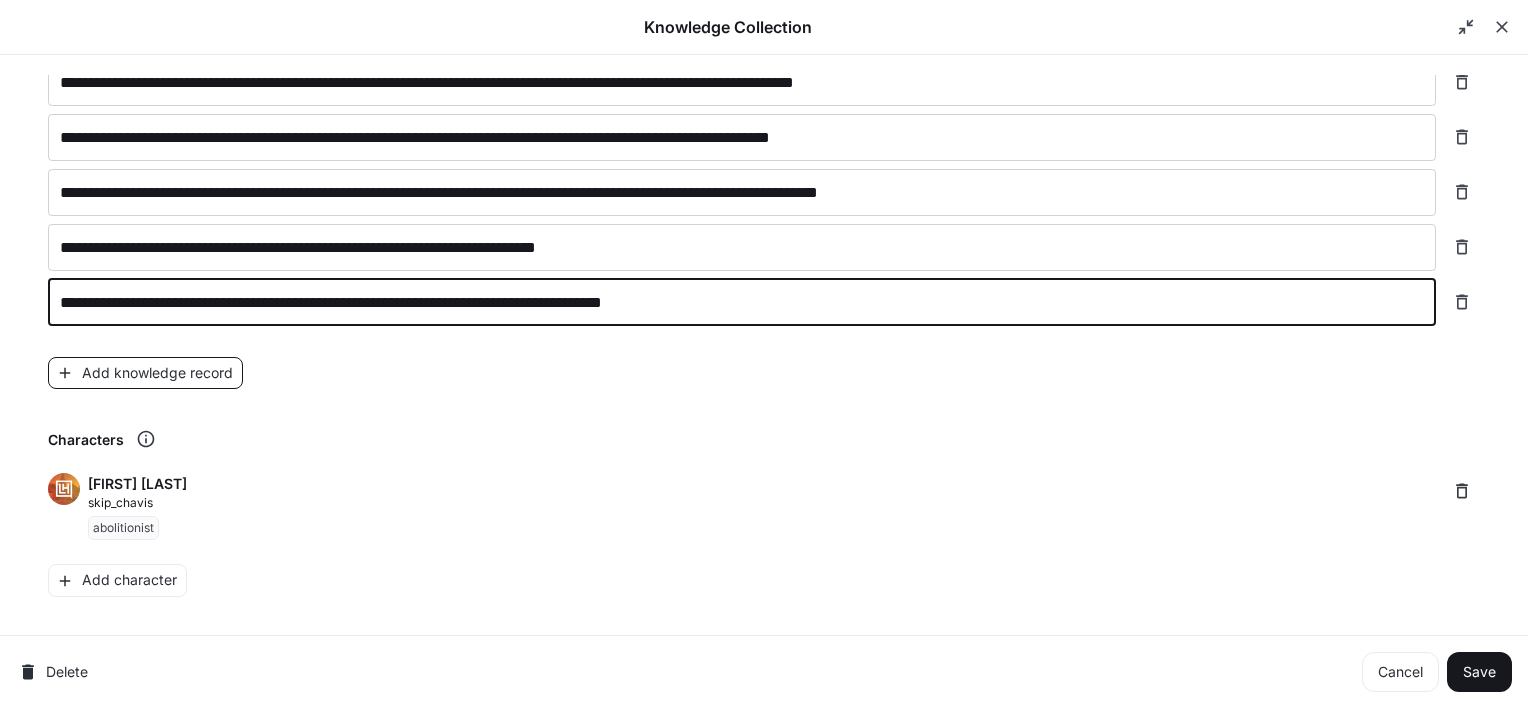 type on "**********" 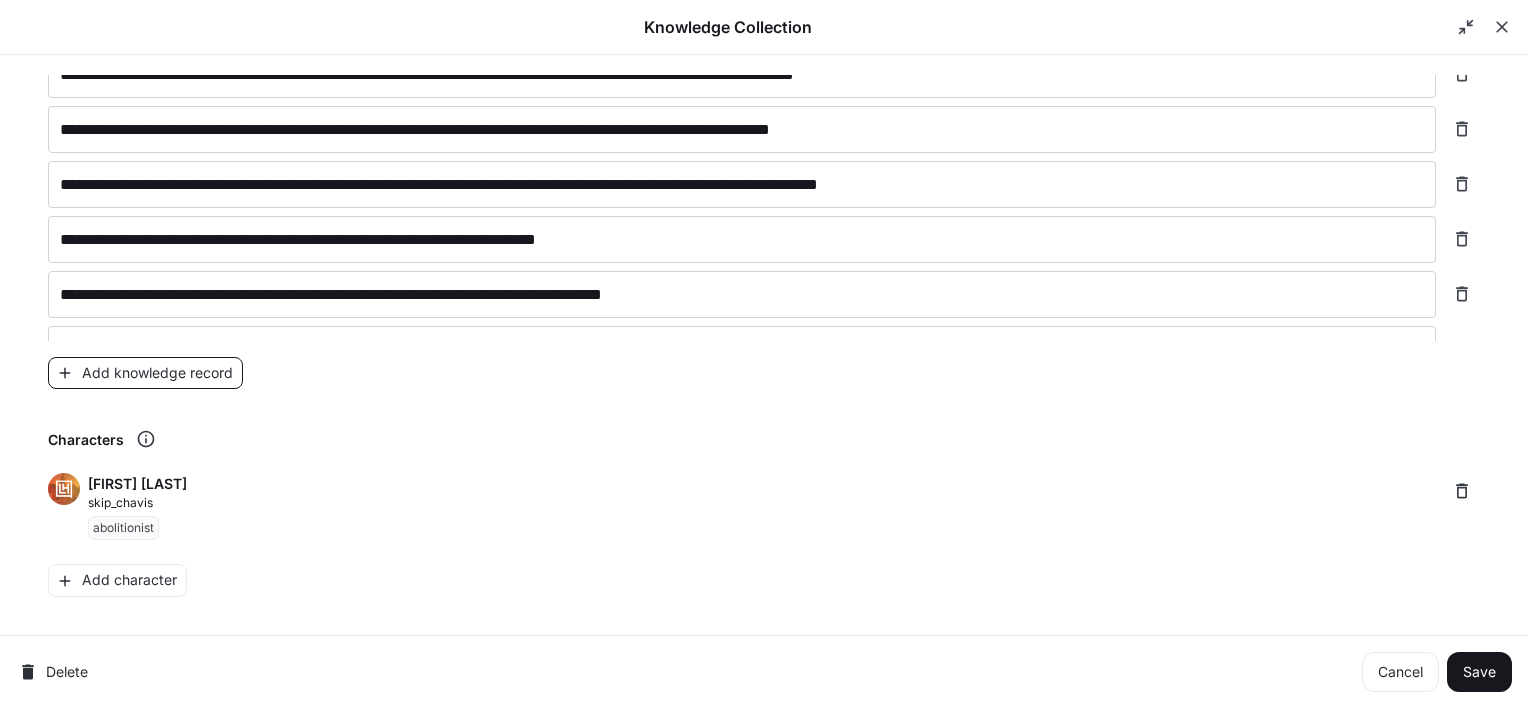 scroll, scrollTop: 1292, scrollLeft: 0, axis: vertical 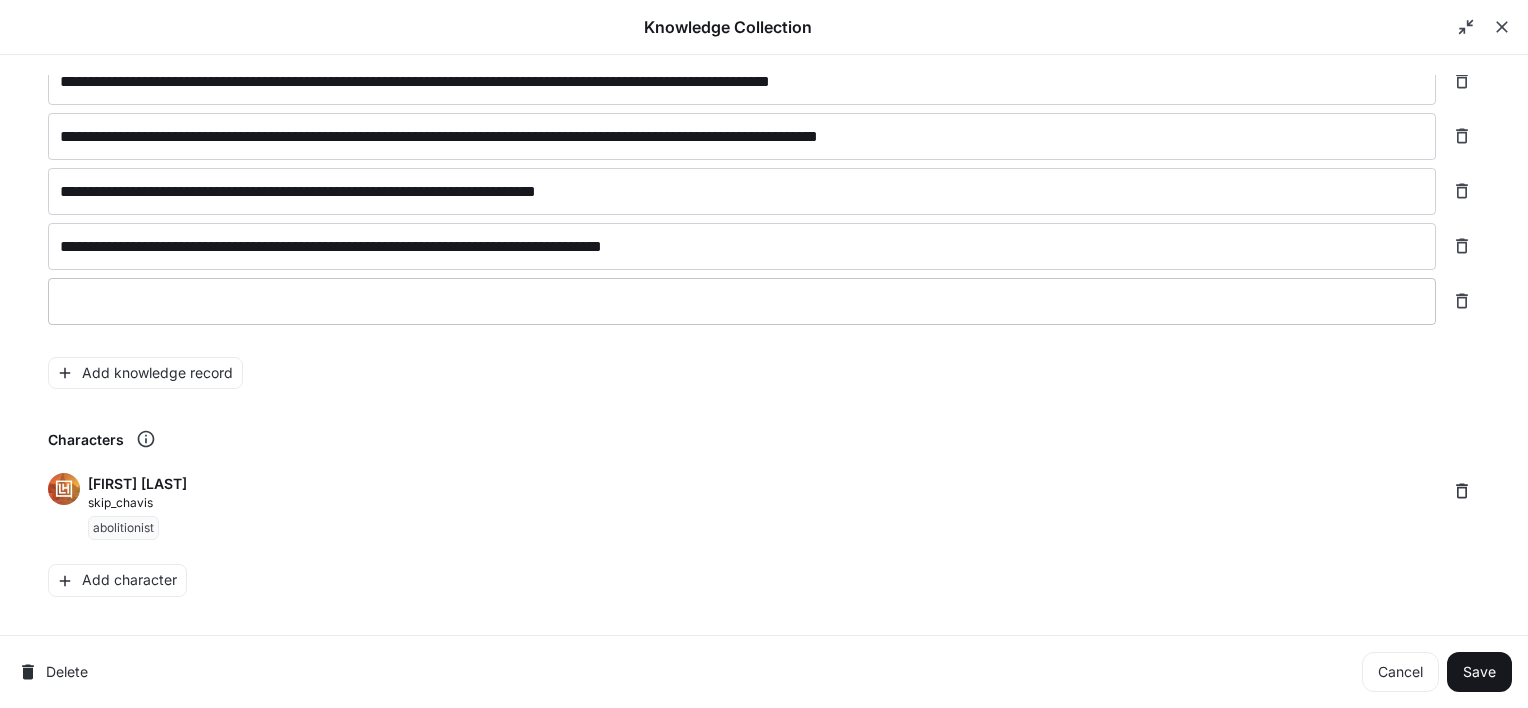 click at bounding box center [742, 301] 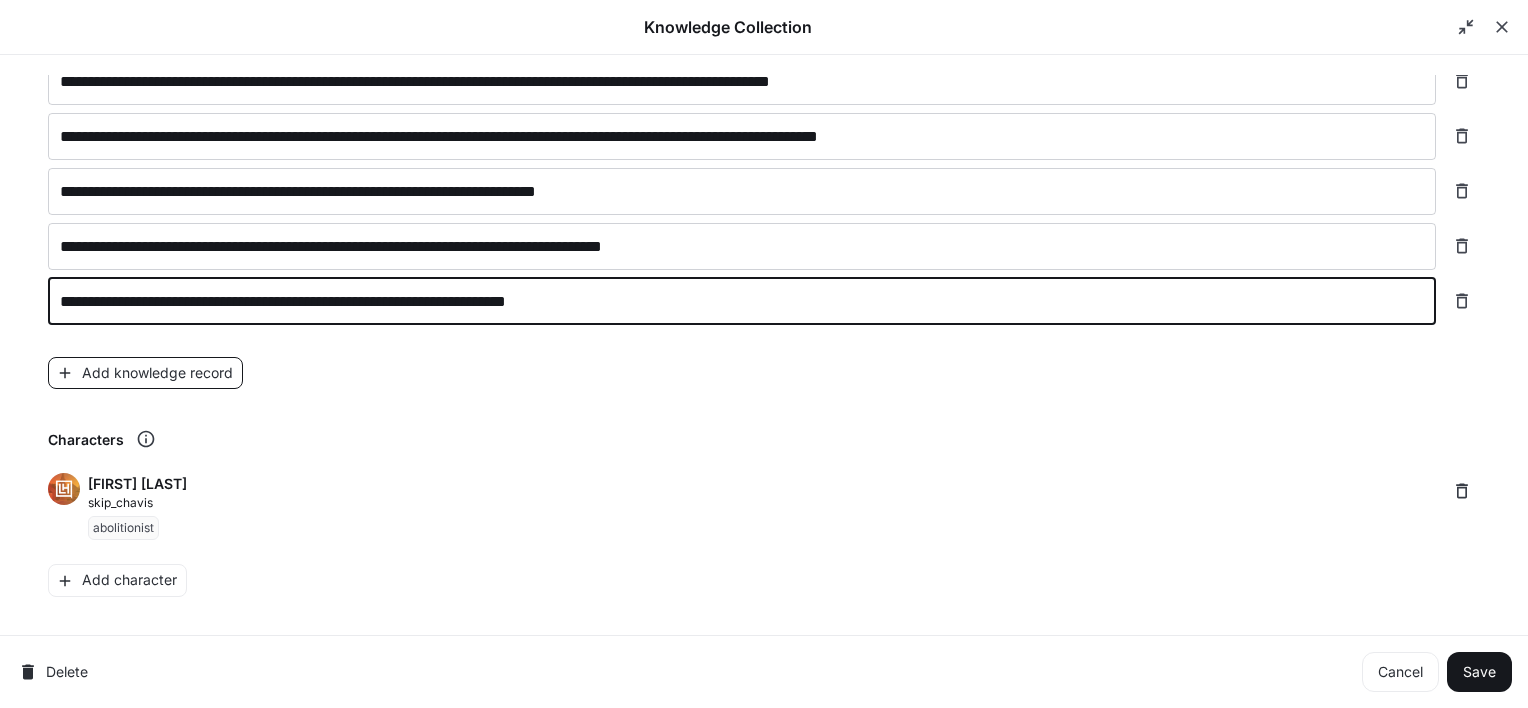 type on "**********" 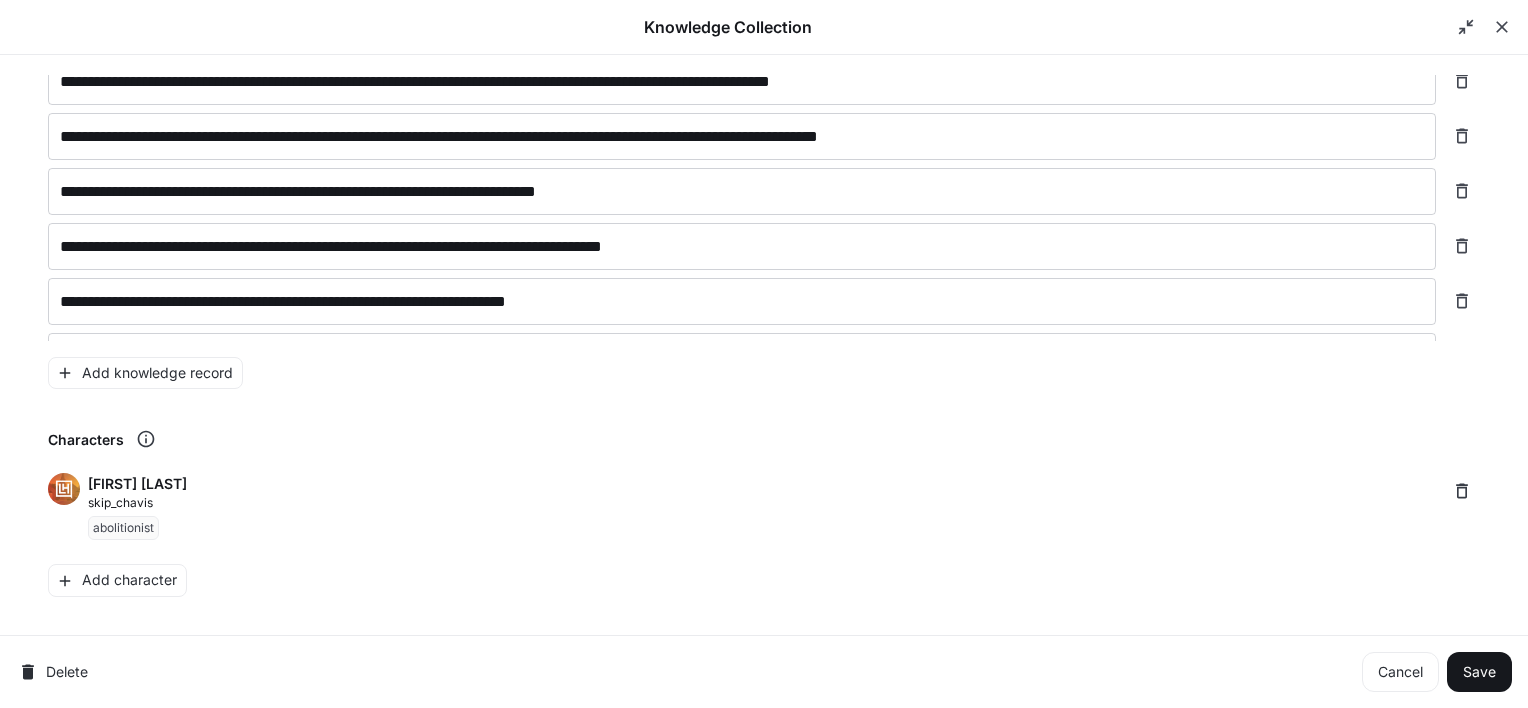 scroll, scrollTop: 1339, scrollLeft: 0, axis: vertical 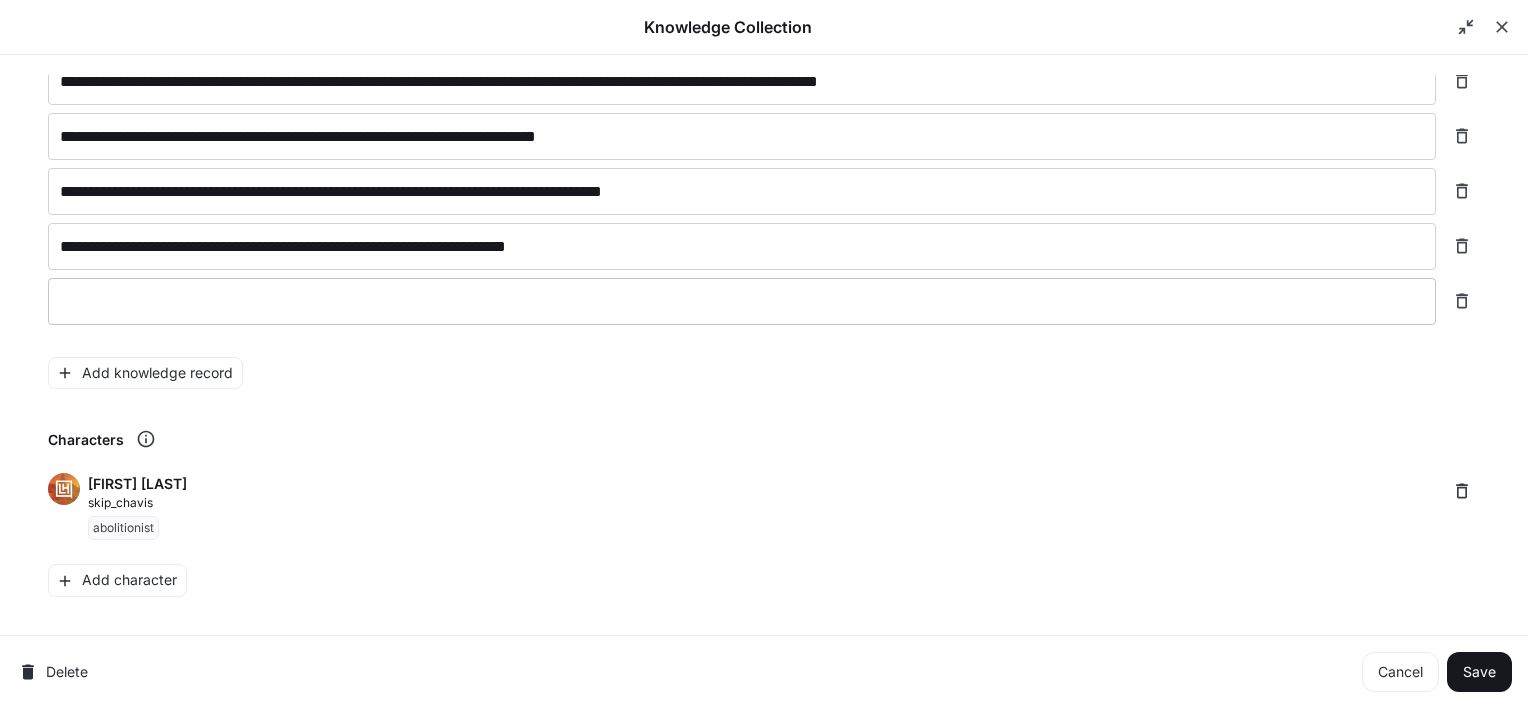 click at bounding box center [742, 301] 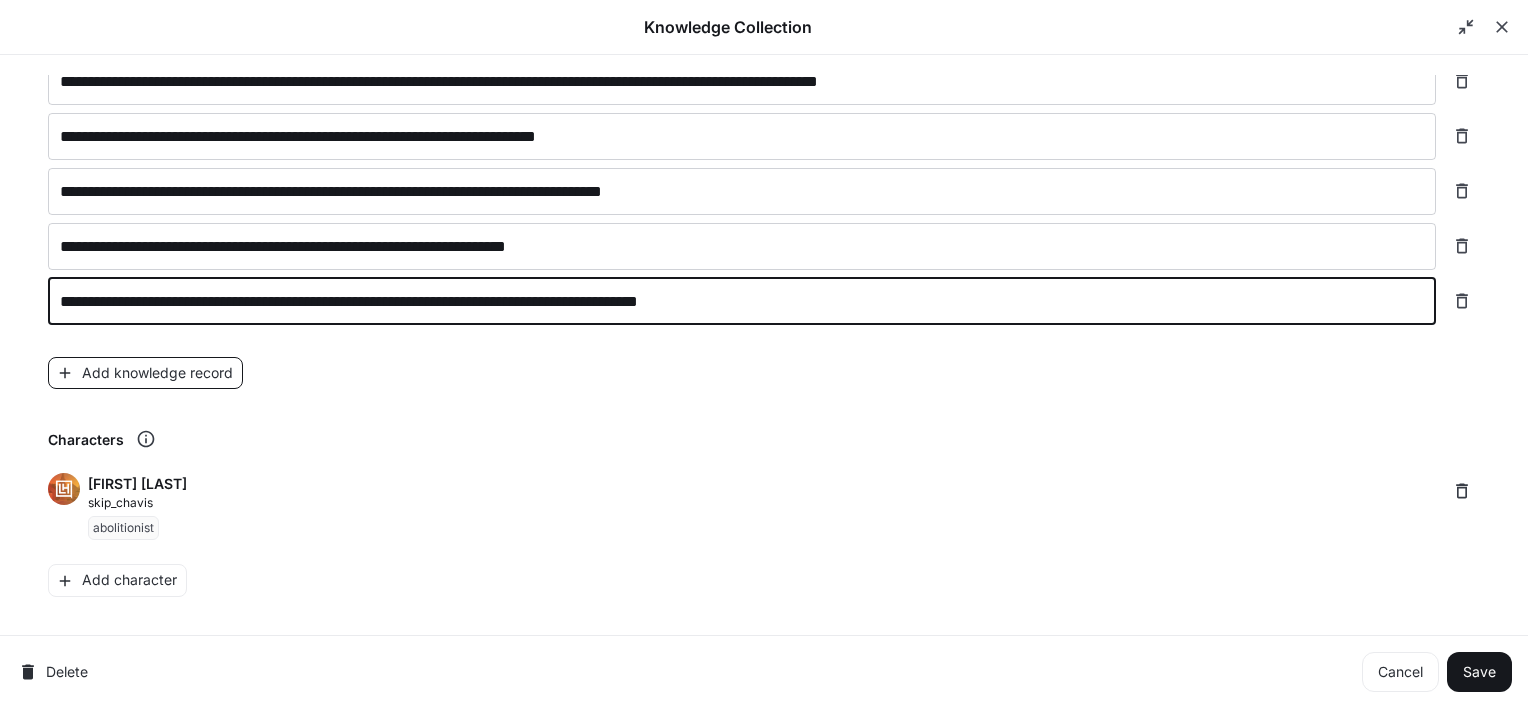 type on "**********" 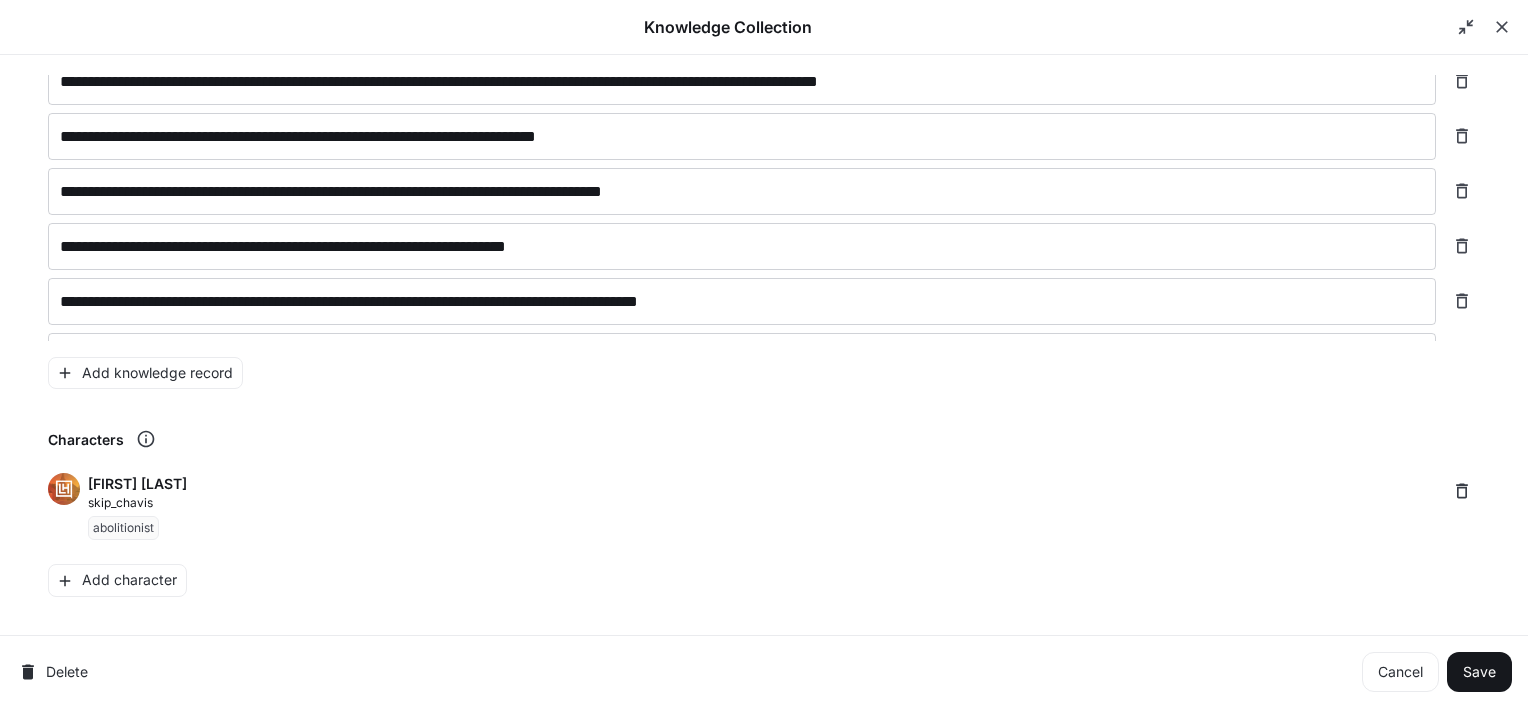 scroll, scrollTop: 1386, scrollLeft: 0, axis: vertical 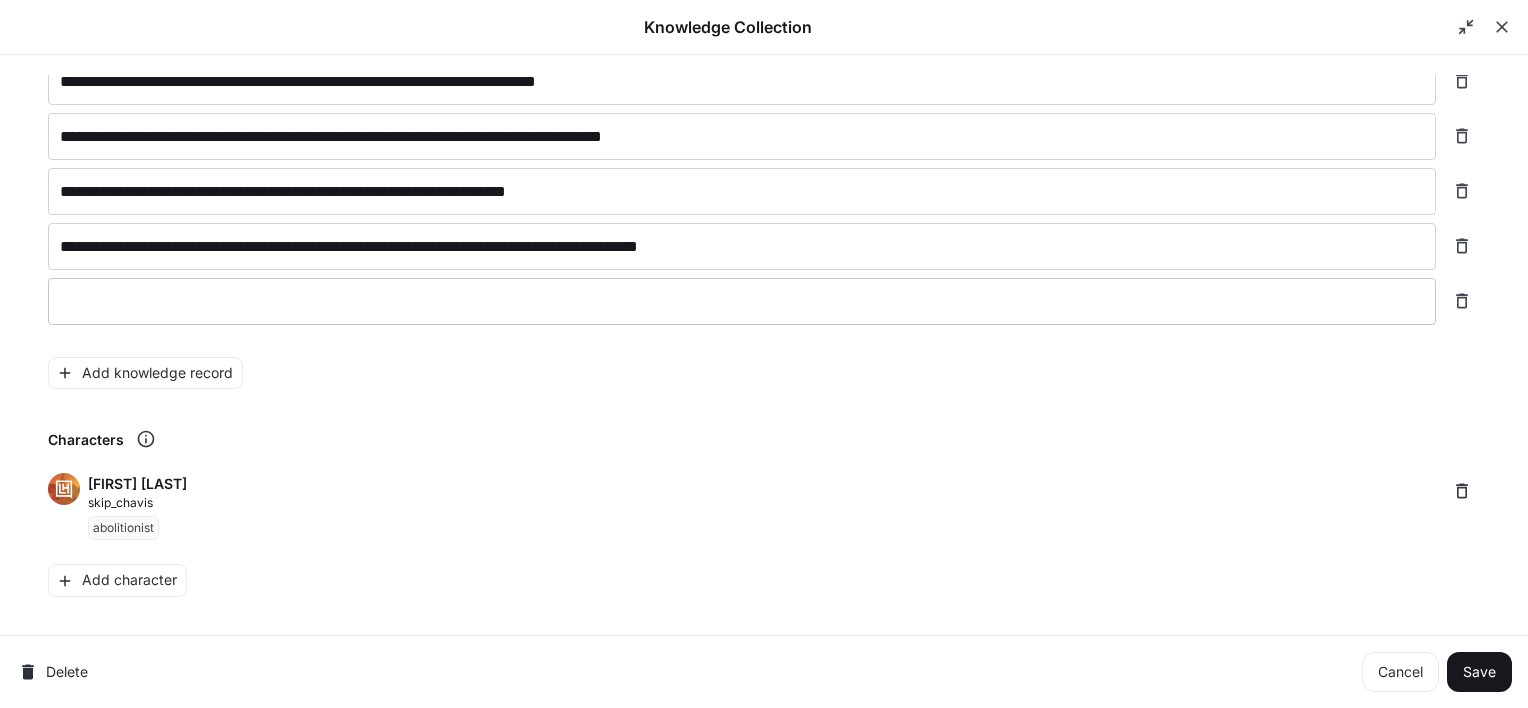 click at bounding box center [742, 301] 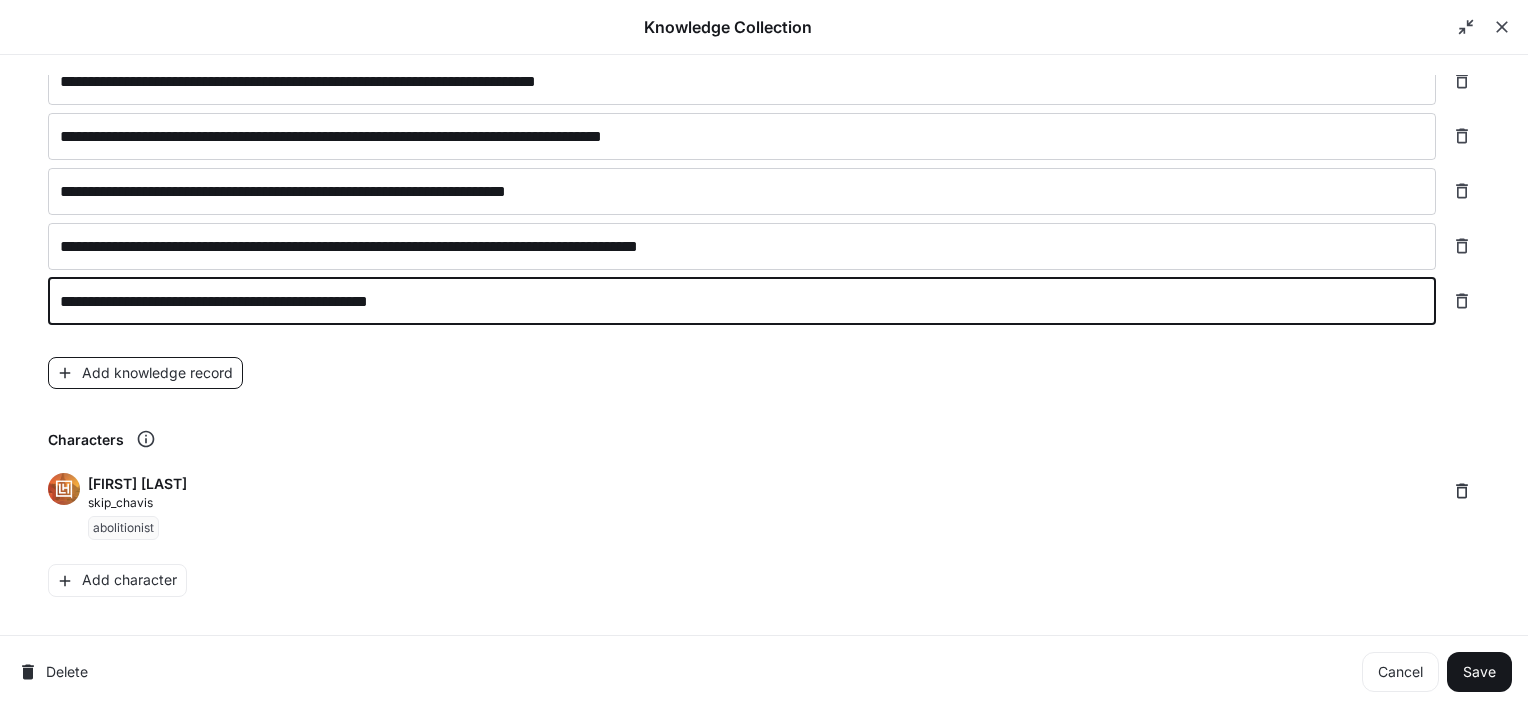 type on "**********" 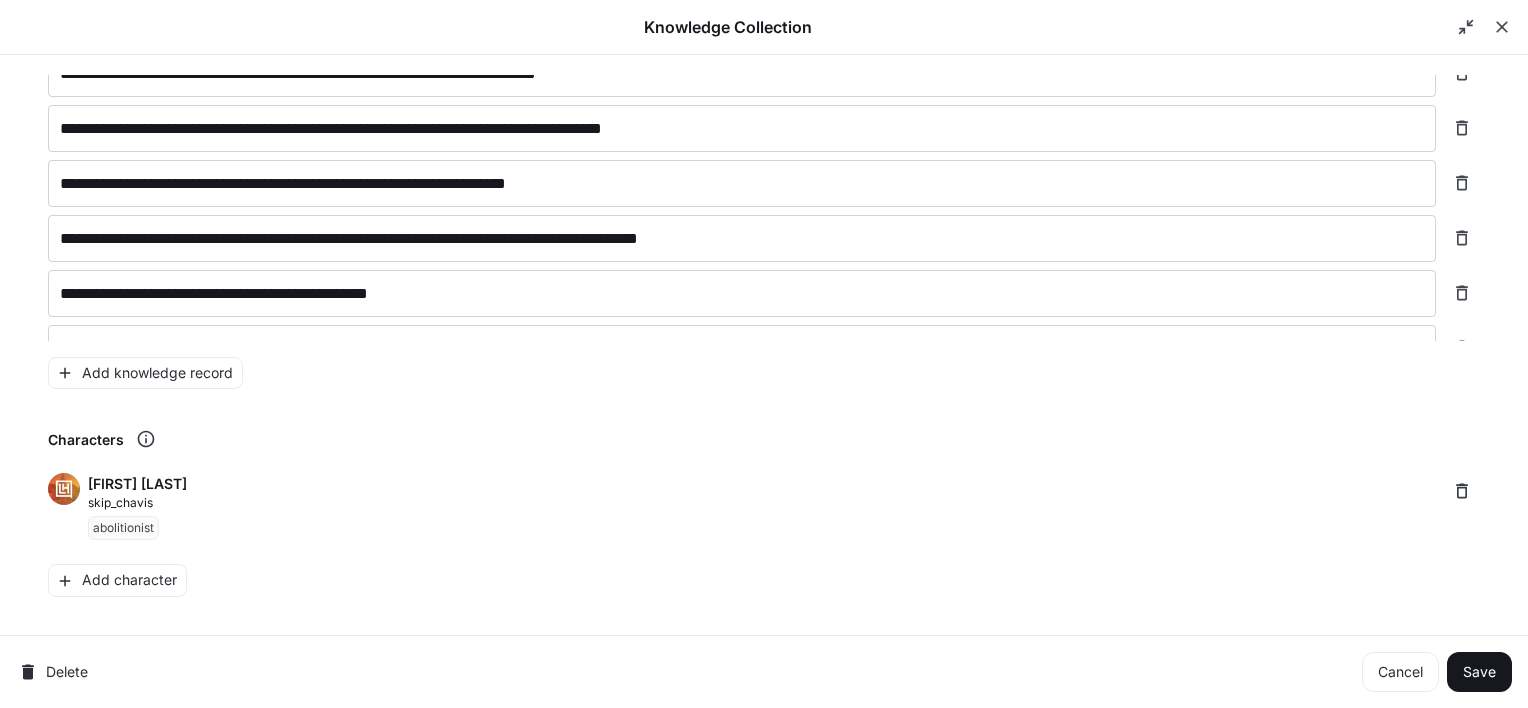 scroll, scrollTop: 1432, scrollLeft: 0, axis: vertical 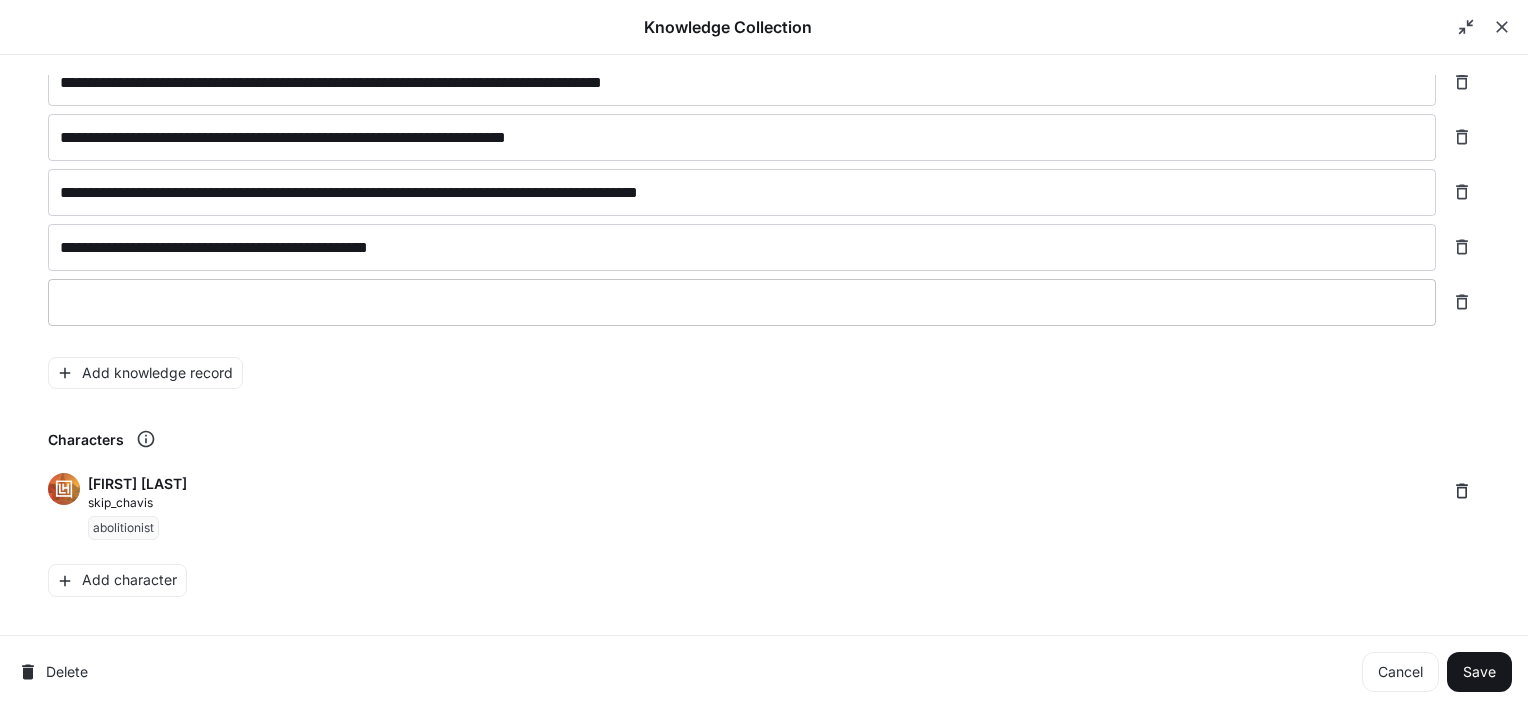 click at bounding box center [742, 302] 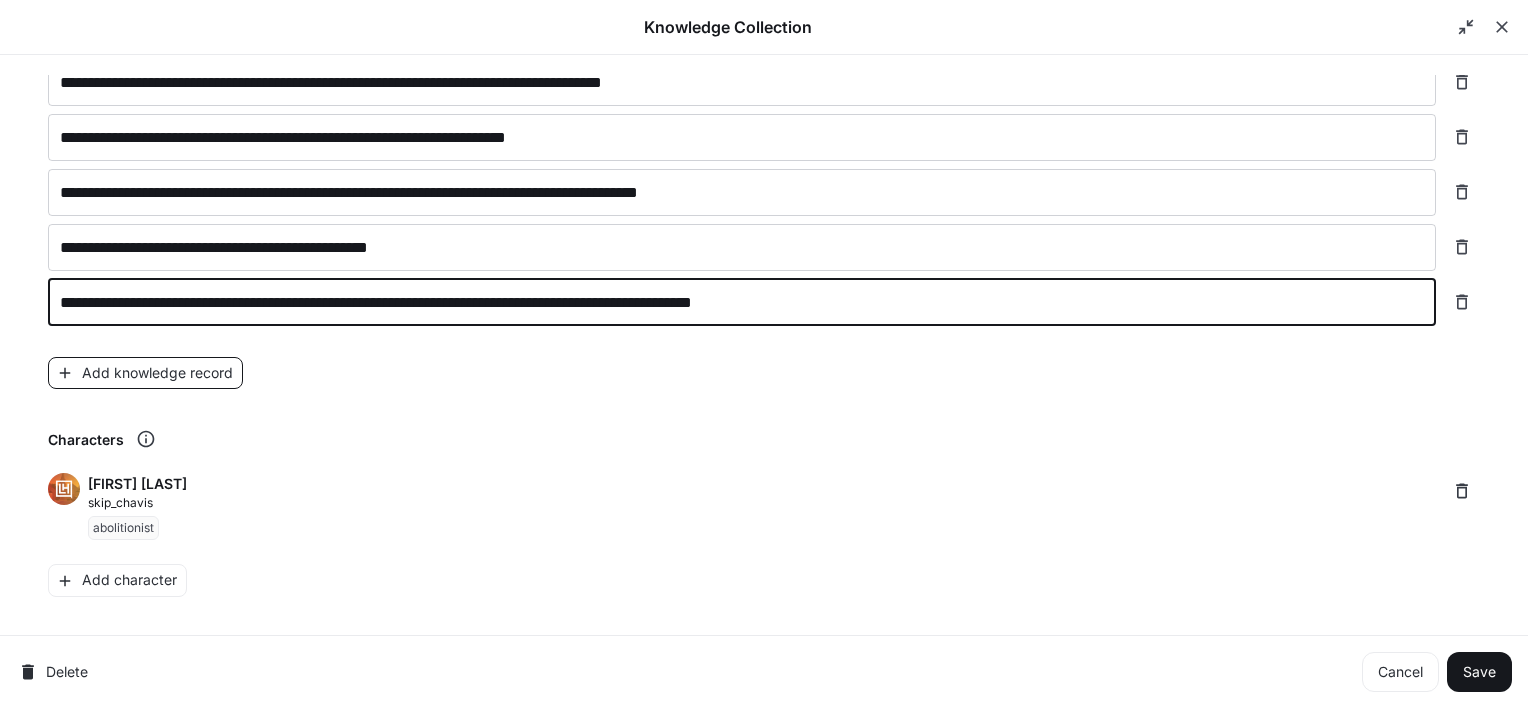 type on "**********" 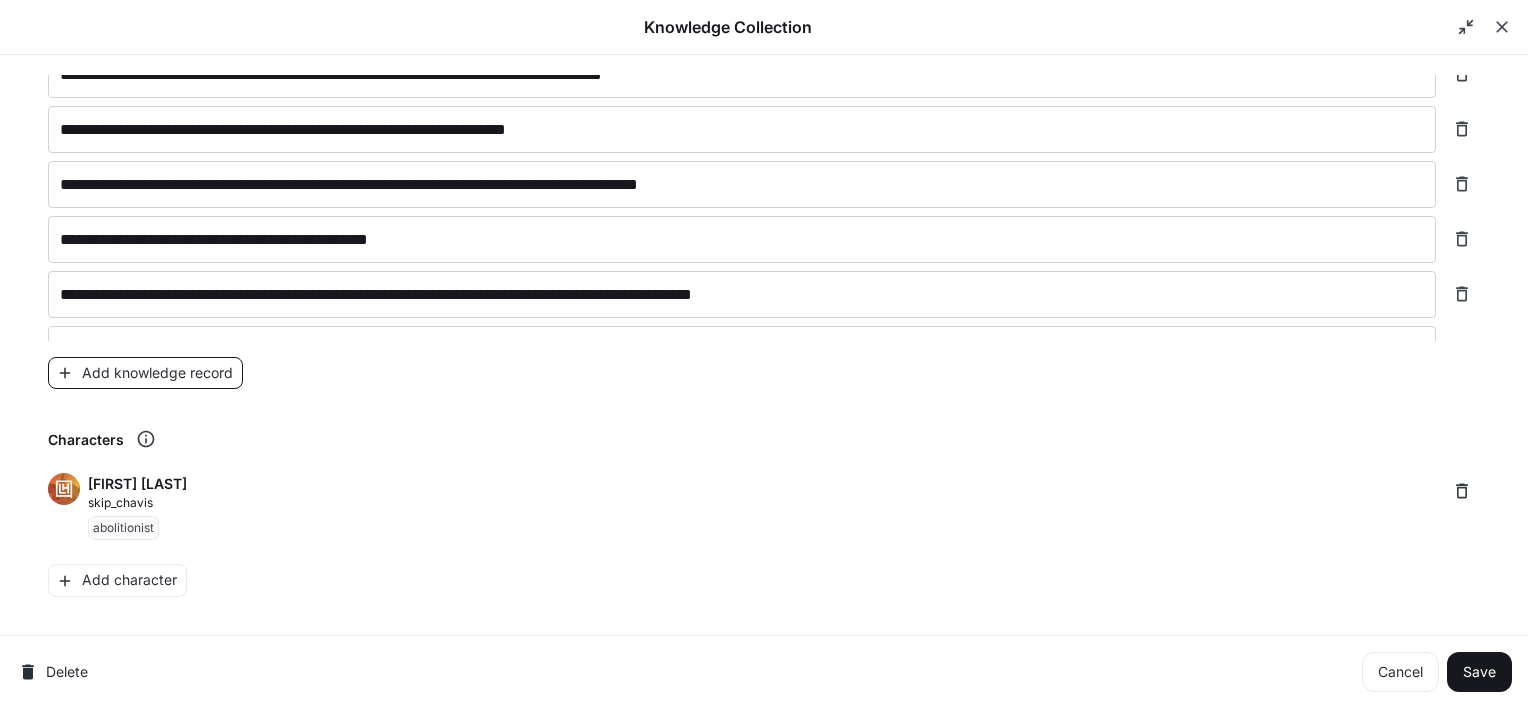 scroll, scrollTop: 1480, scrollLeft: 0, axis: vertical 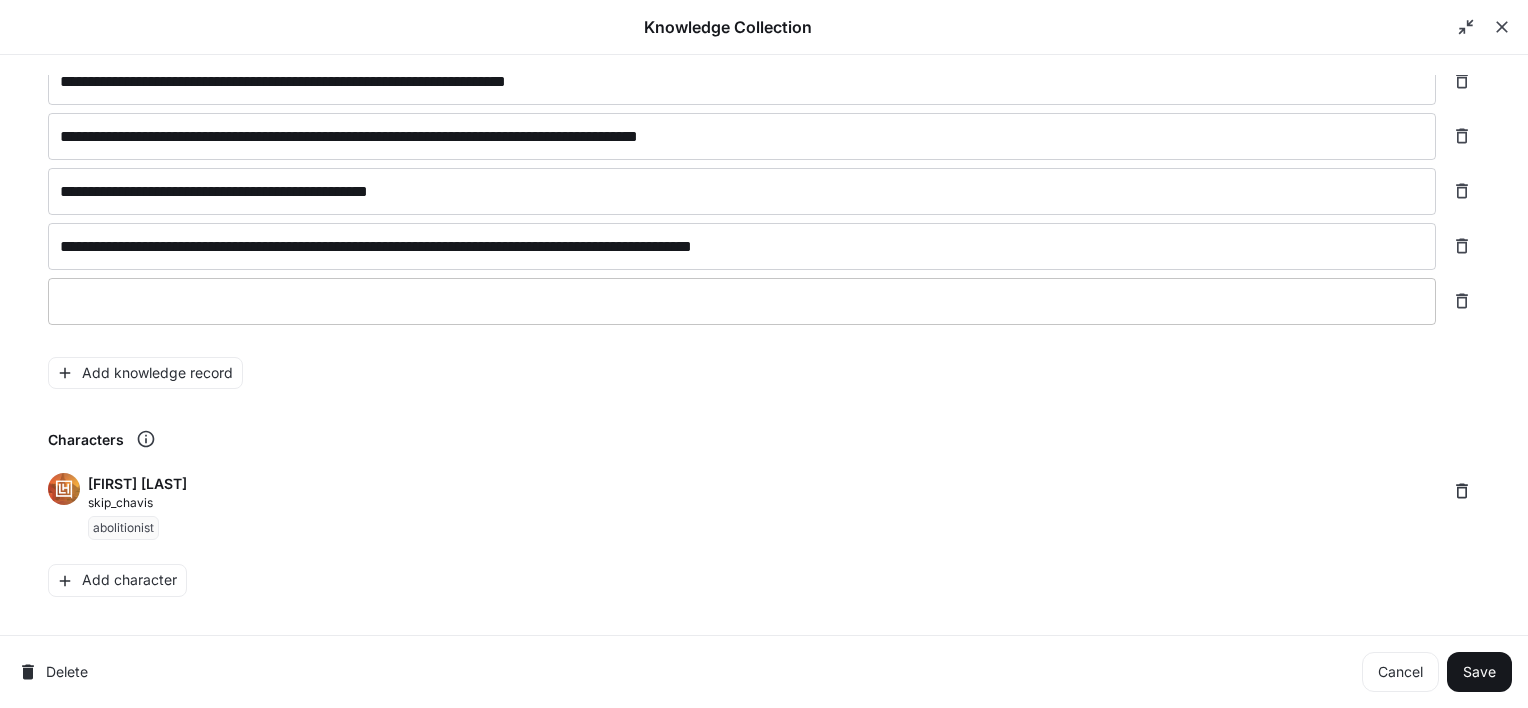 click at bounding box center [742, 301] 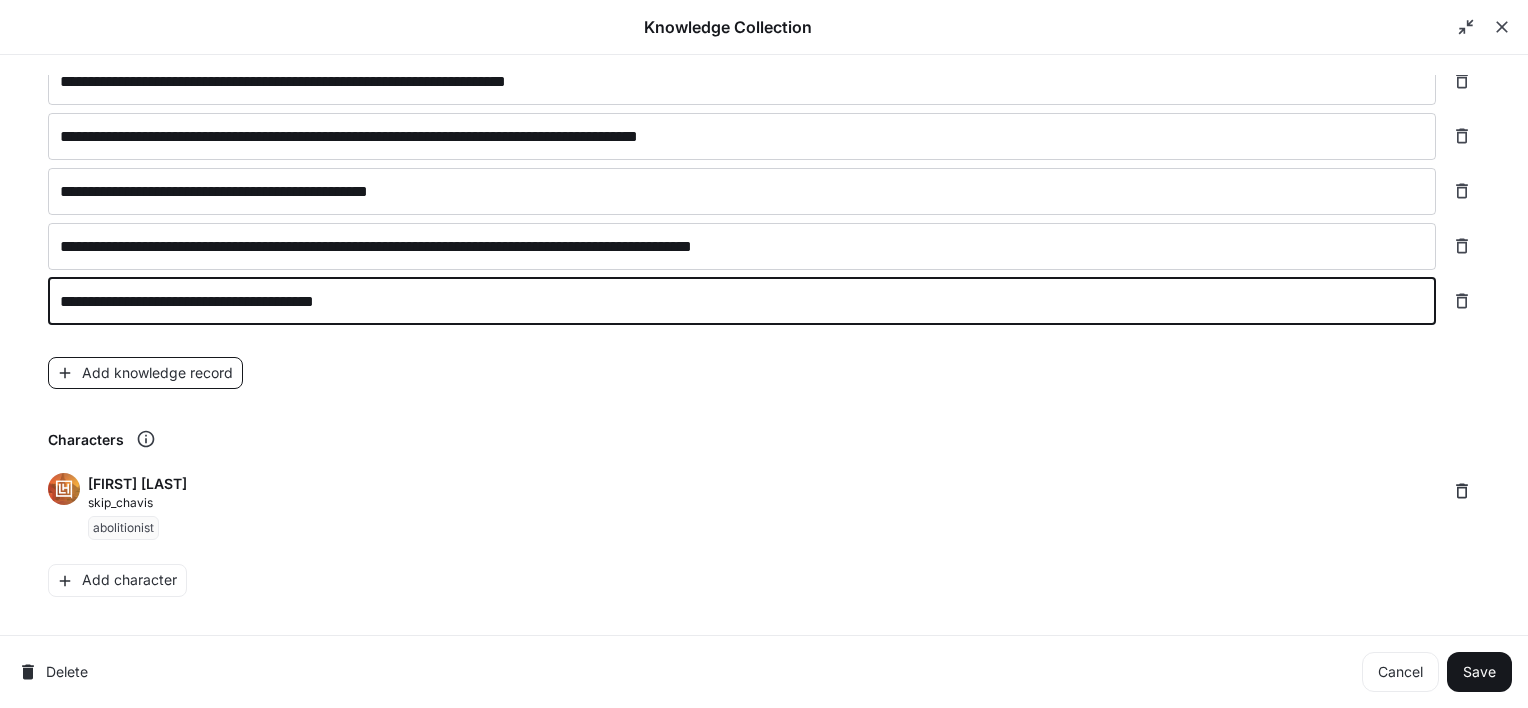 type on "**********" 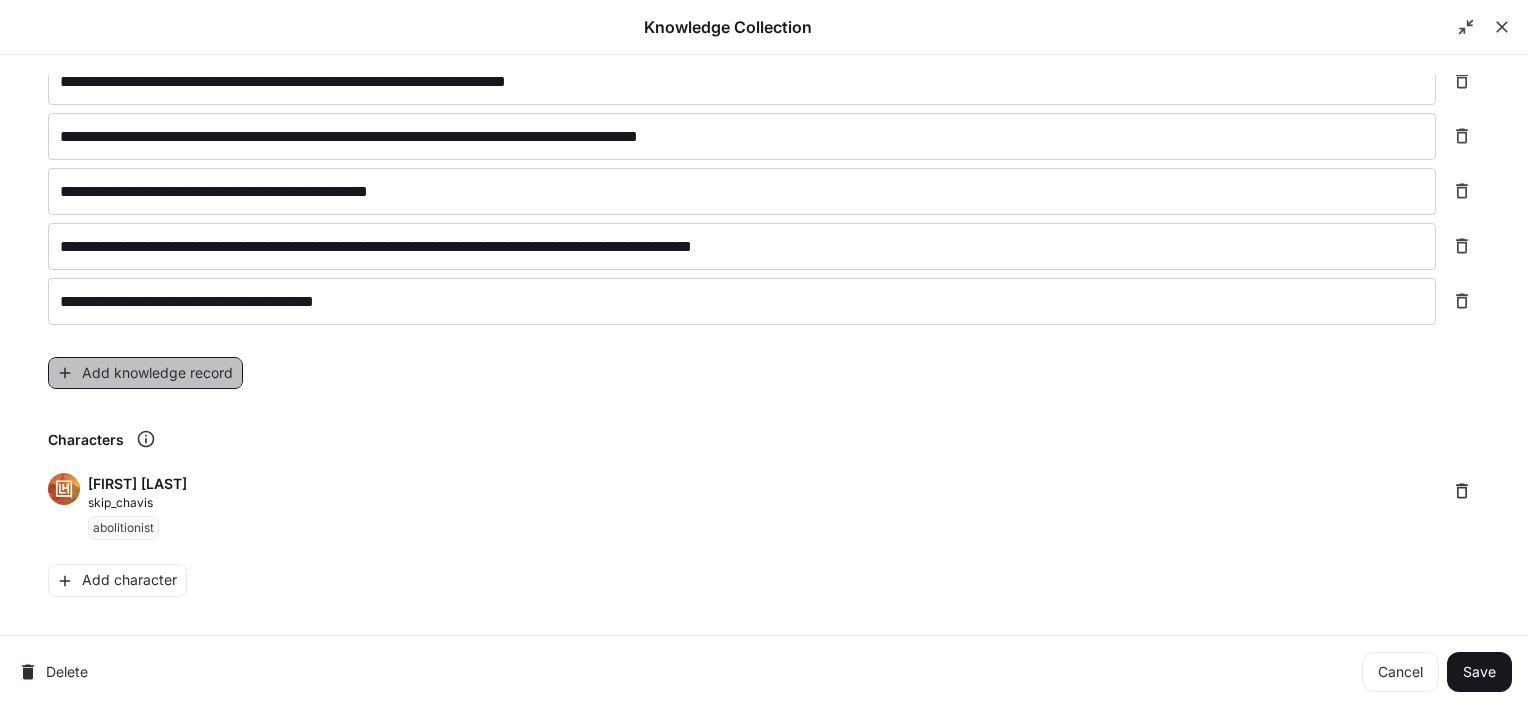 click on "Add knowledge record" at bounding box center (145, 373) 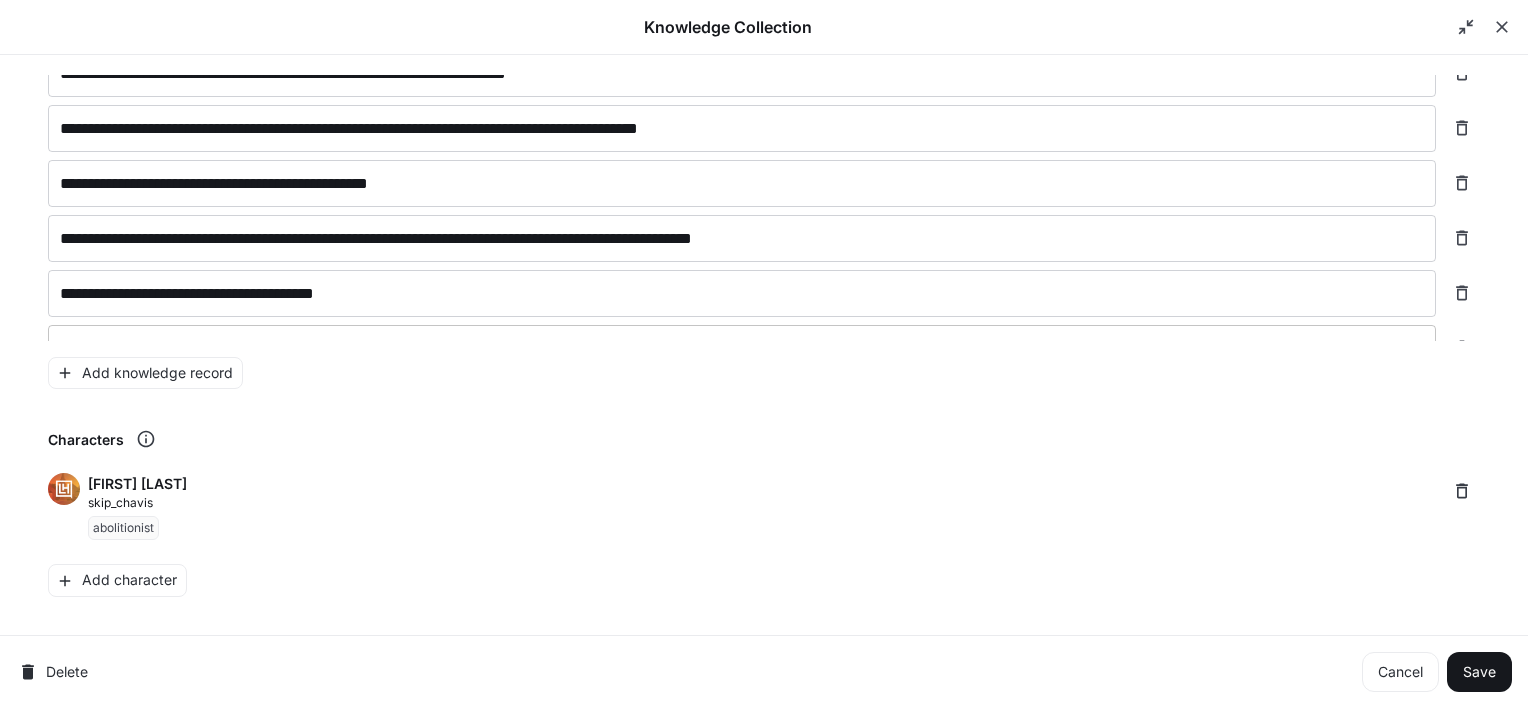 scroll, scrollTop: 1527, scrollLeft: 0, axis: vertical 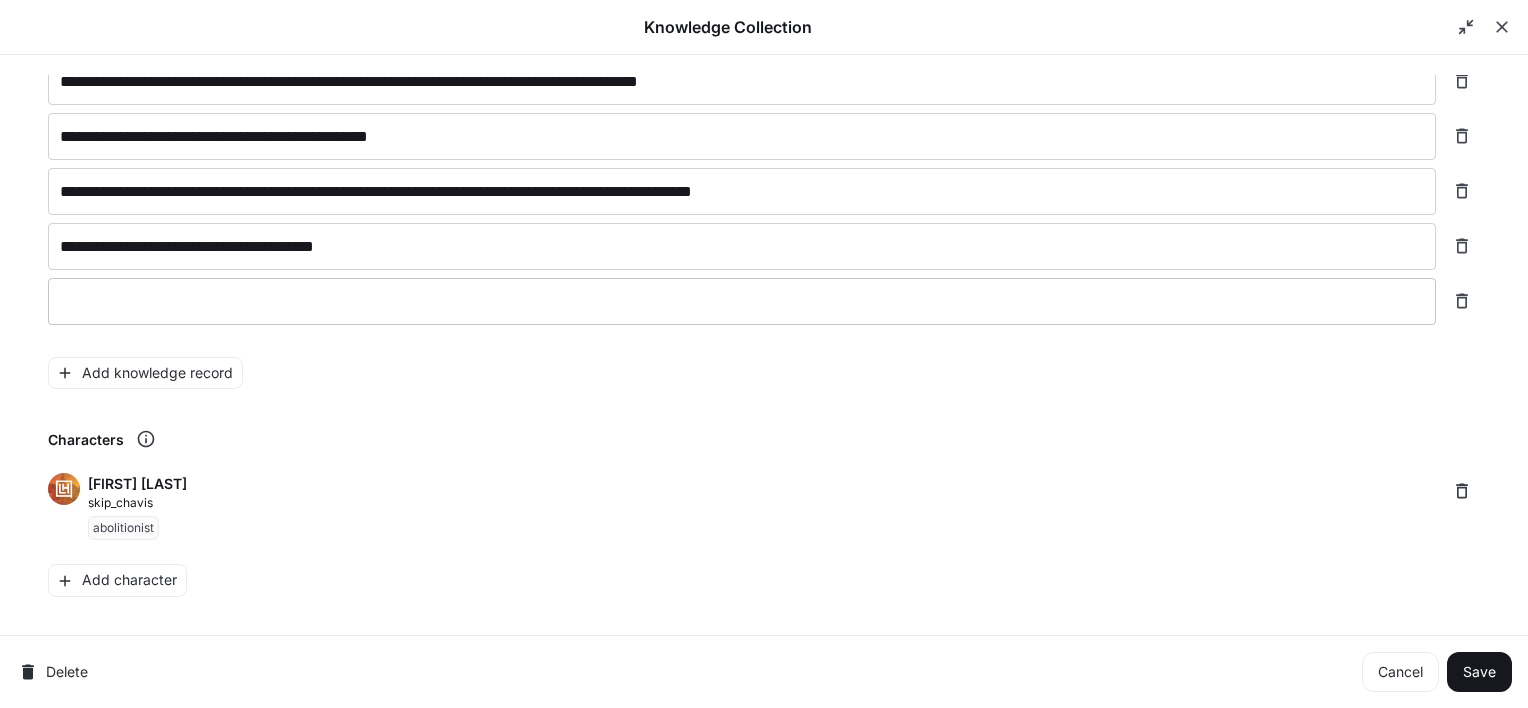 click at bounding box center [742, 301] 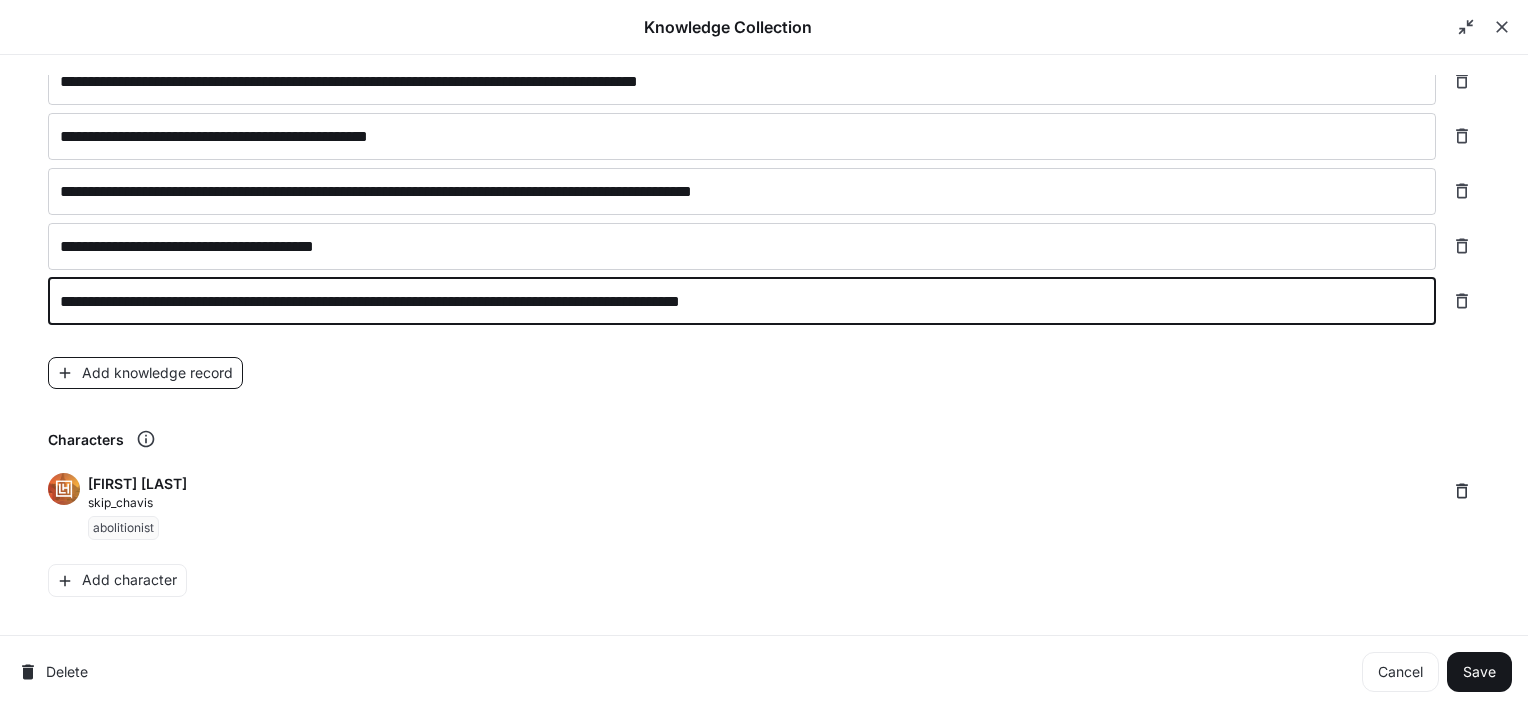 type on "**********" 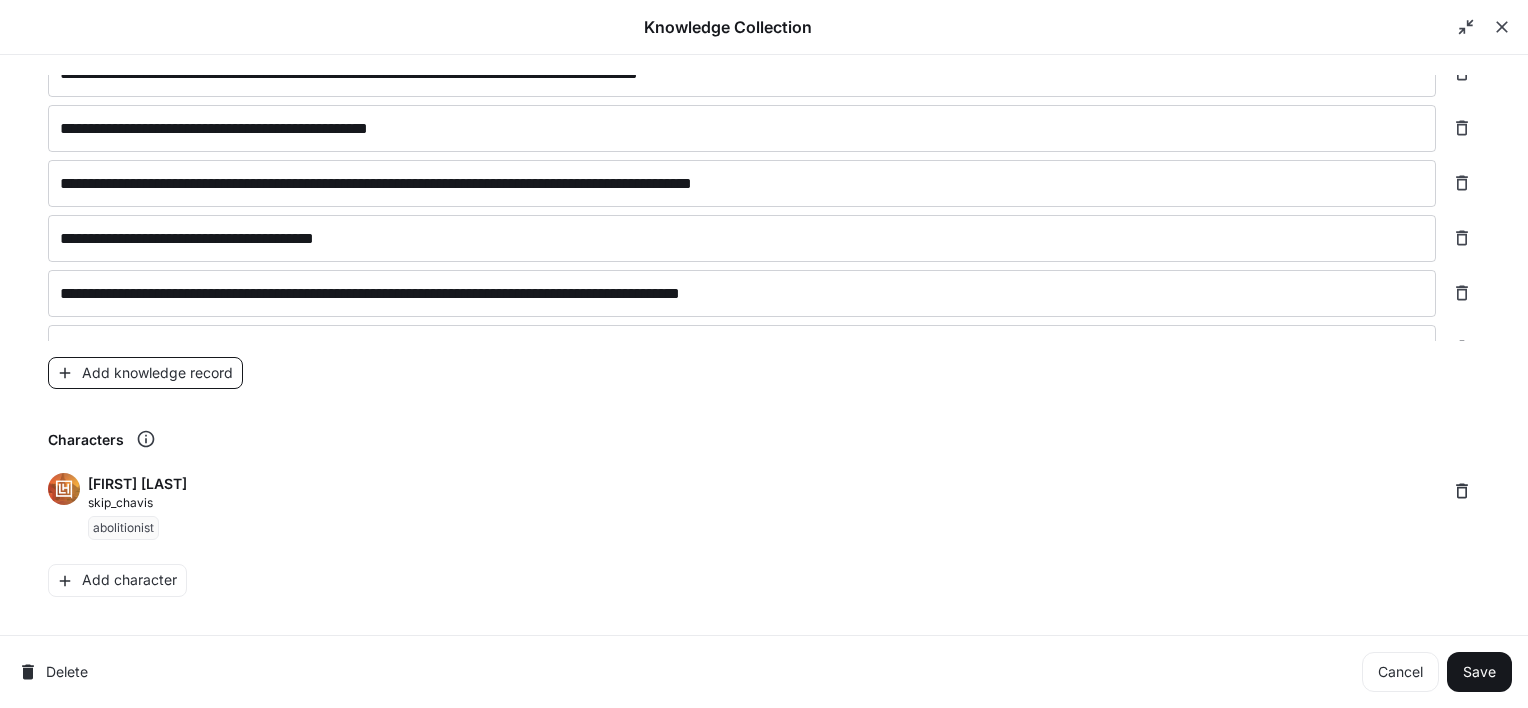 scroll, scrollTop: 1574, scrollLeft: 0, axis: vertical 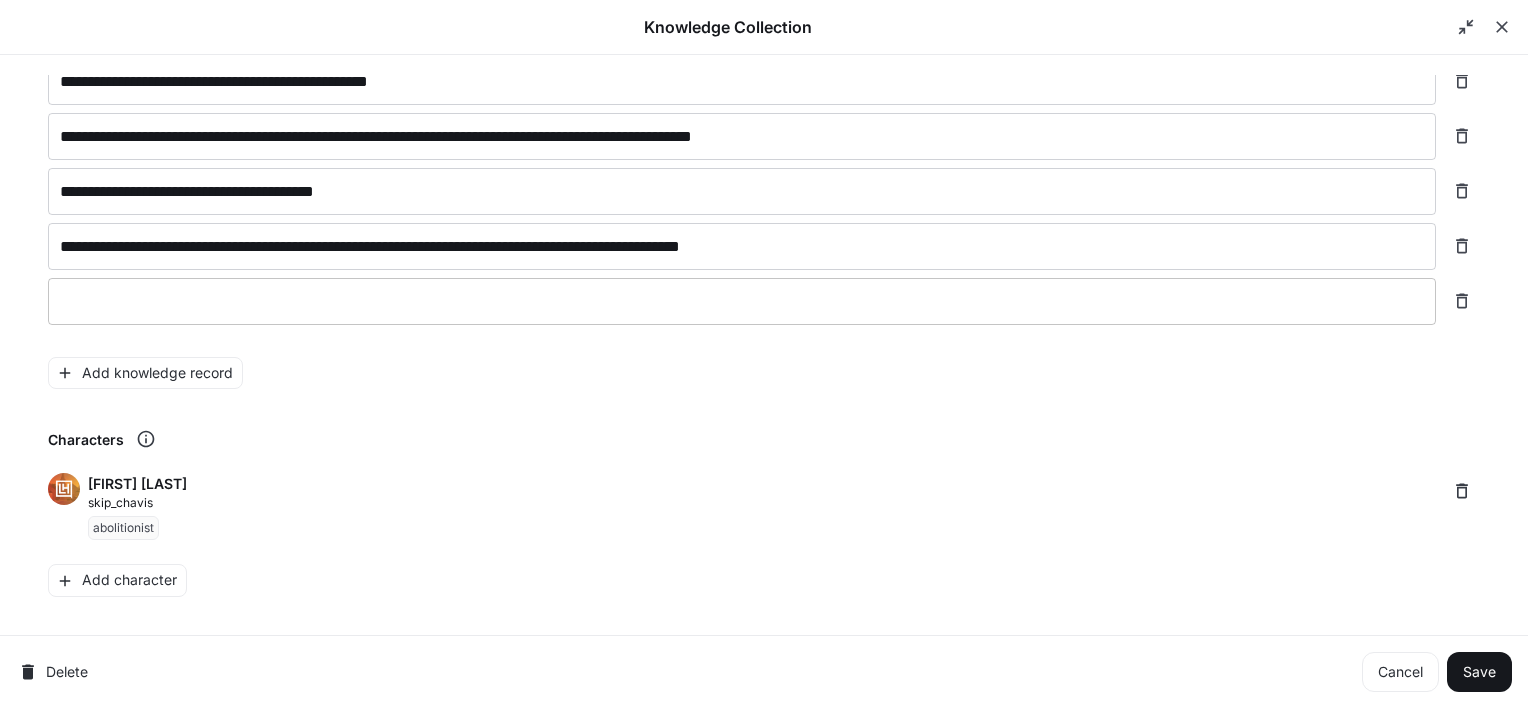 click at bounding box center (742, 301) 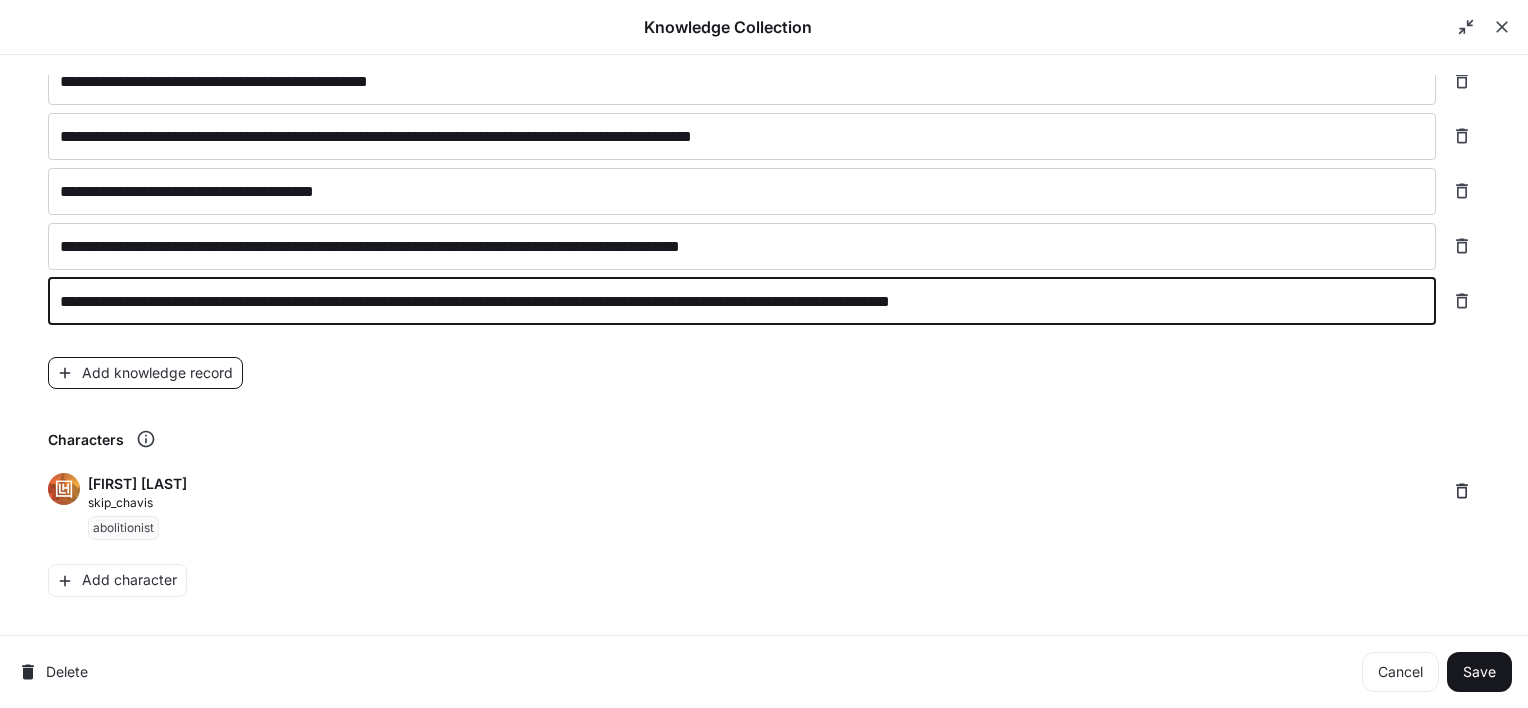 type on "**********" 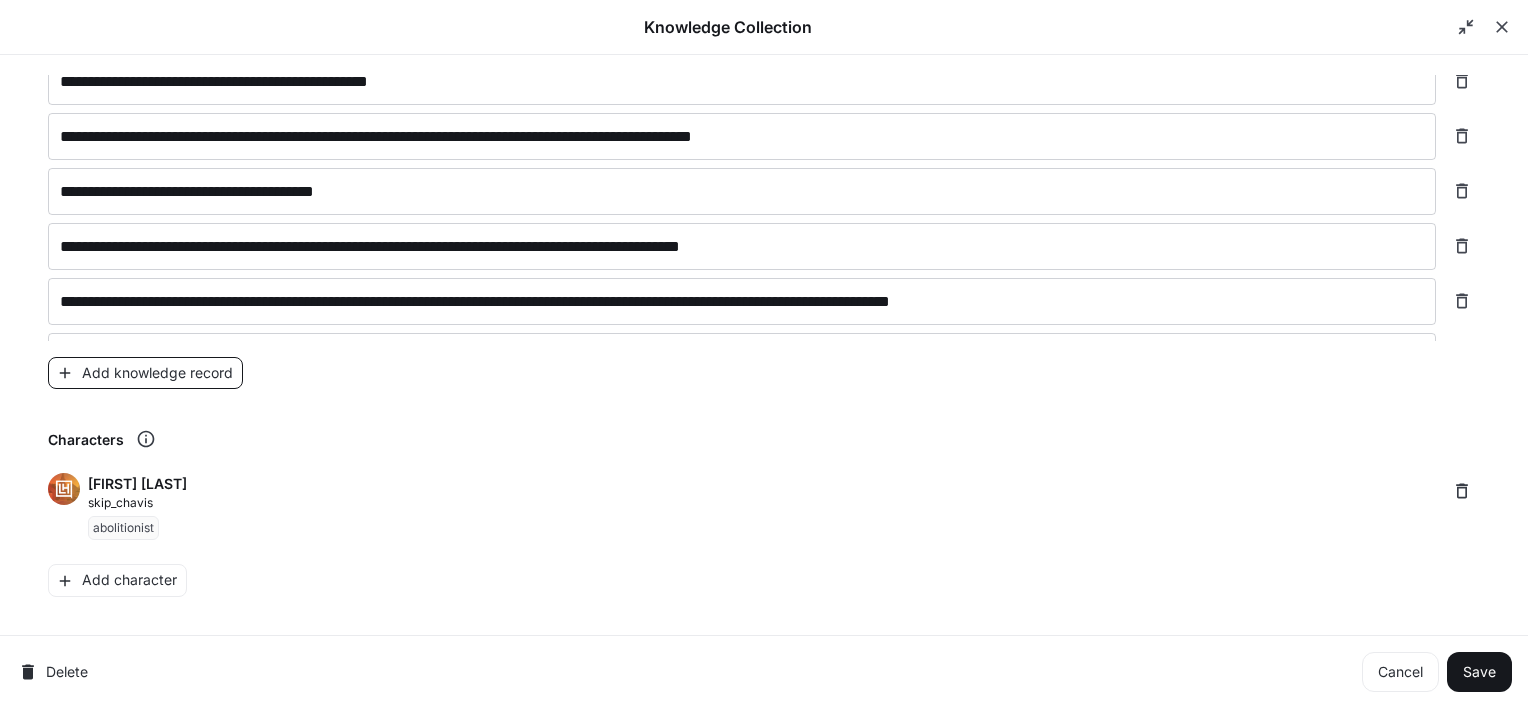 scroll, scrollTop: 1620, scrollLeft: 0, axis: vertical 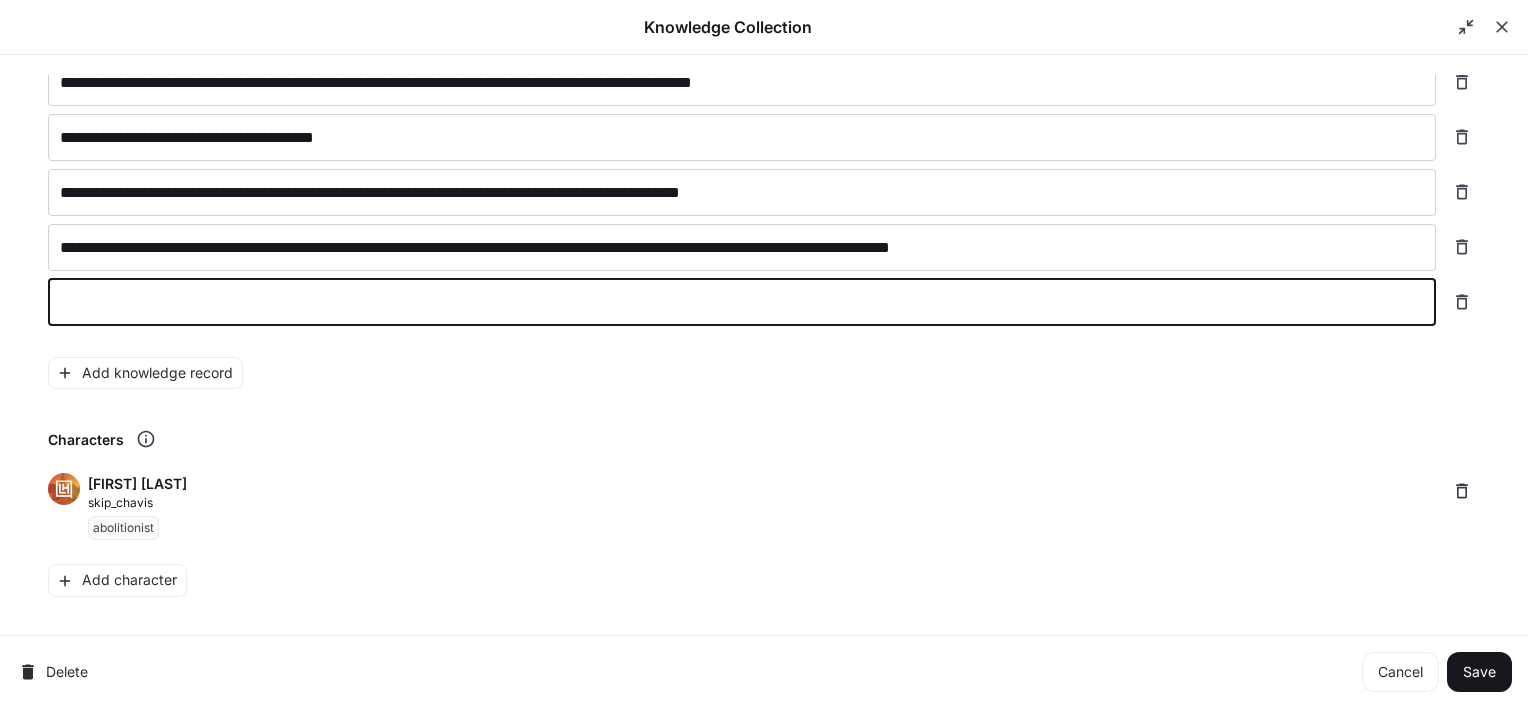 click at bounding box center [742, 302] 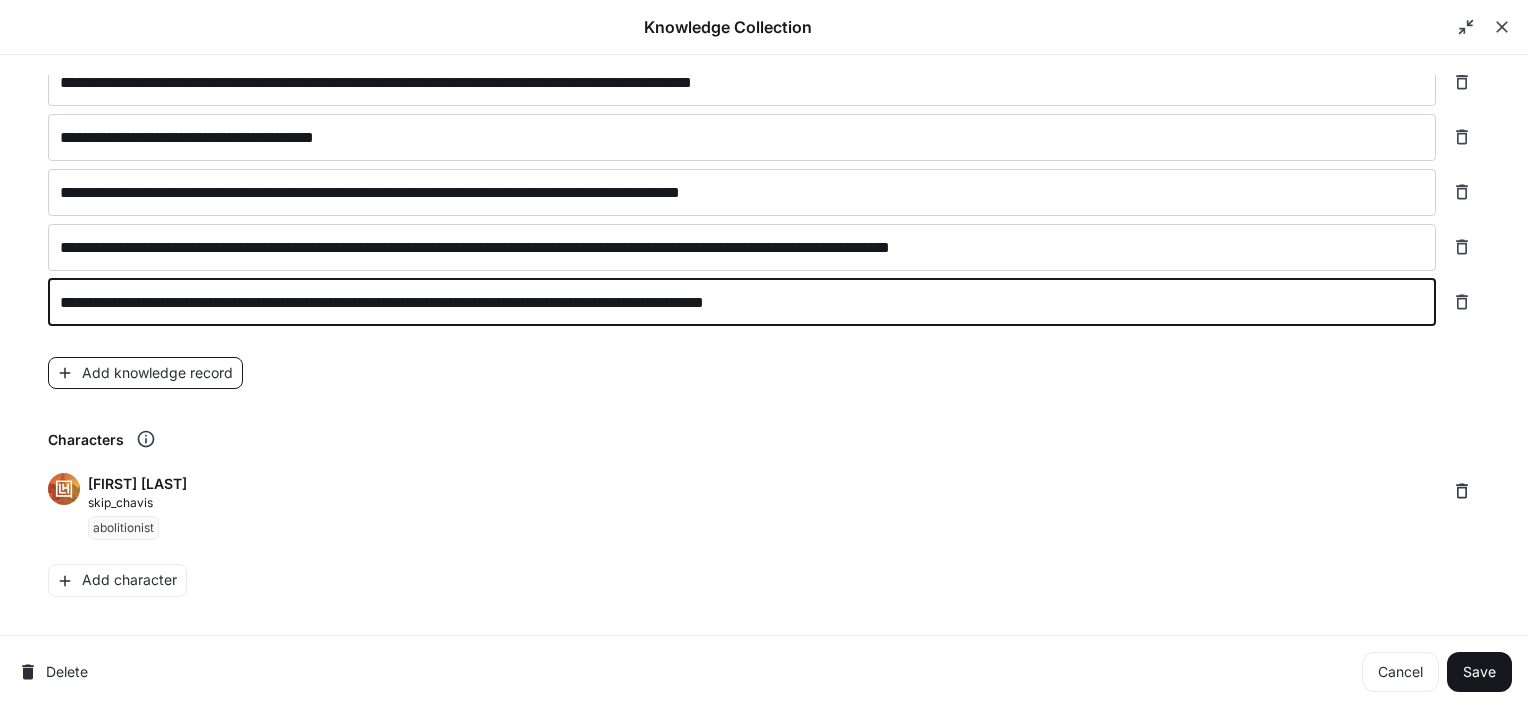 type on "**********" 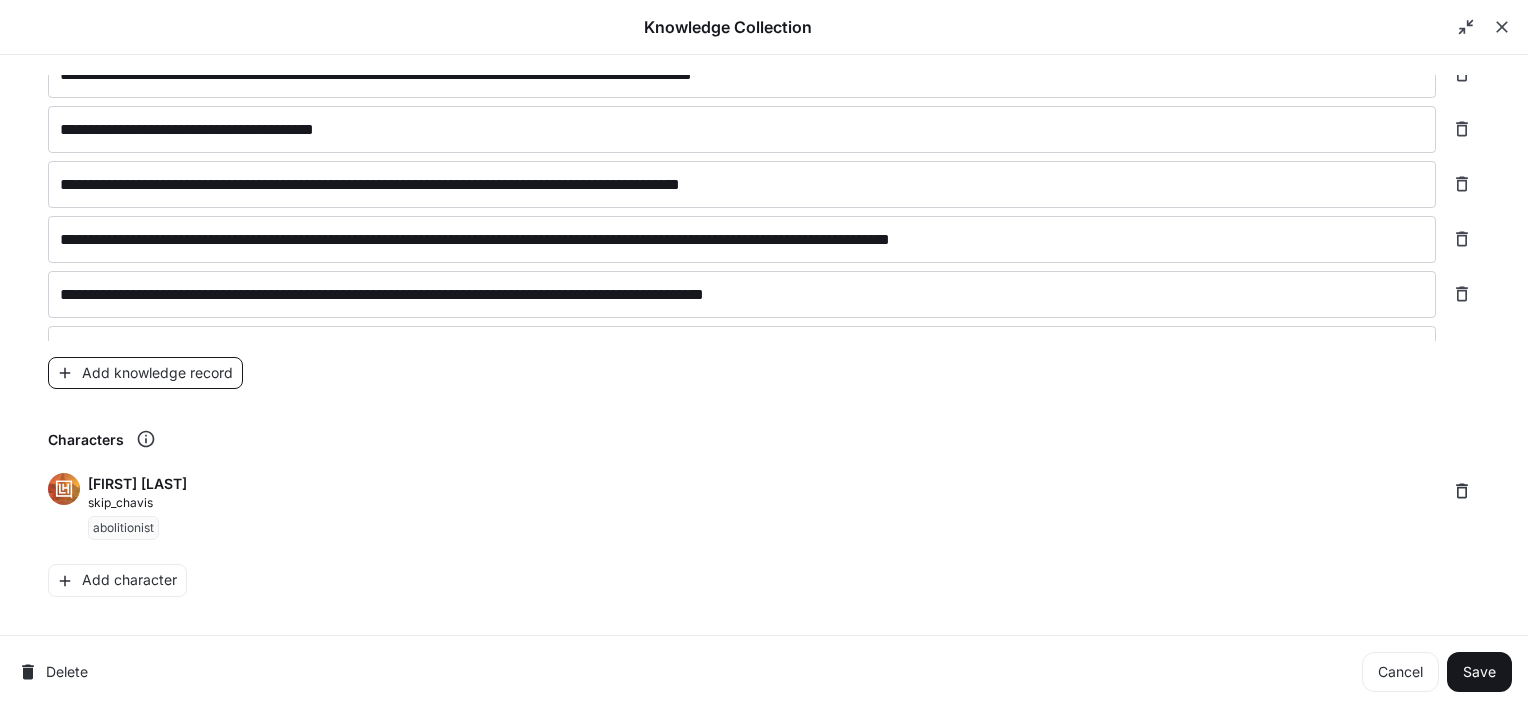 scroll, scrollTop: 1668, scrollLeft: 0, axis: vertical 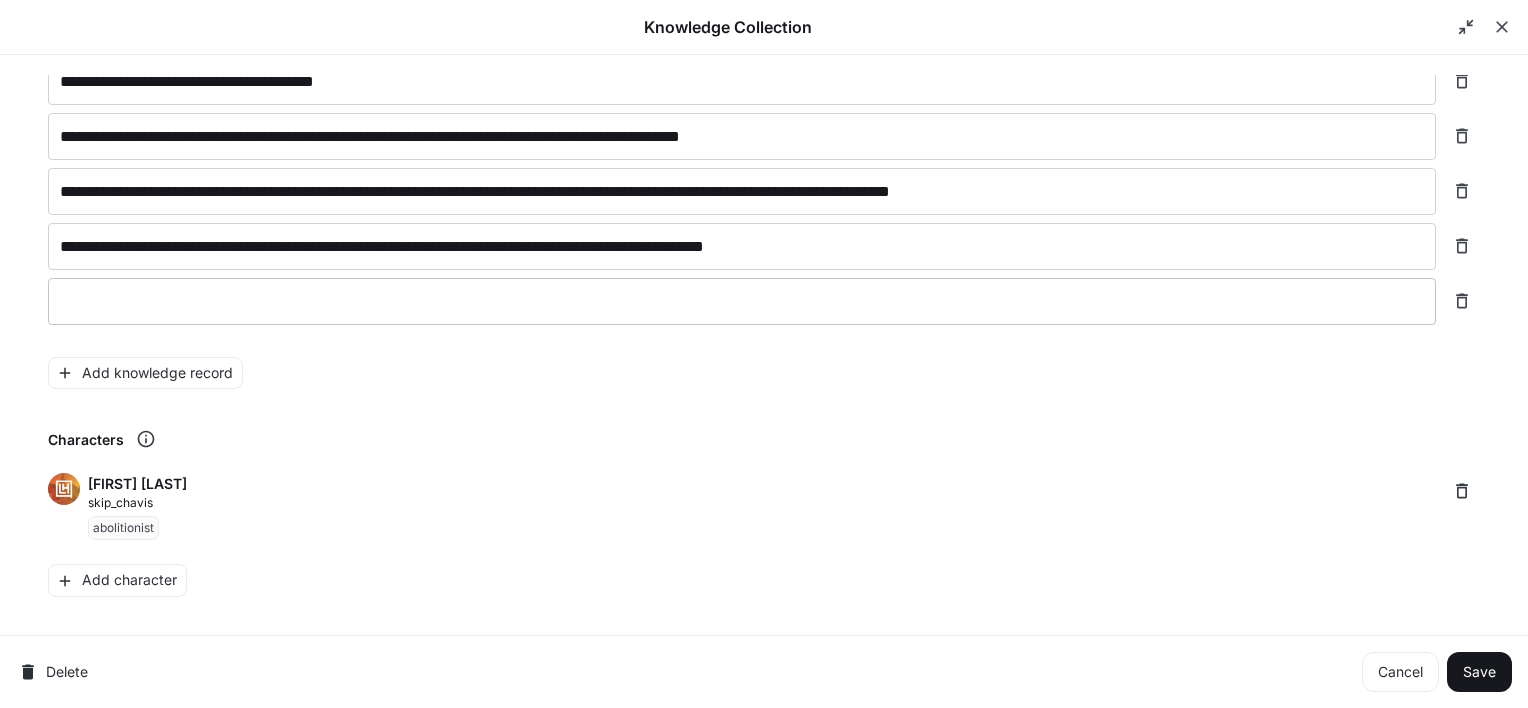 click at bounding box center (742, 301) 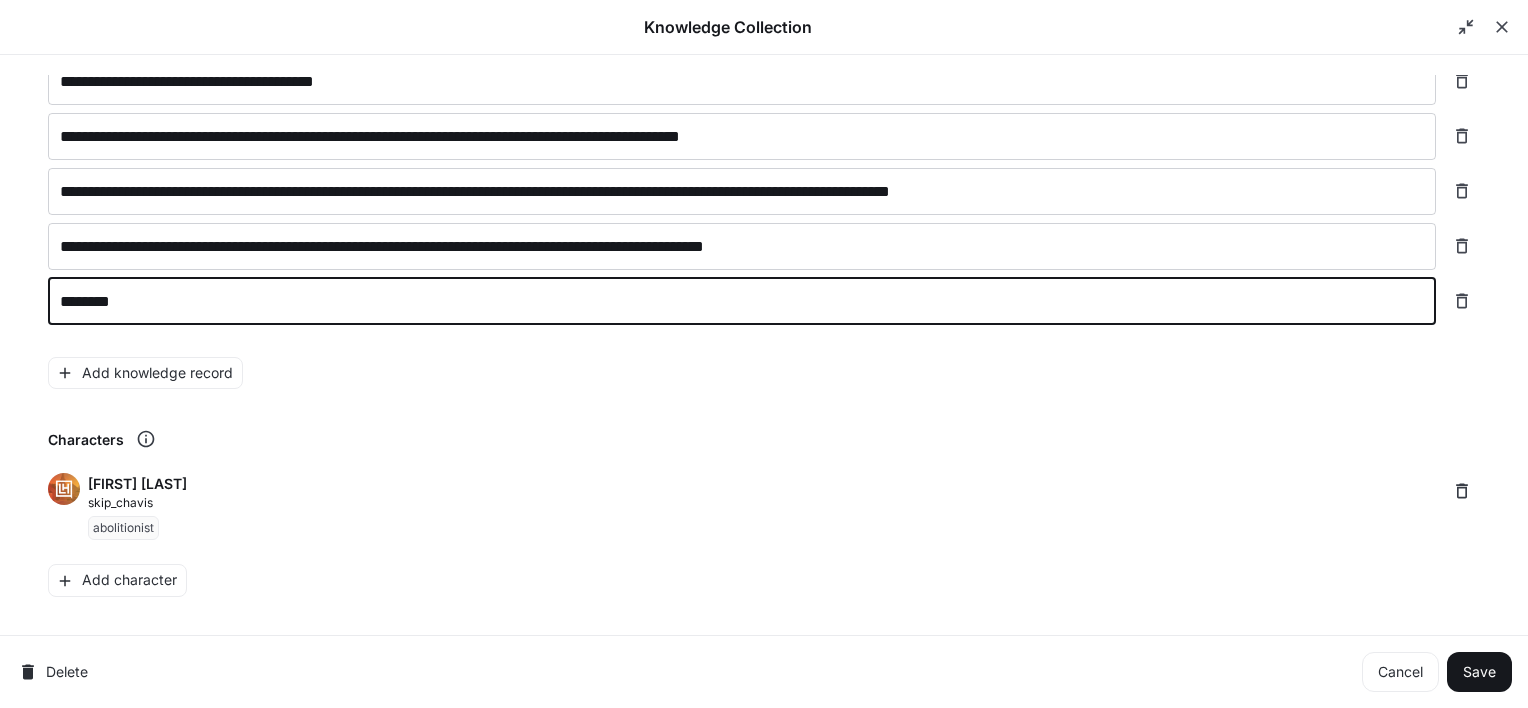 type on "*********" 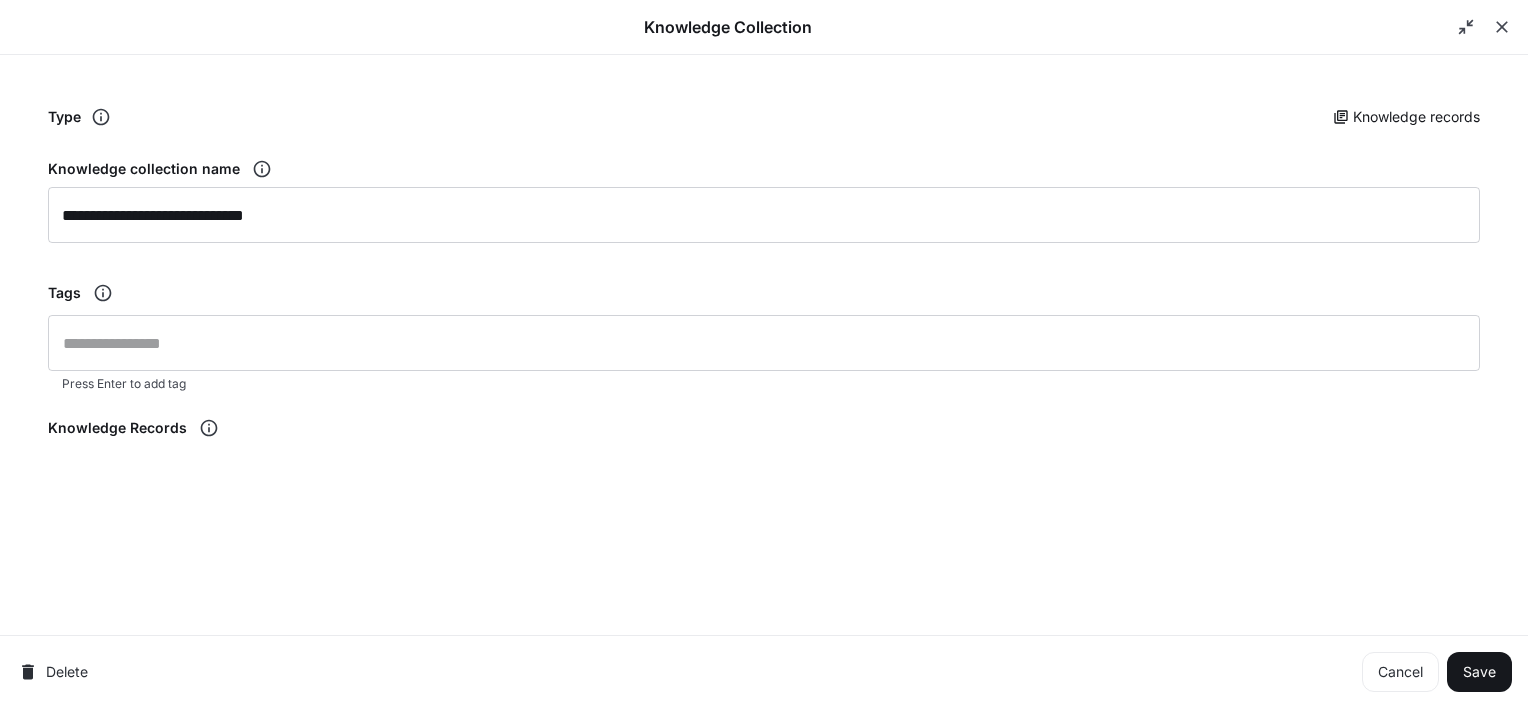 scroll, scrollTop: 0, scrollLeft: 0, axis: both 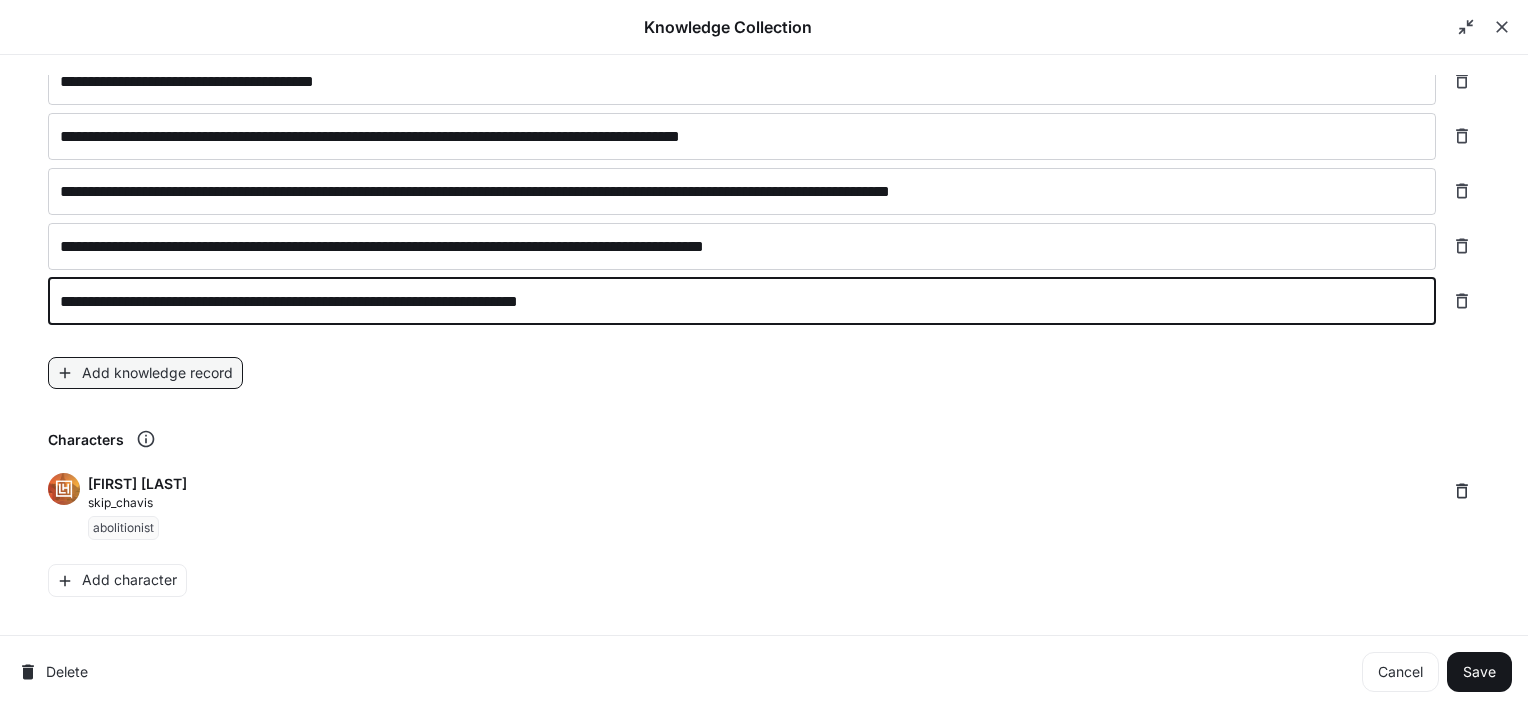 type on "**********" 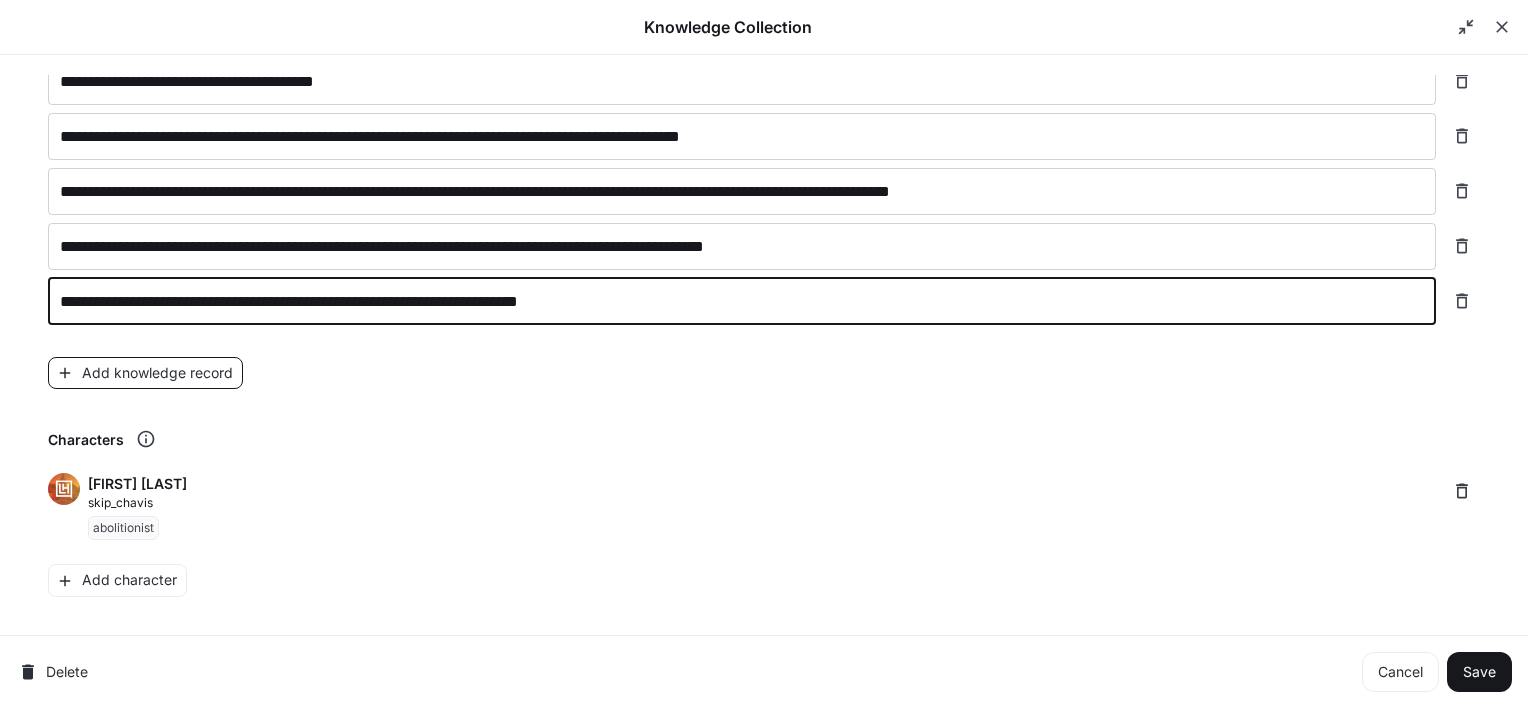 click on "Add knowledge record" at bounding box center (145, 373) 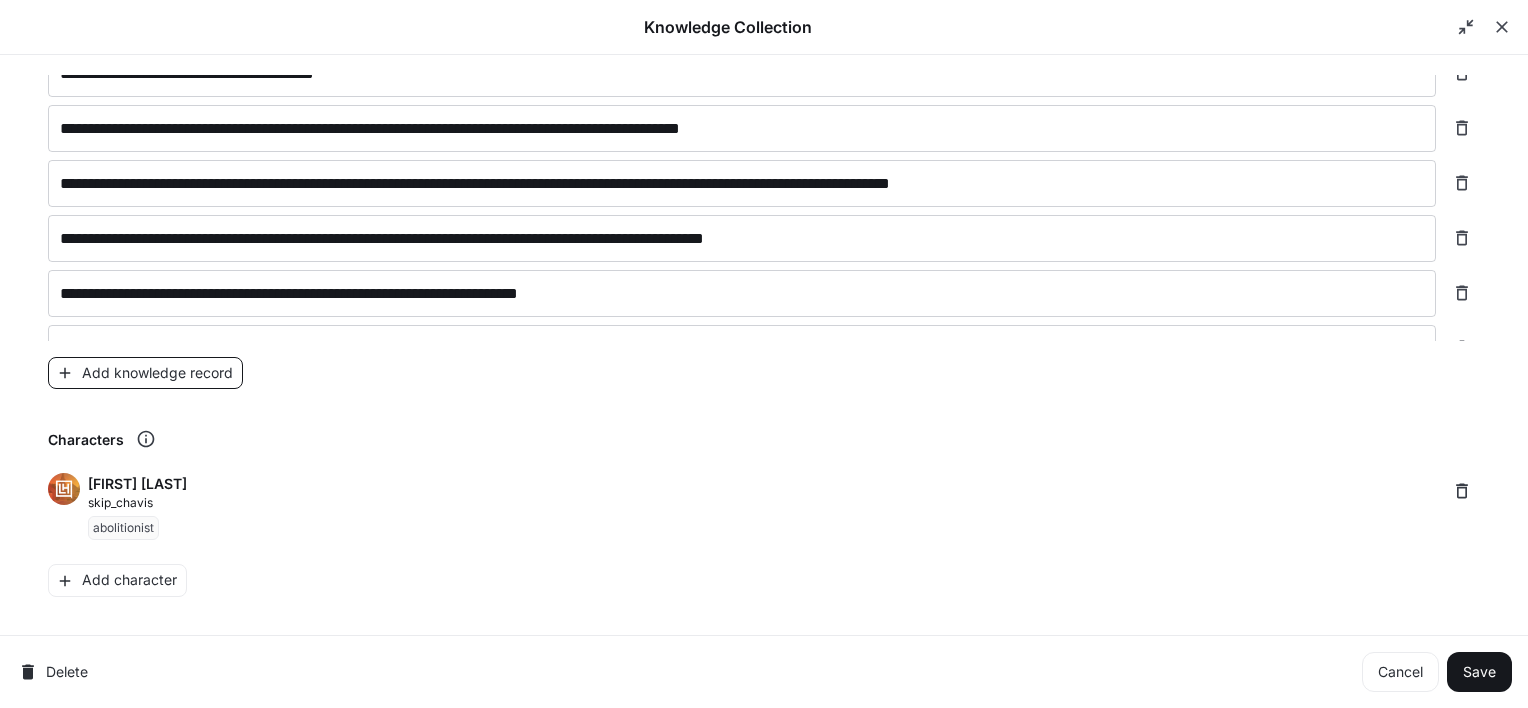 scroll, scrollTop: 1715, scrollLeft: 0, axis: vertical 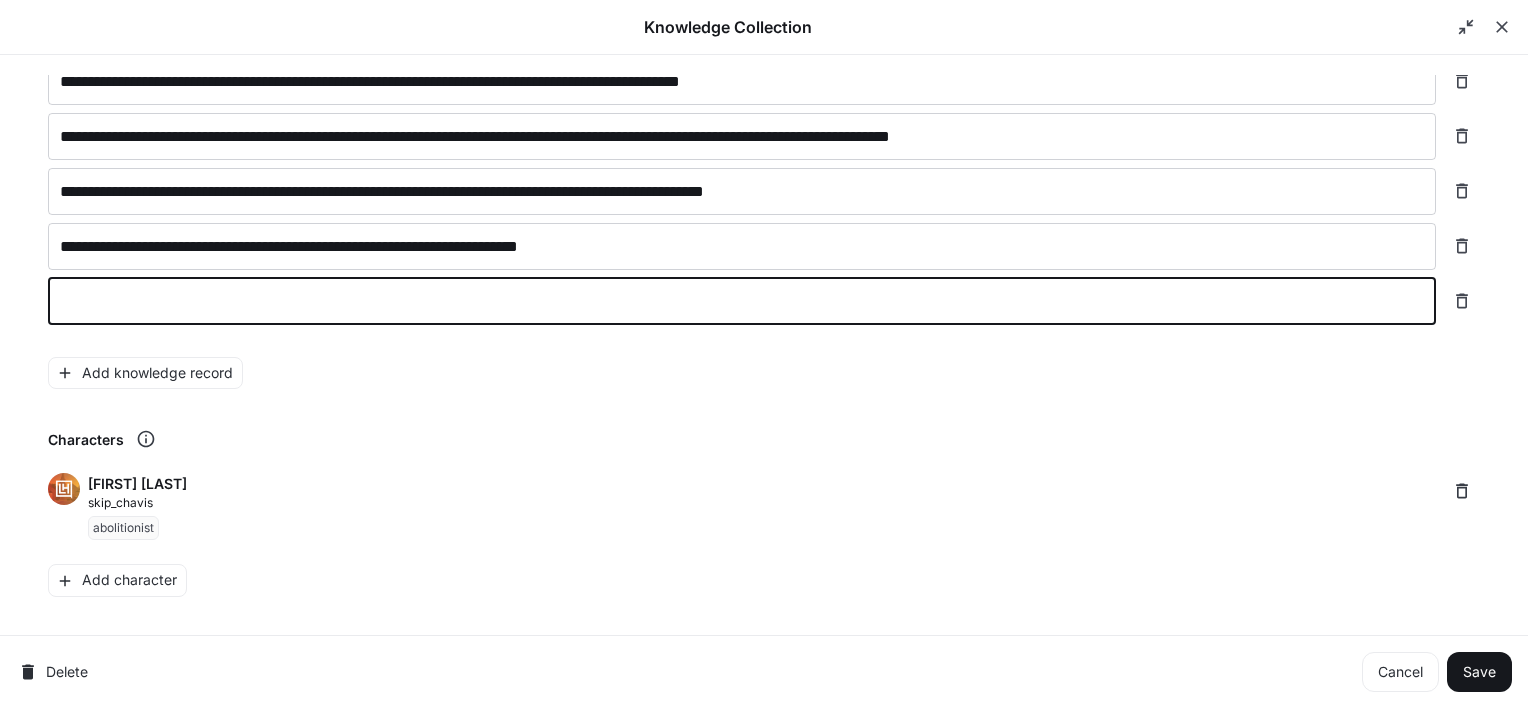 click at bounding box center [742, 301] 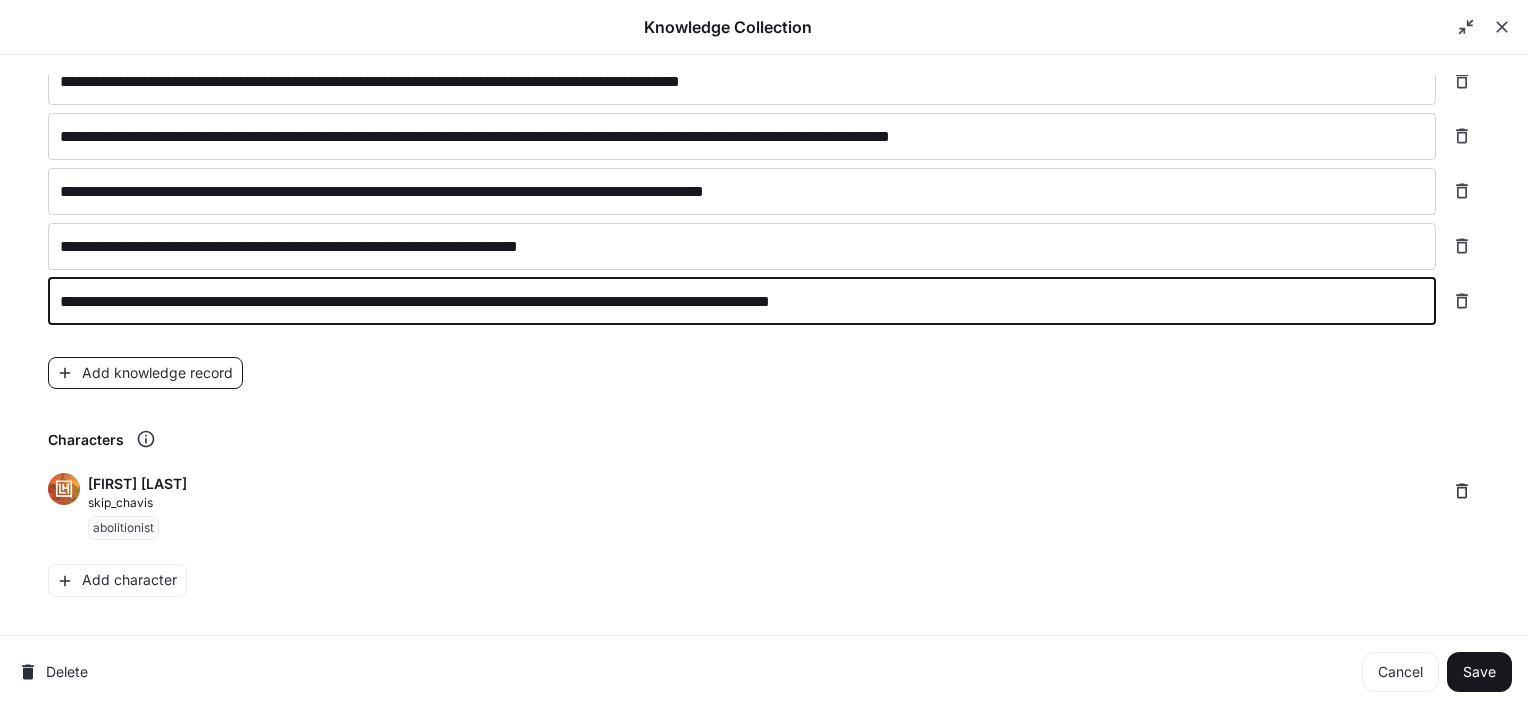 type on "**********" 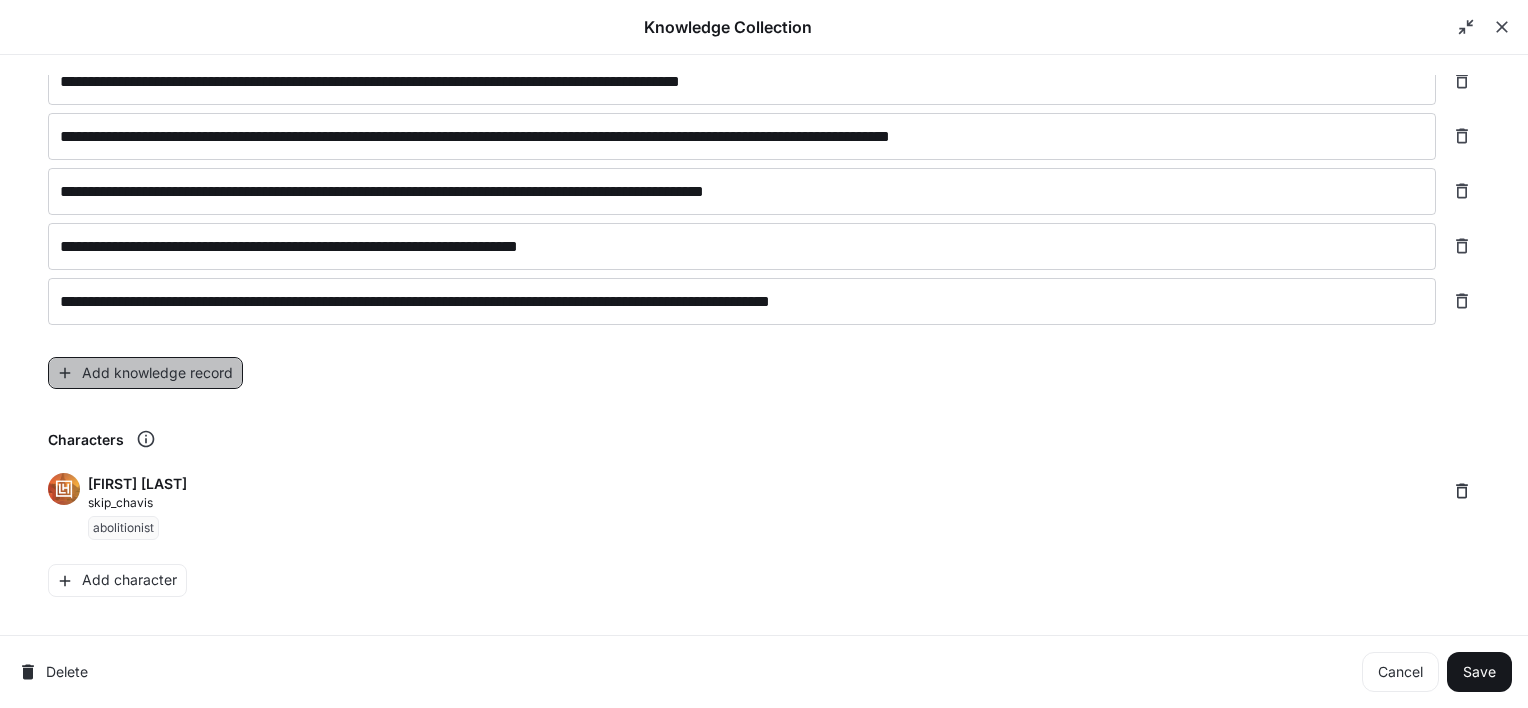 click on "Add knowledge record" at bounding box center (145, 373) 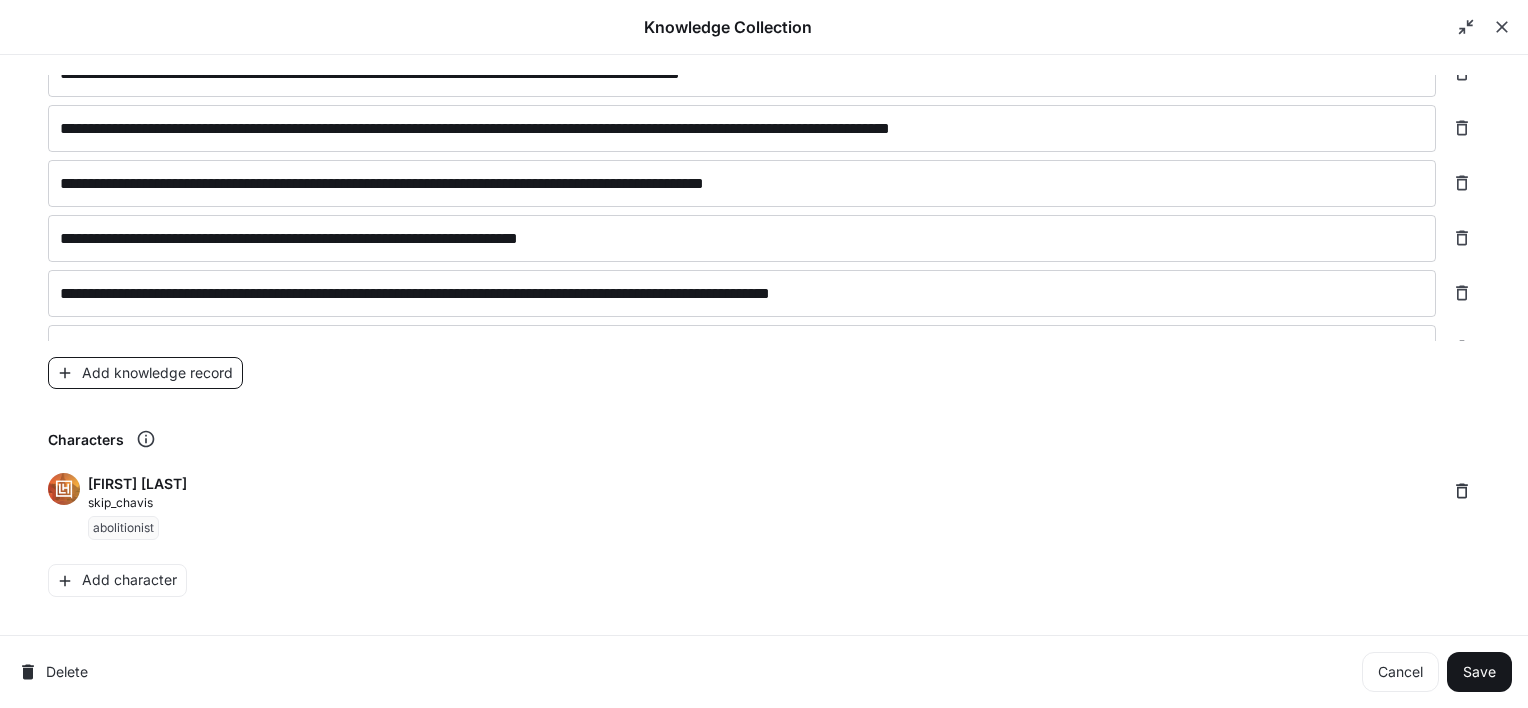 scroll, scrollTop: 1762, scrollLeft: 0, axis: vertical 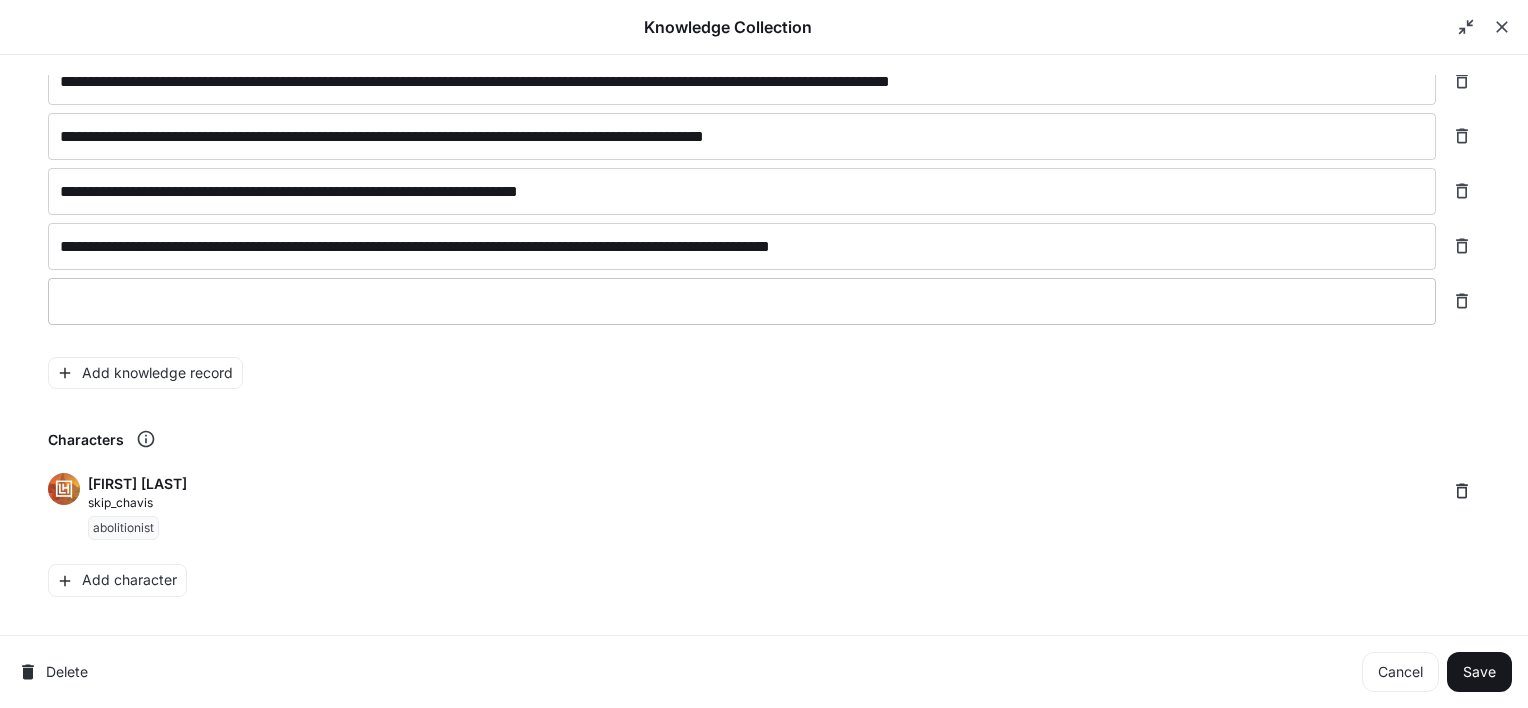 click at bounding box center [742, 301] 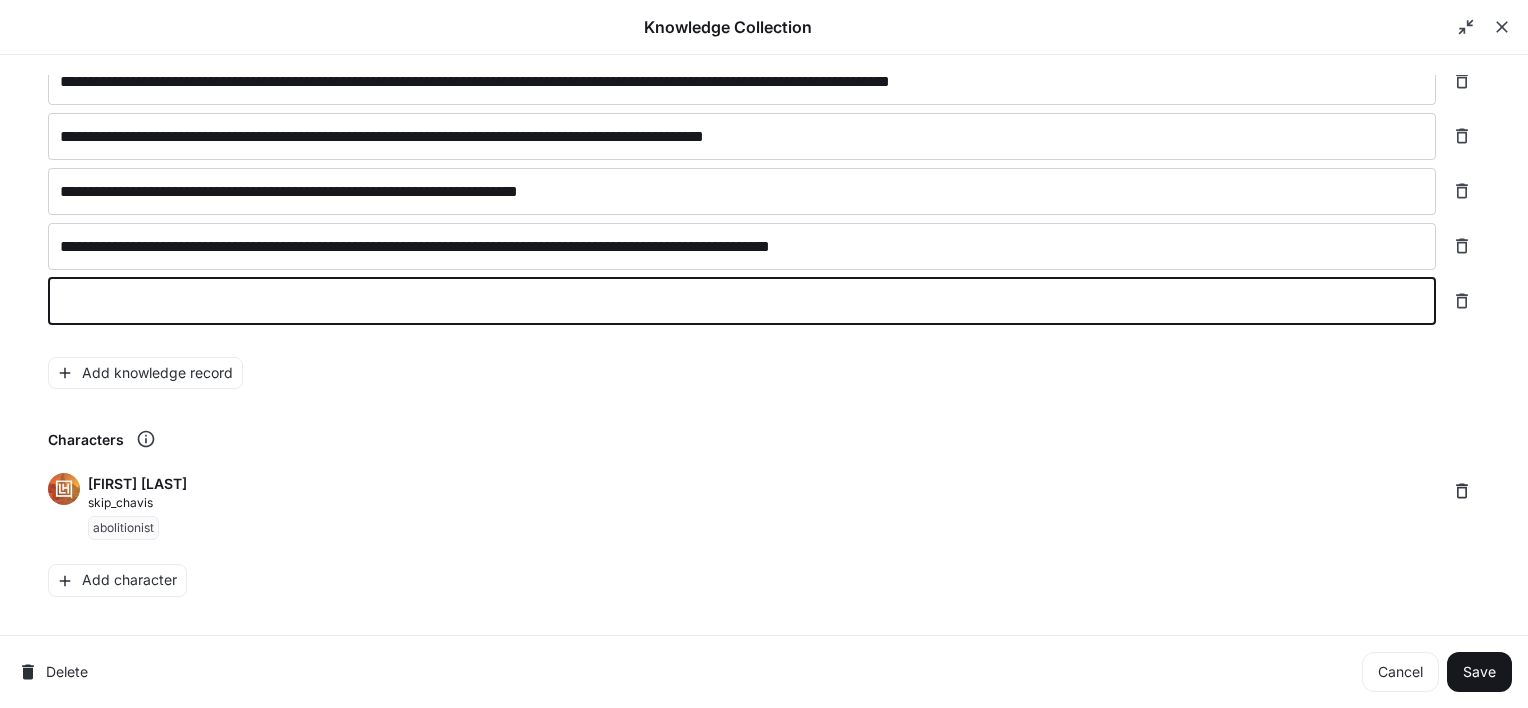 click on "* ​" at bounding box center [742, 301] 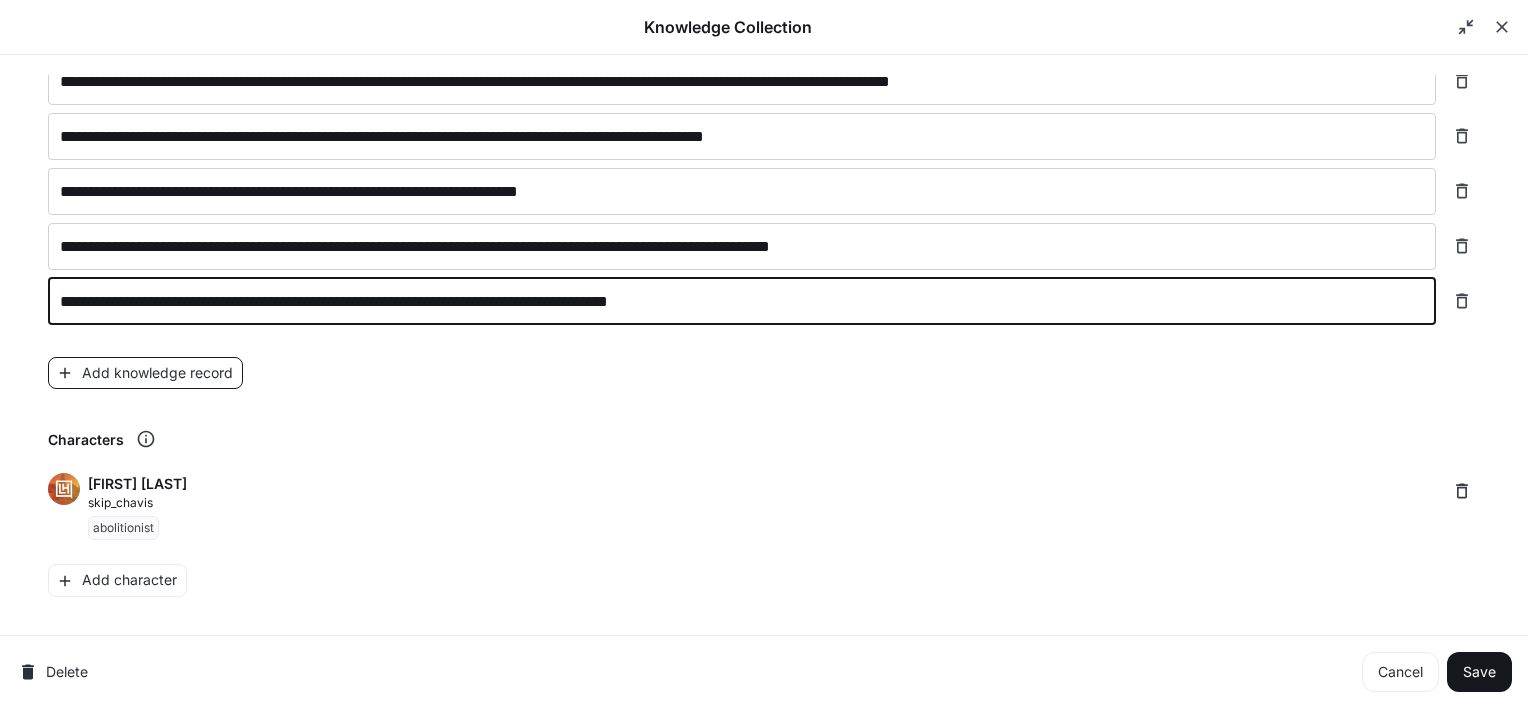 type on "**********" 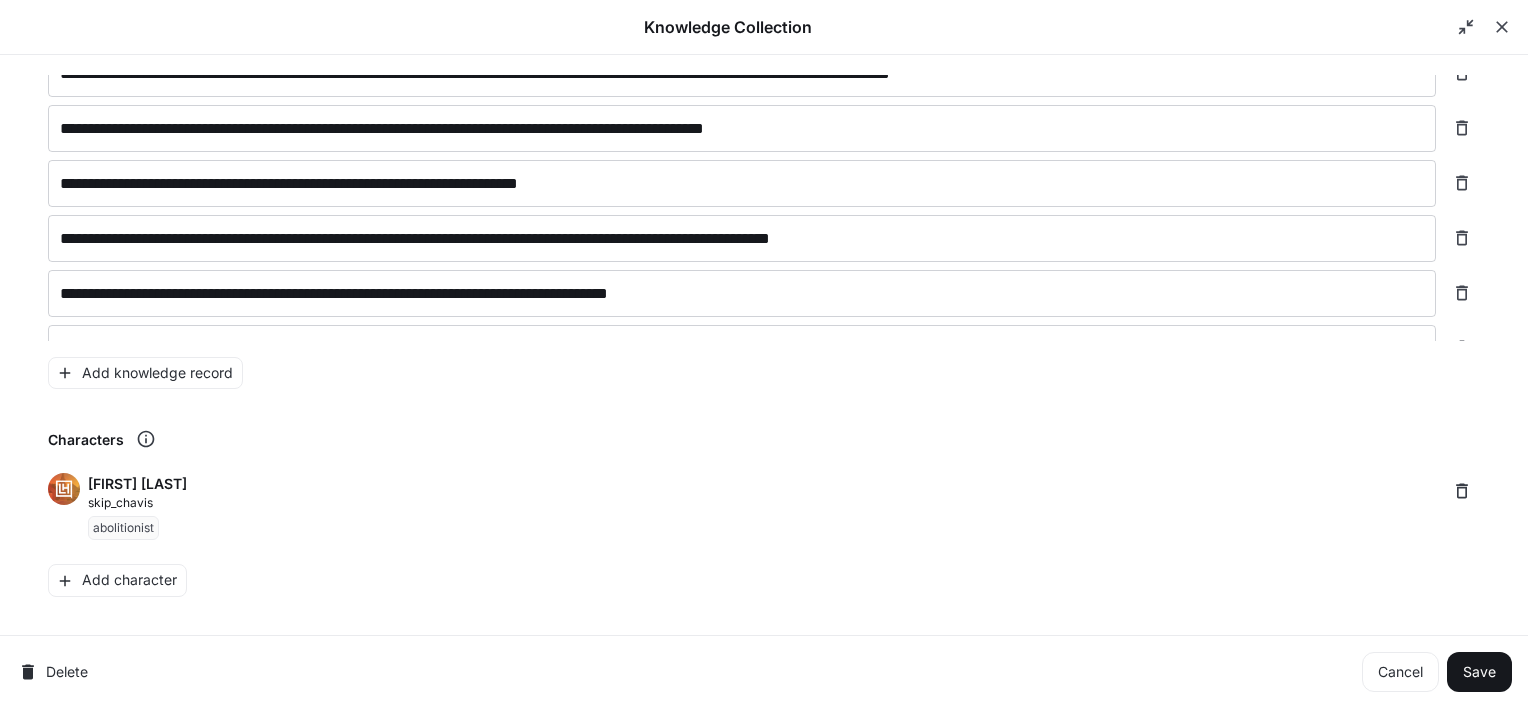 scroll, scrollTop: 1808, scrollLeft: 0, axis: vertical 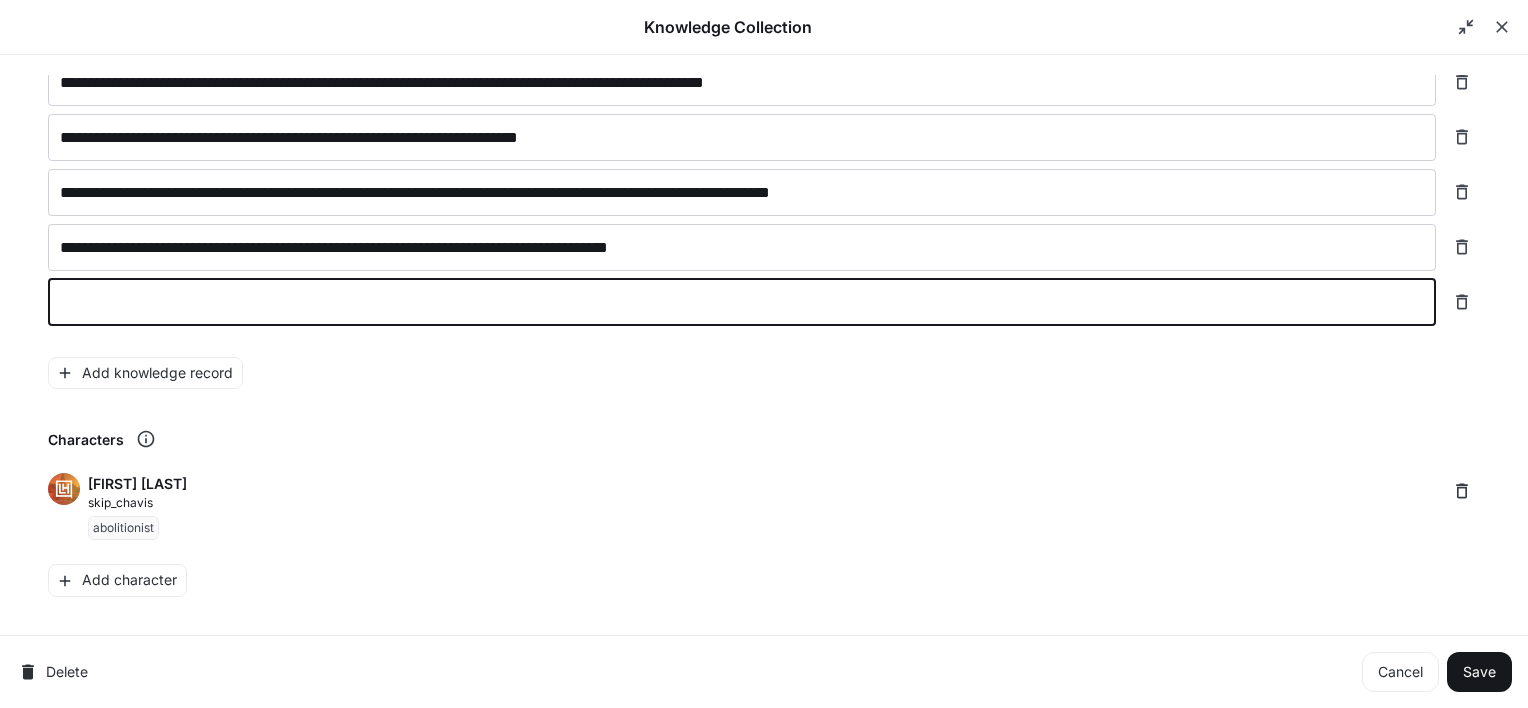 click at bounding box center [742, 302] 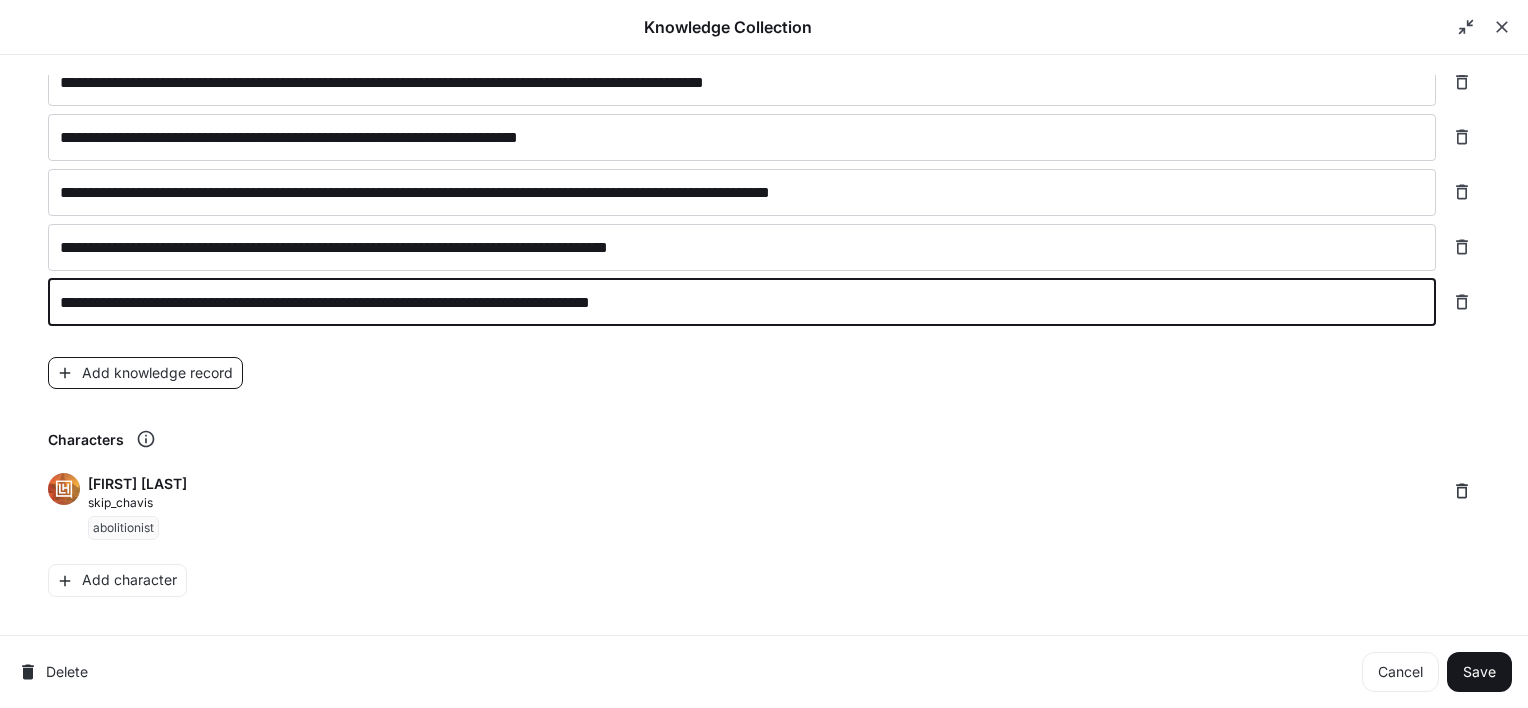type on "**********" 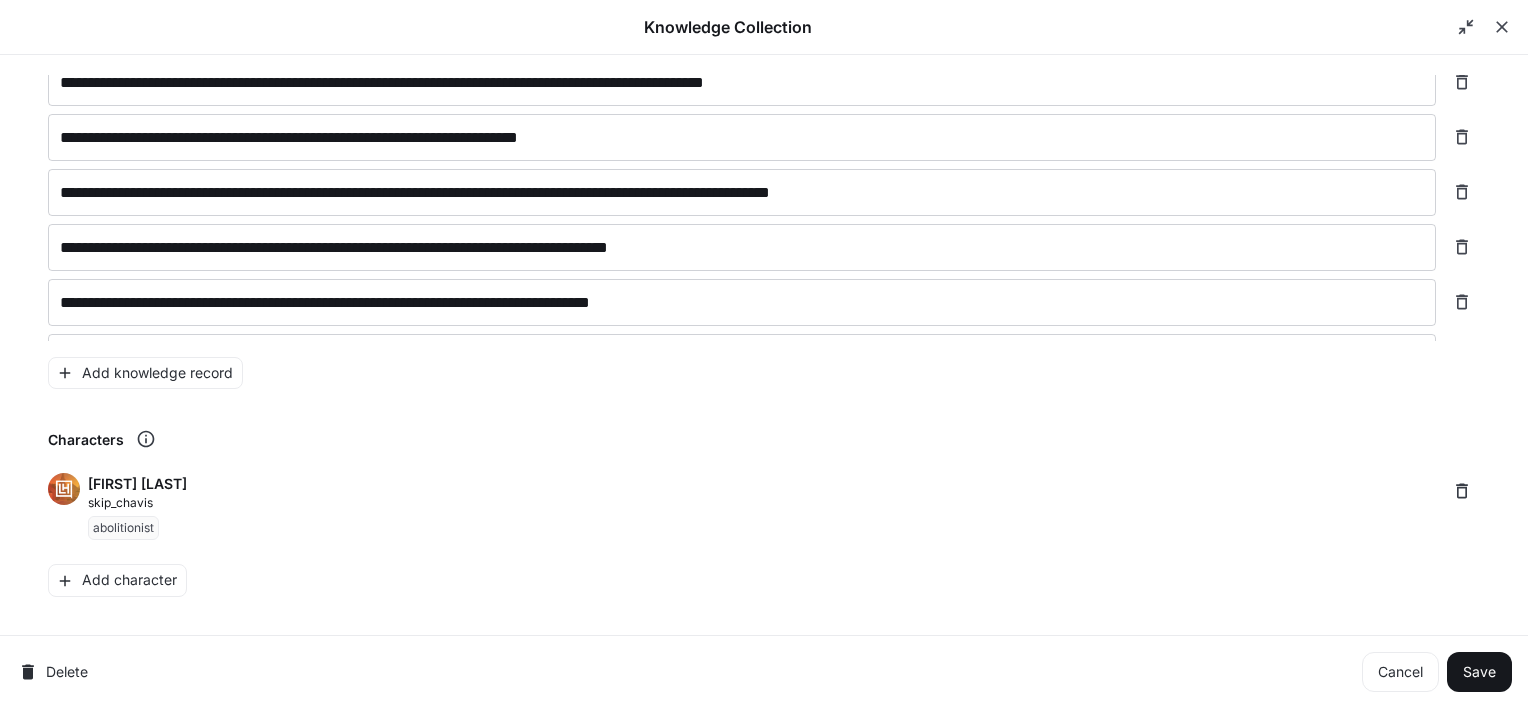 scroll, scrollTop: 1856, scrollLeft: 0, axis: vertical 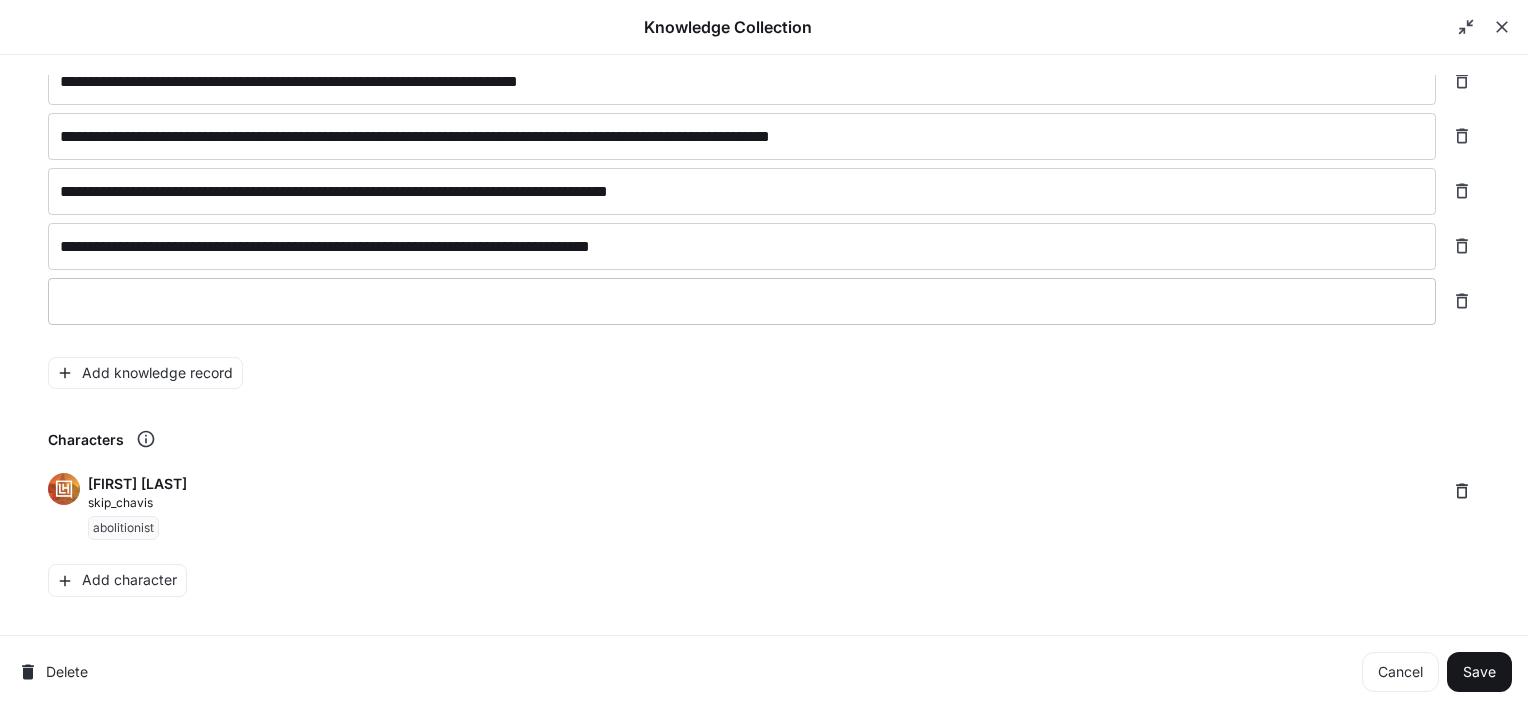 click on "* ​" at bounding box center [742, 301] 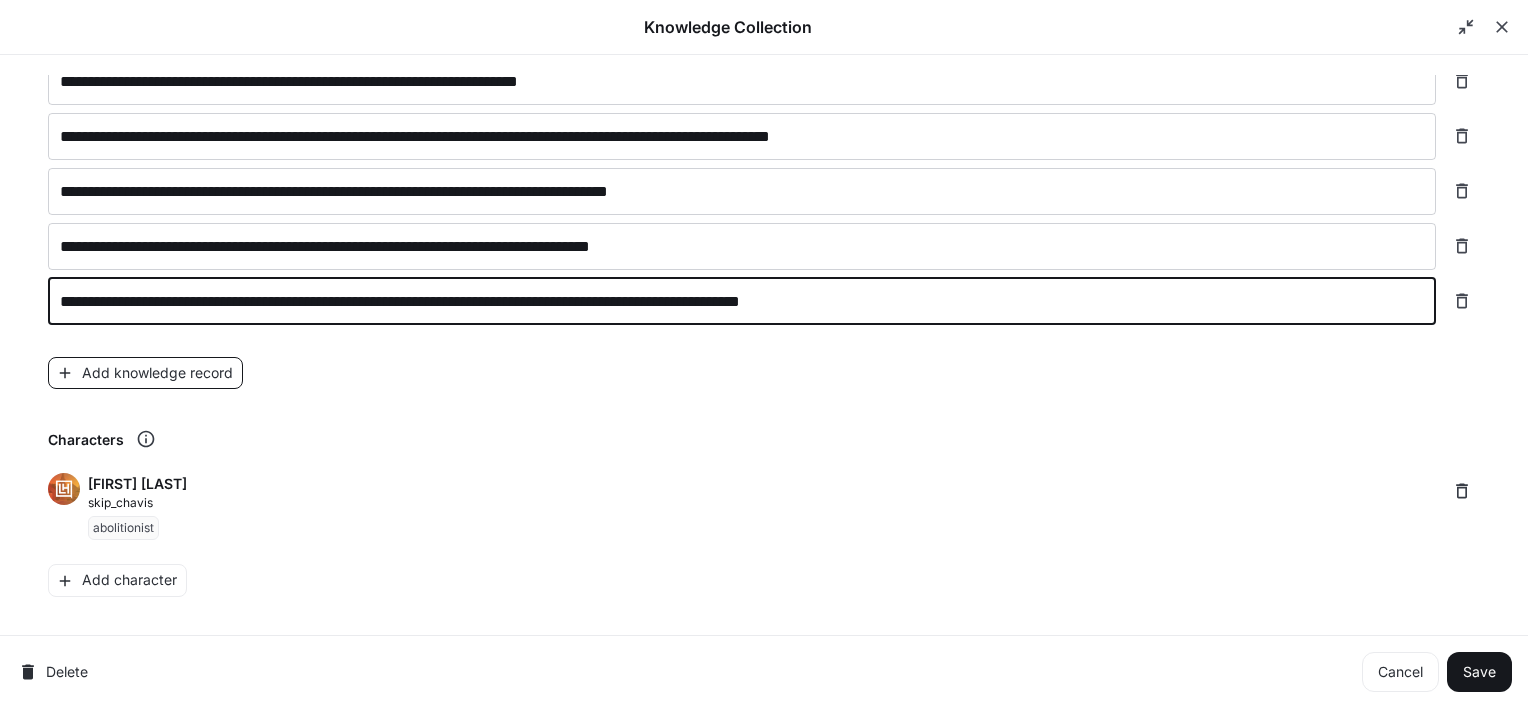 type on "**********" 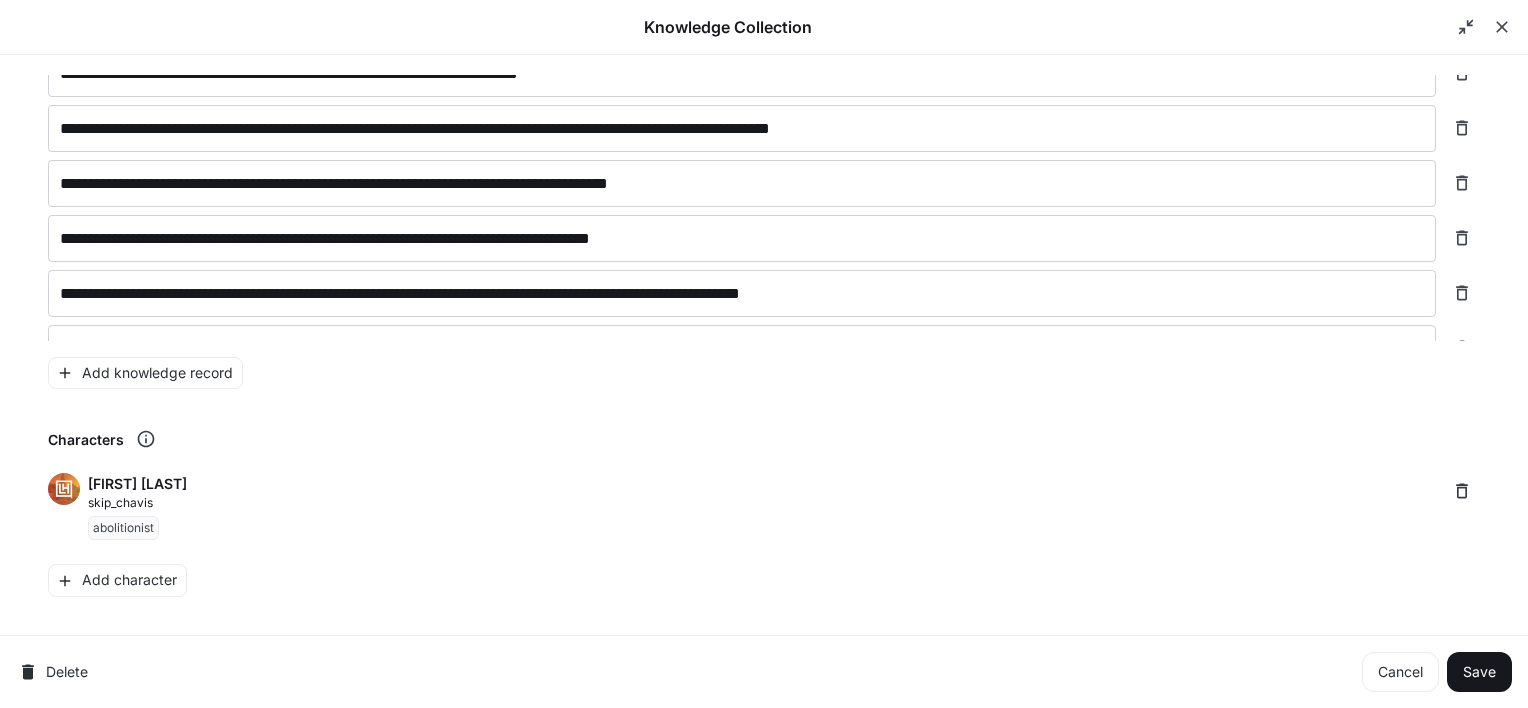 scroll, scrollTop: 1903, scrollLeft: 0, axis: vertical 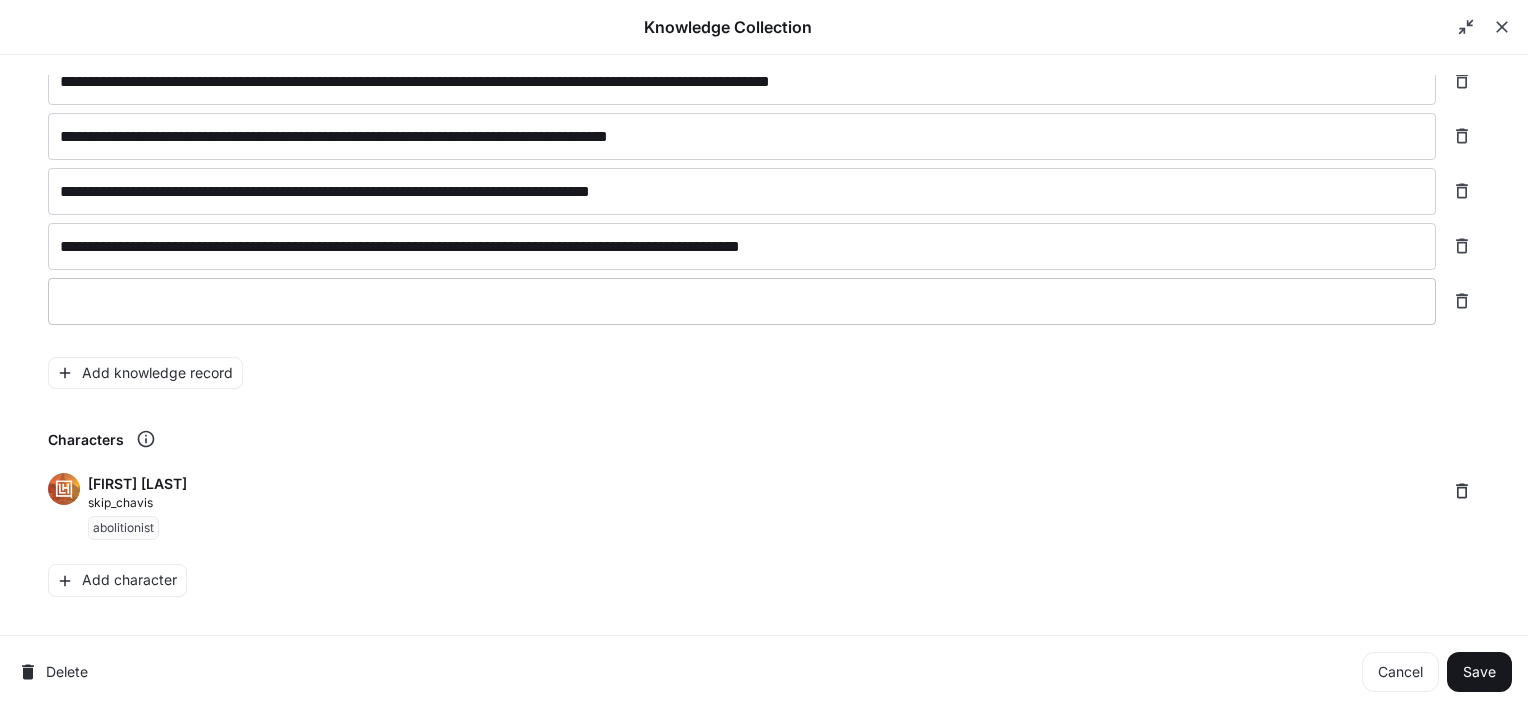 click on "* ​" at bounding box center [742, 301] 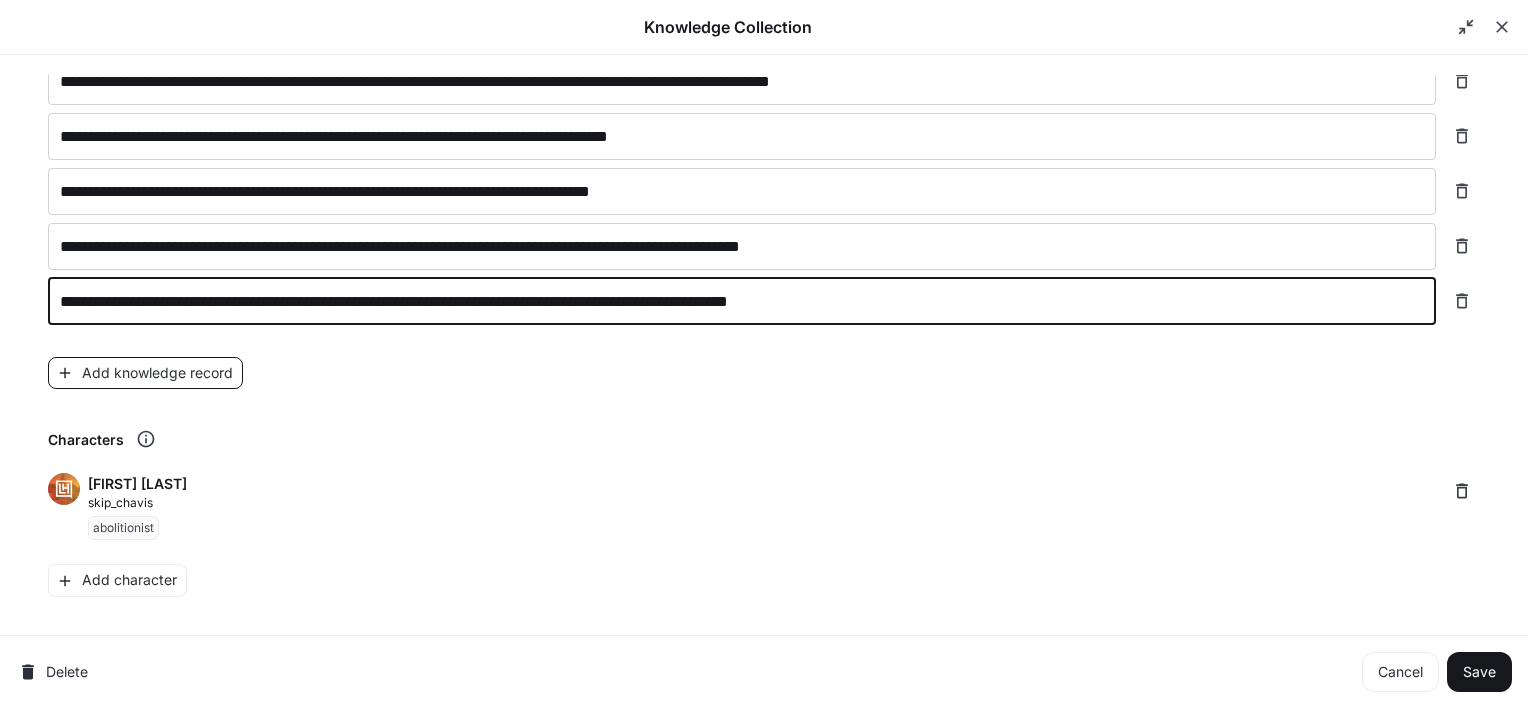 type on "**********" 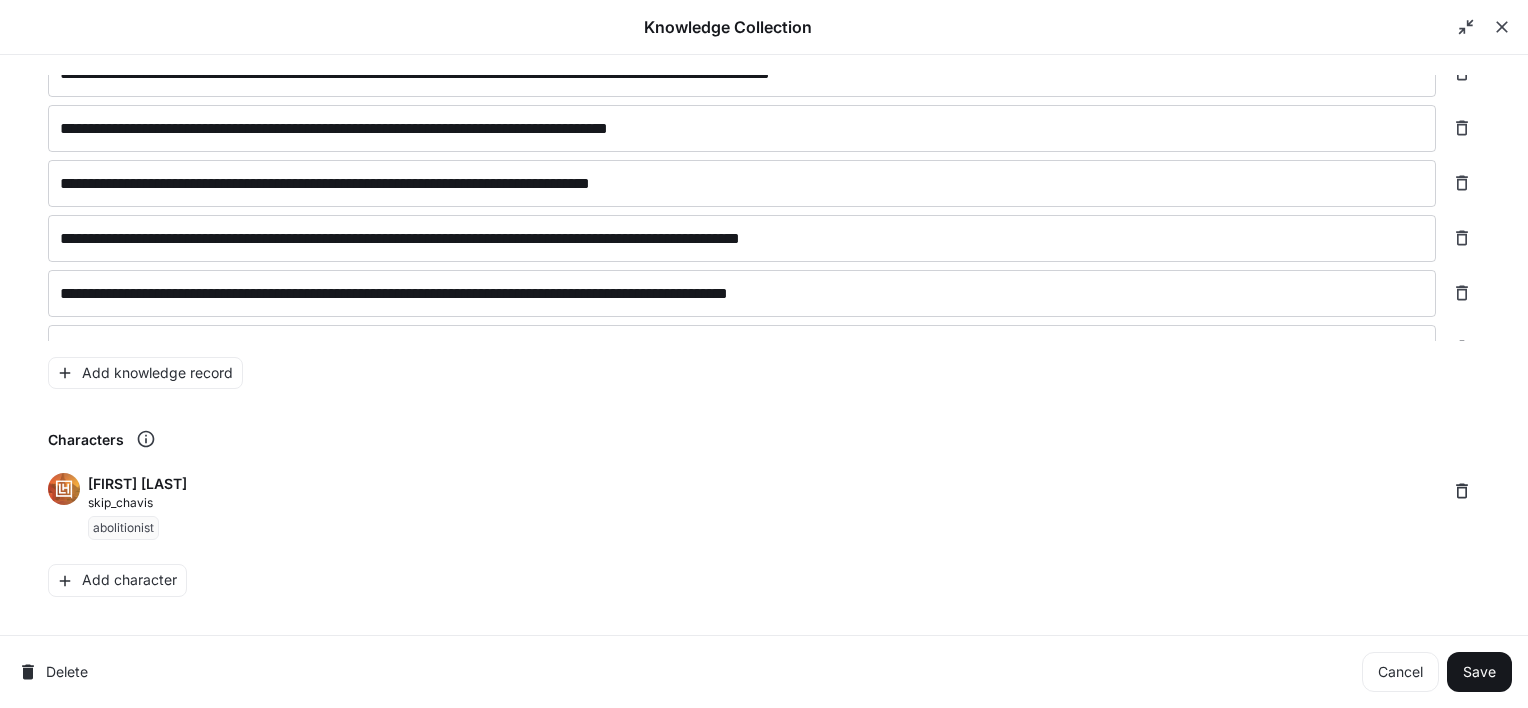 scroll, scrollTop: 1950, scrollLeft: 0, axis: vertical 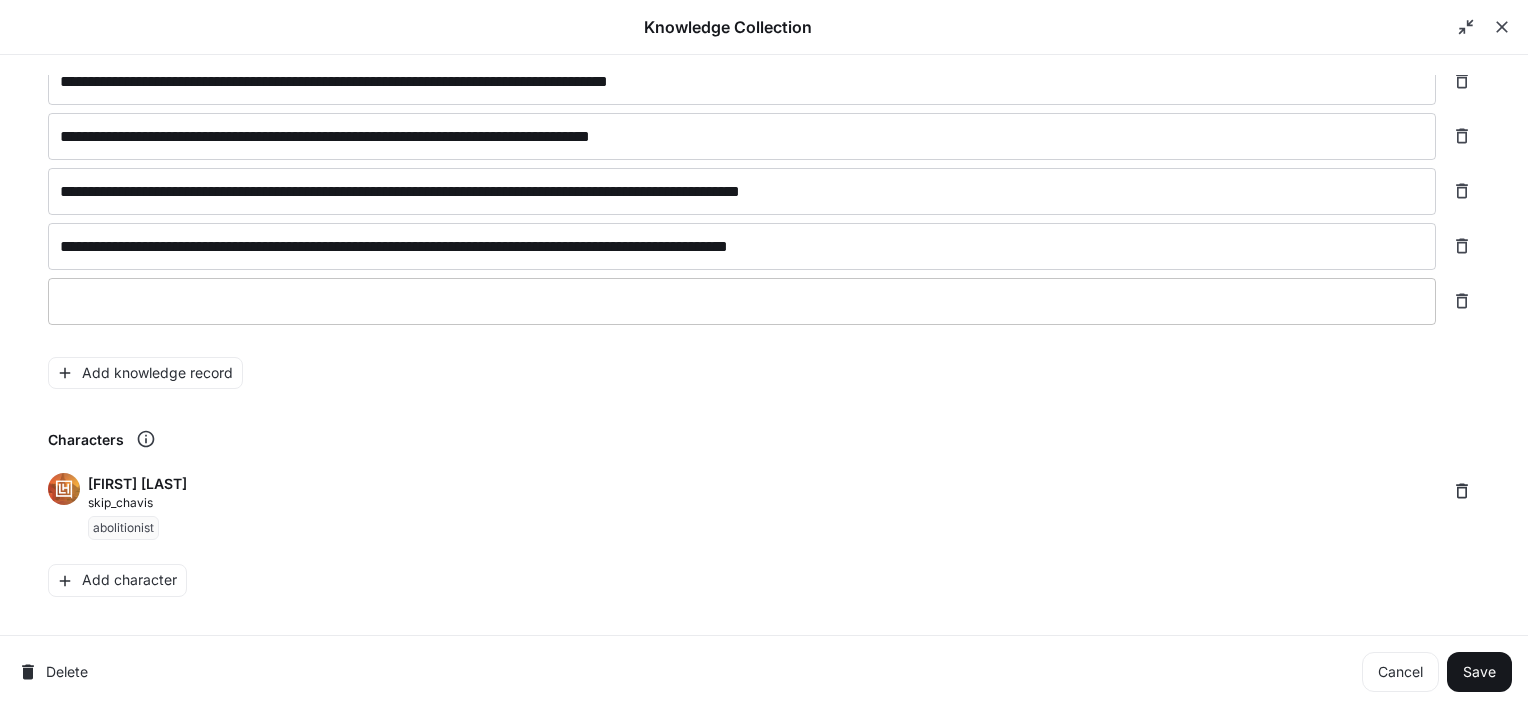 click at bounding box center [742, 301] 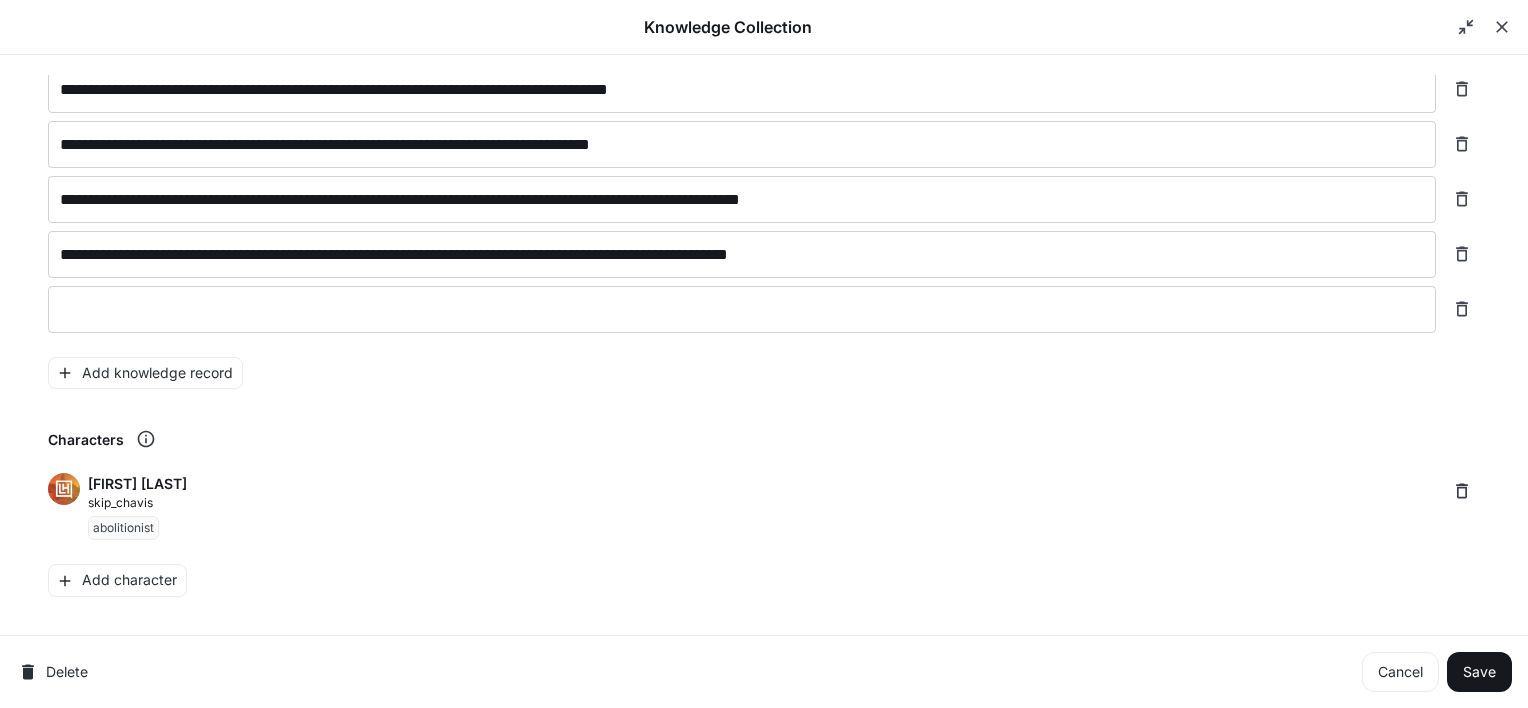 scroll, scrollTop: 1950, scrollLeft: 0, axis: vertical 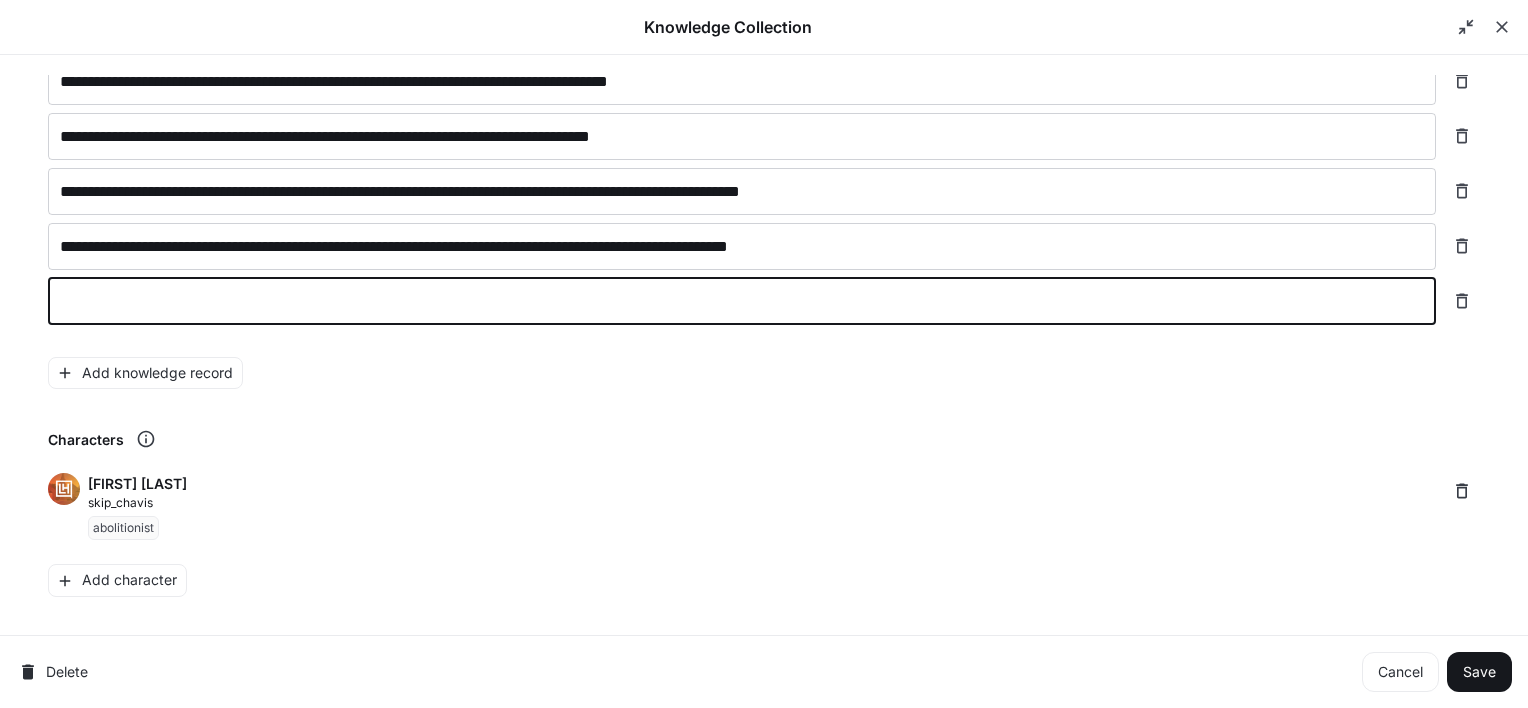 click at bounding box center [742, 301] 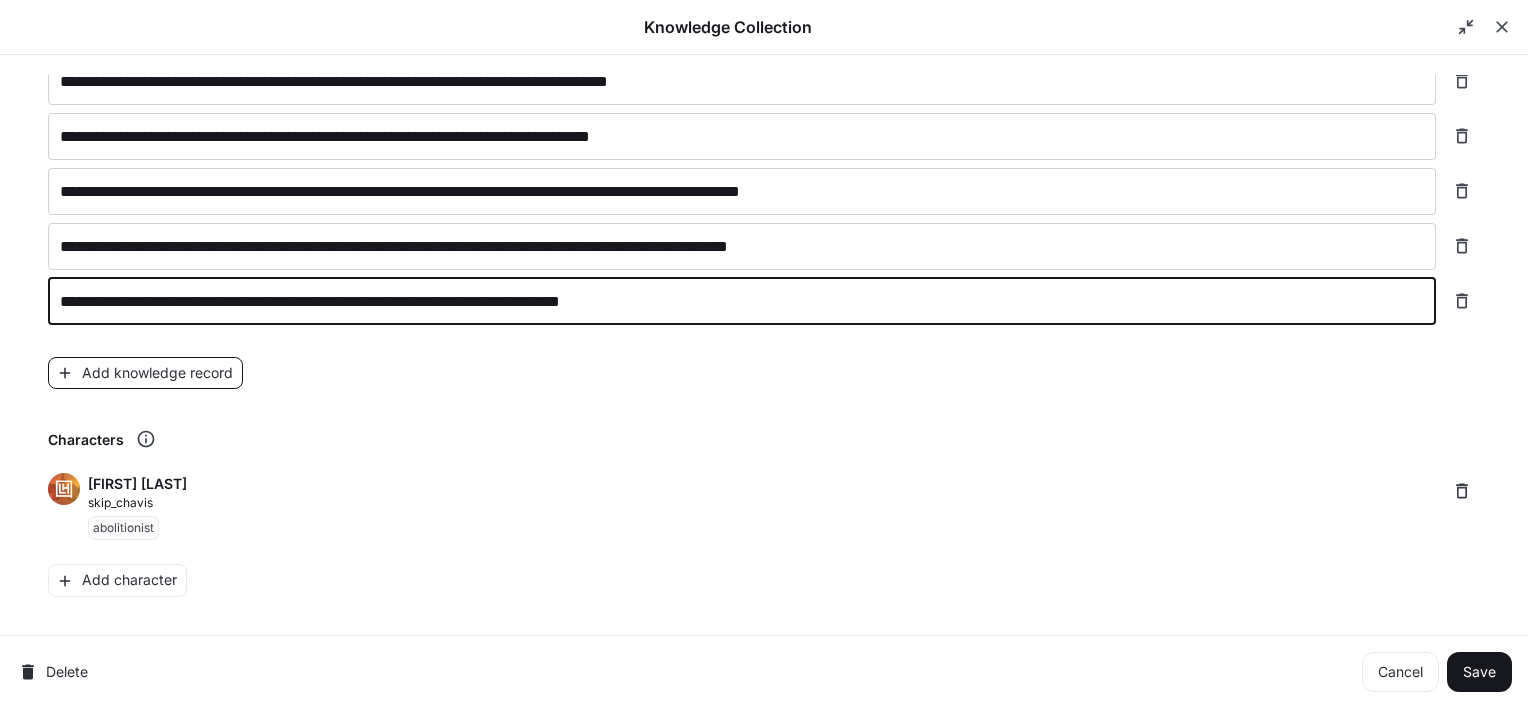 type on "**********" 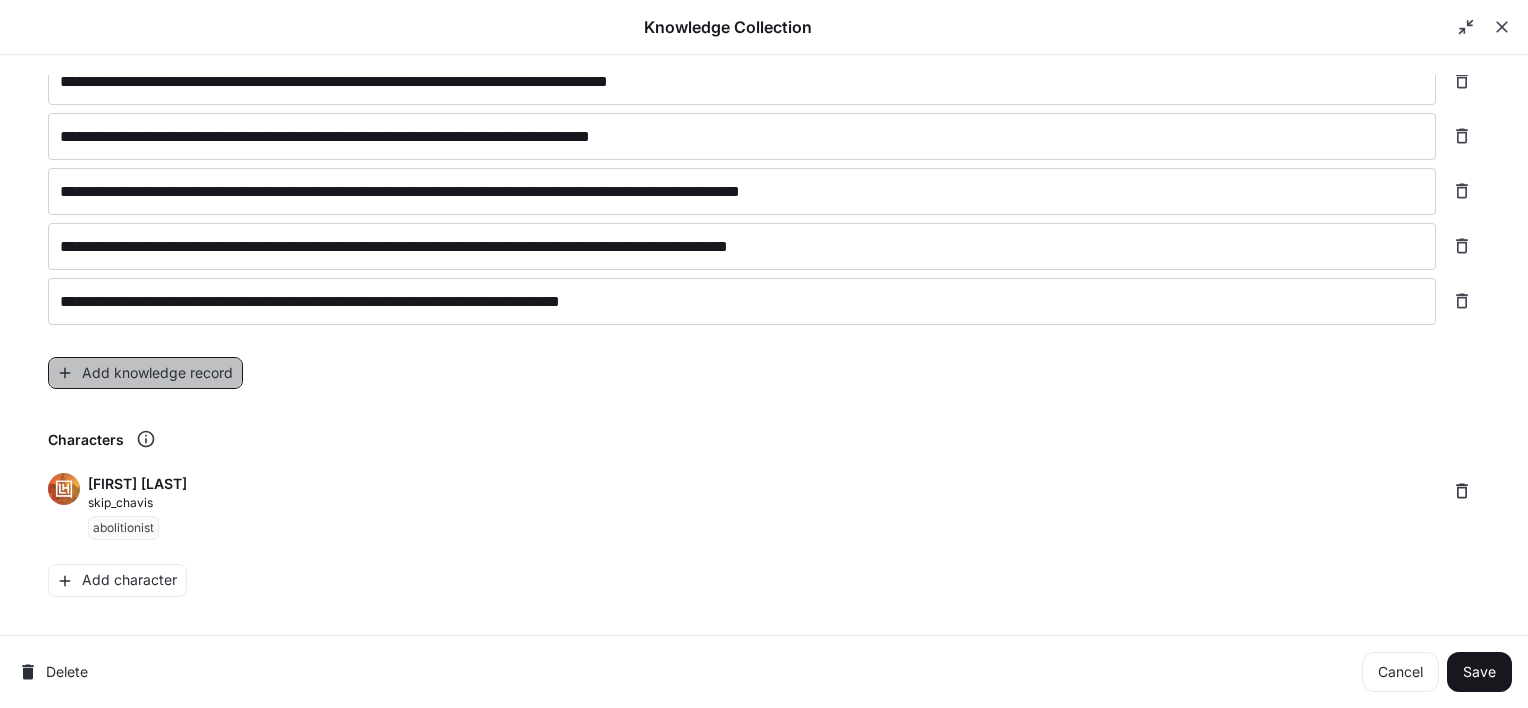click on "Add knowledge record" at bounding box center (145, 373) 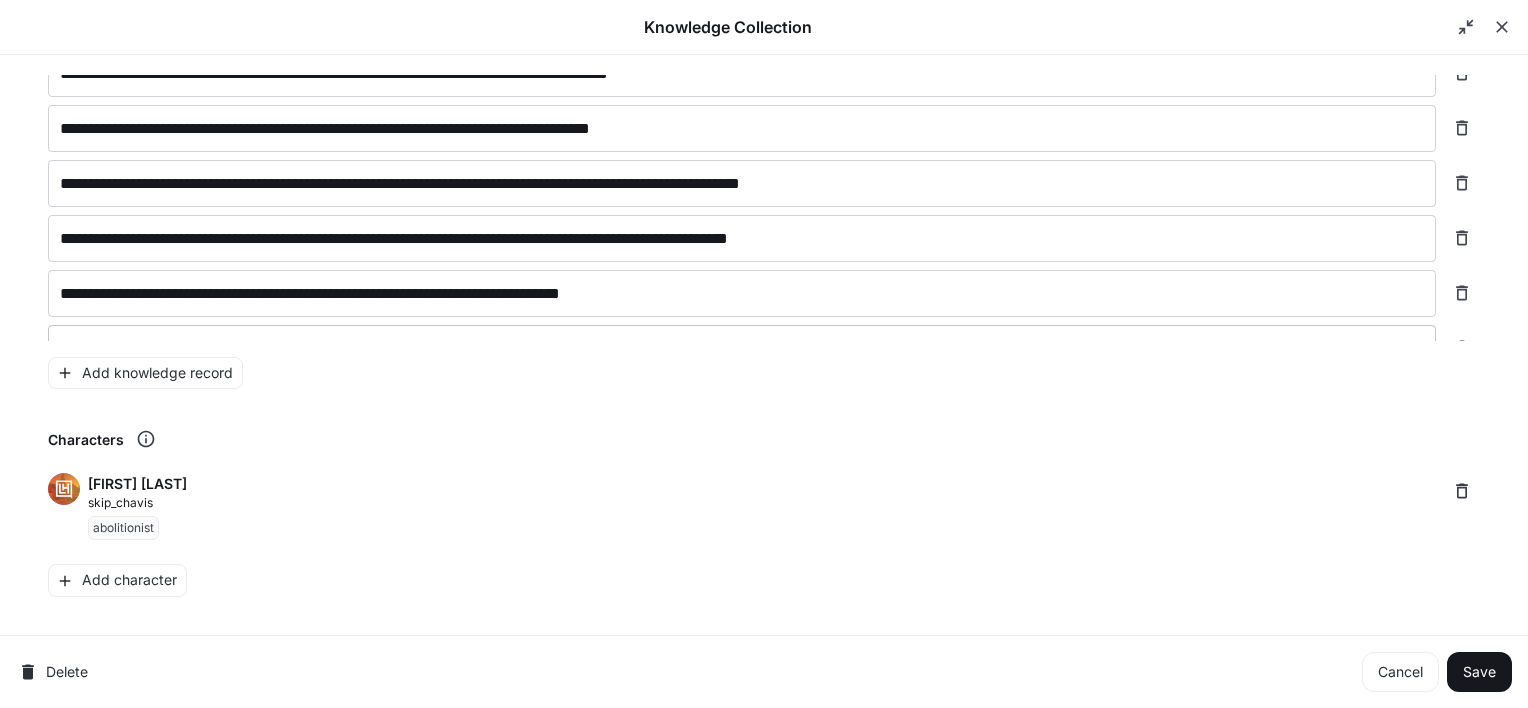 scroll, scrollTop: 1996, scrollLeft: 0, axis: vertical 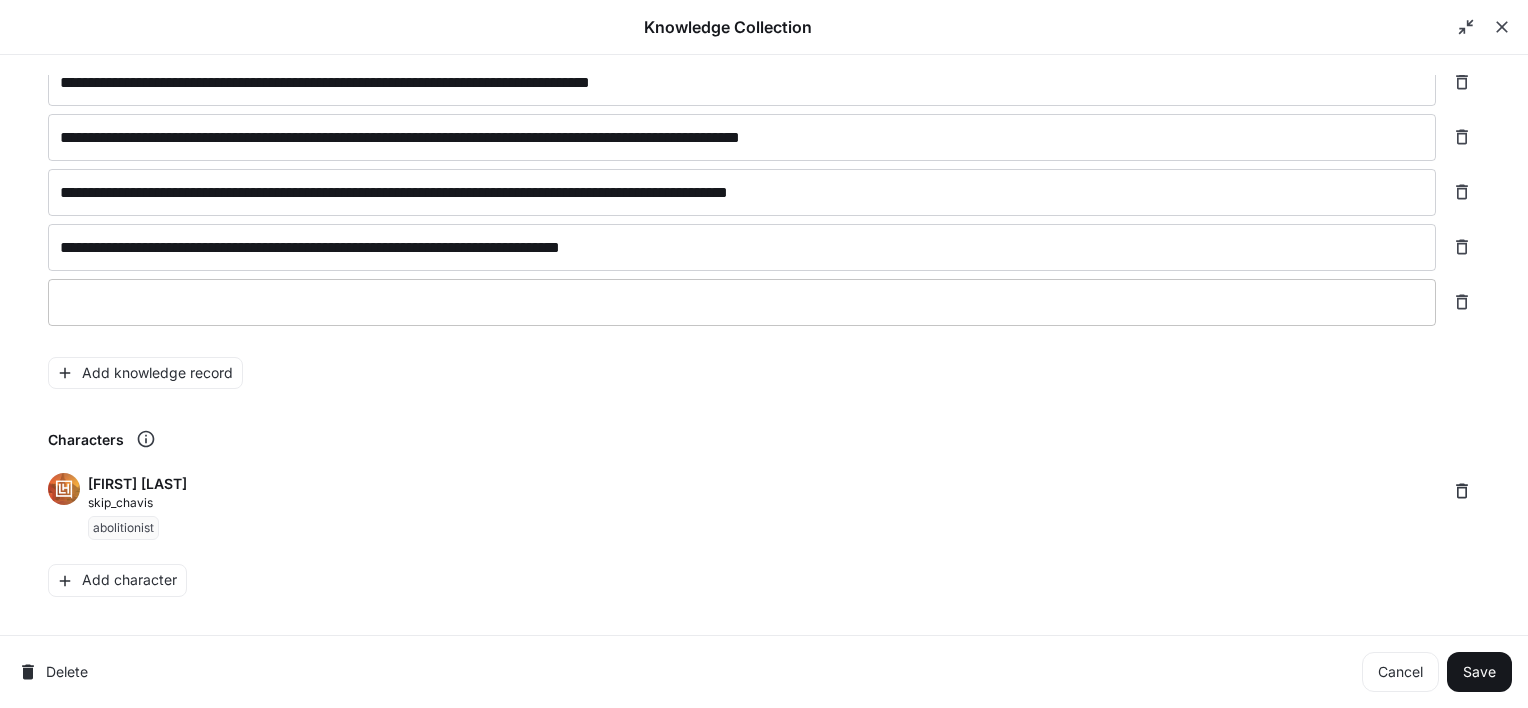 click on "* ​" at bounding box center (742, 302) 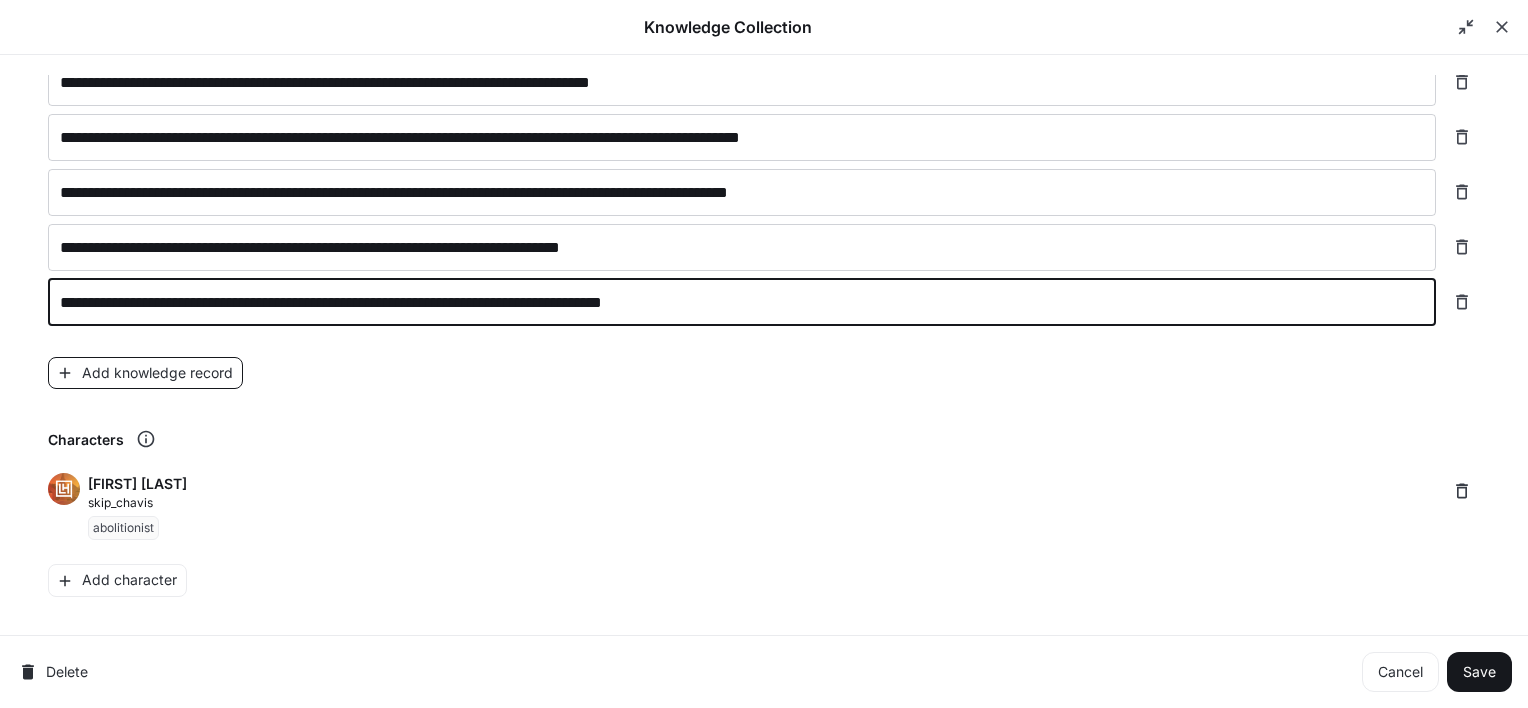 type on "**********" 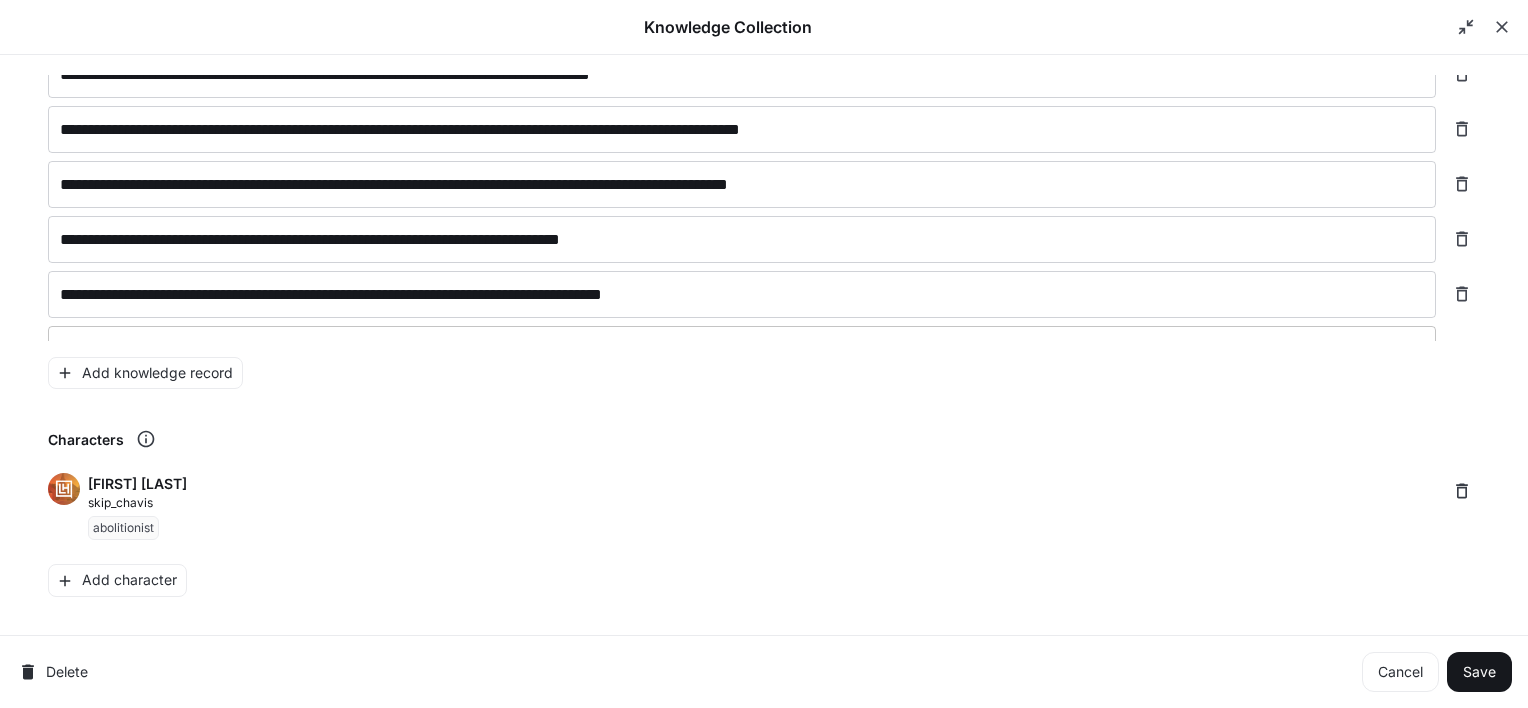 scroll, scrollTop: 2044, scrollLeft: 0, axis: vertical 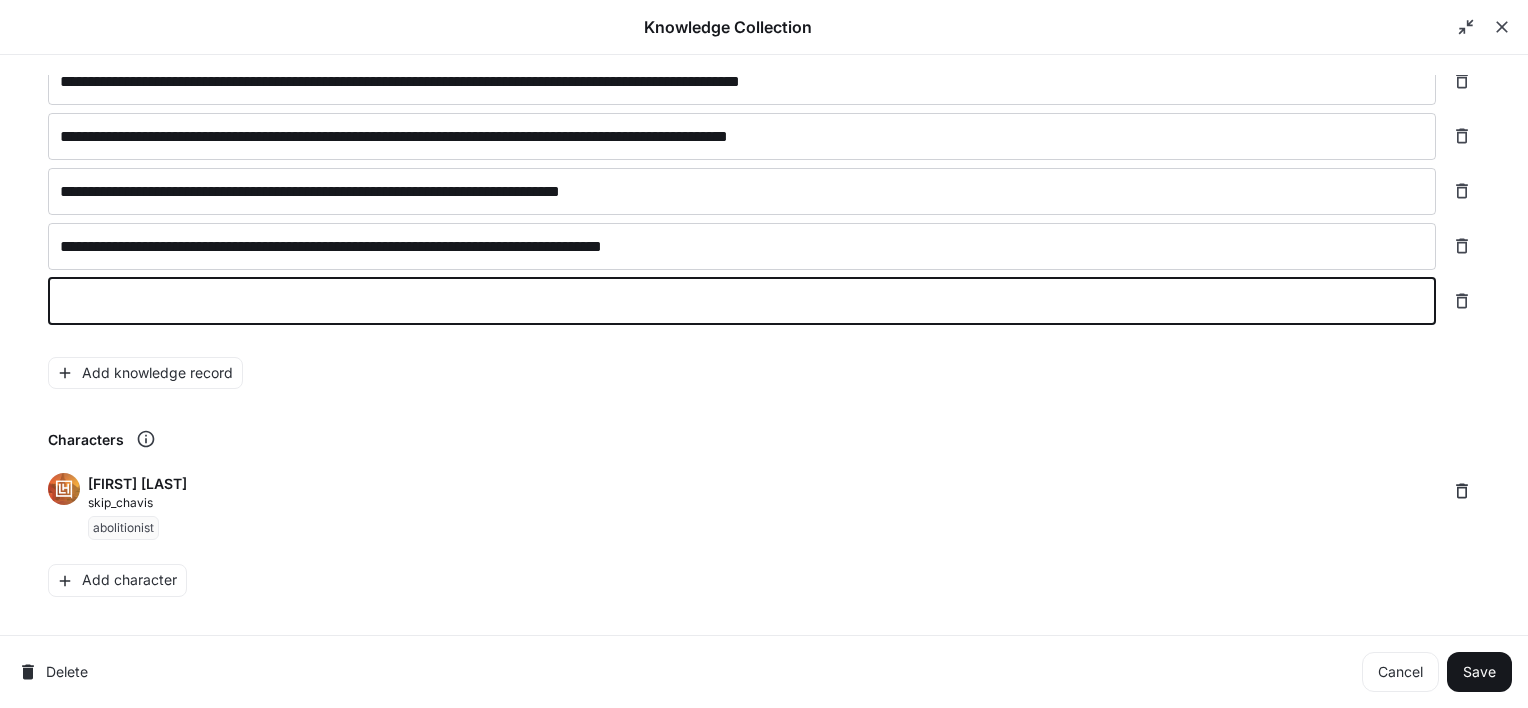 click at bounding box center [742, 301] 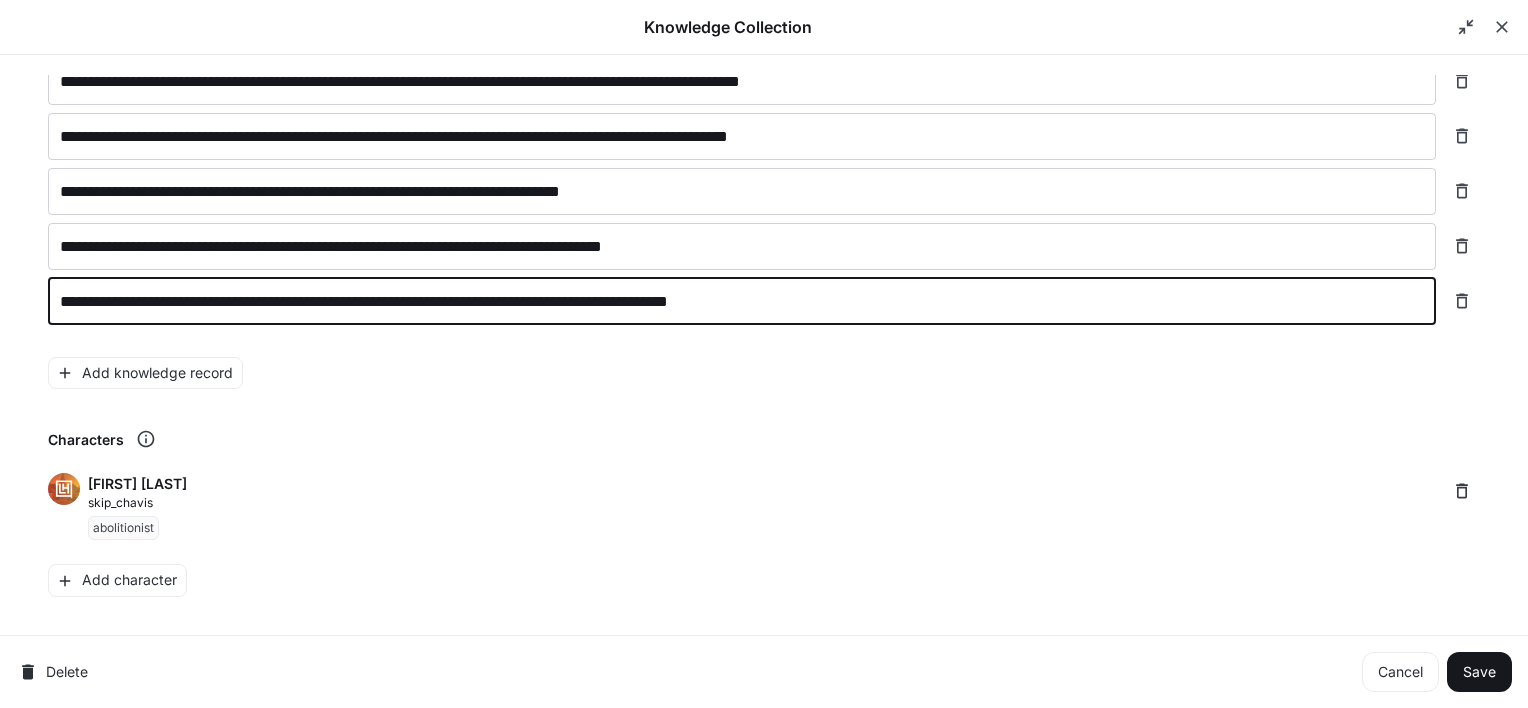 type on "**********" 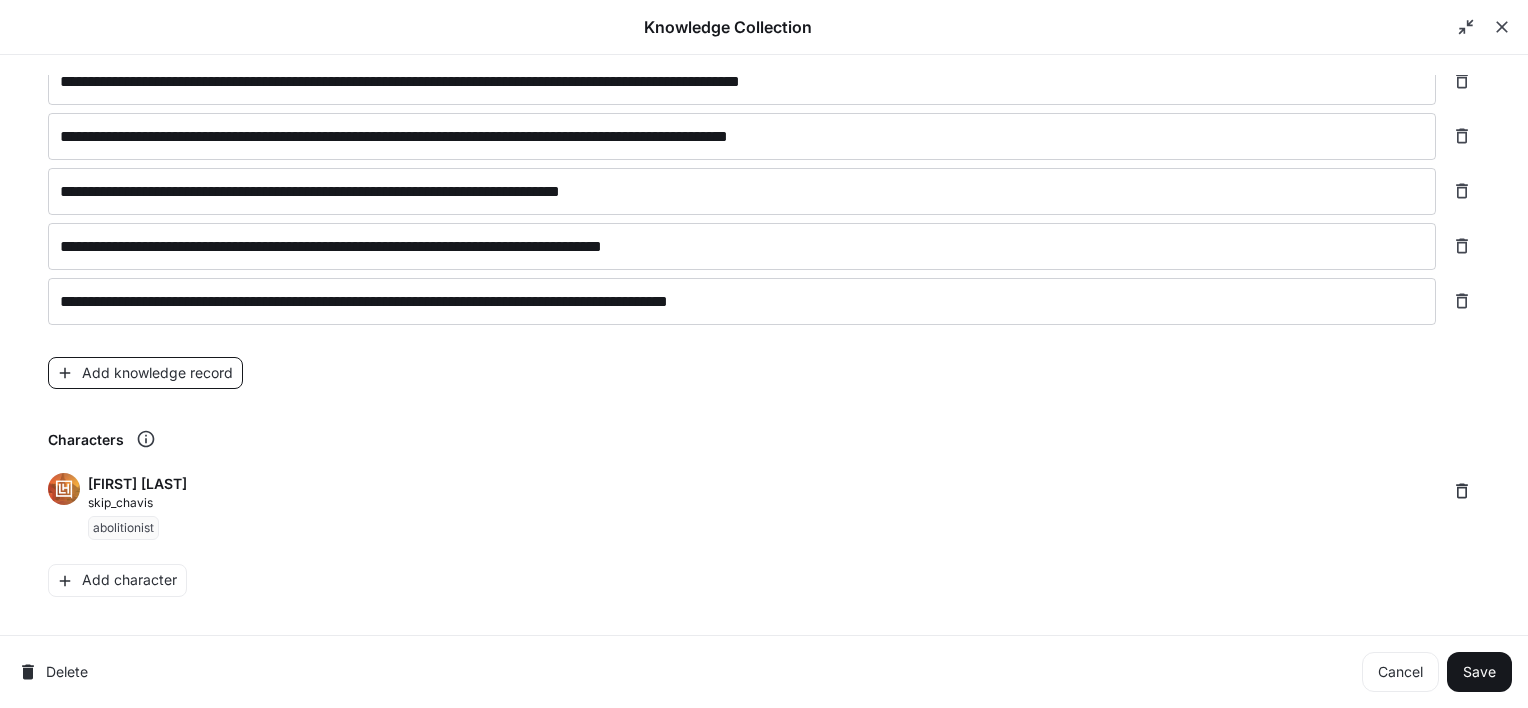click on "Add knowledge record" at bounding box center [145, 373] 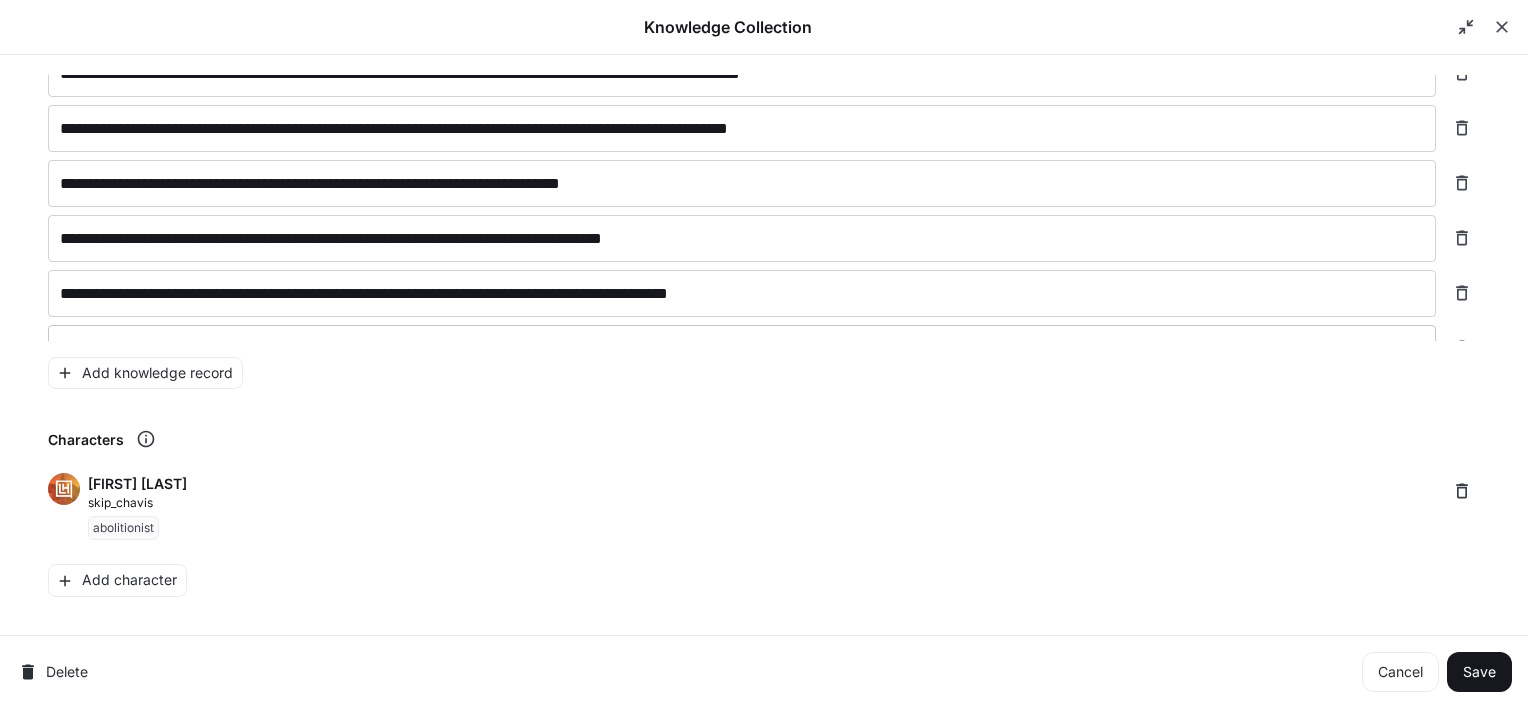 scroll, scrollTop: 2091, scrollLeft: 0, axis: vertical 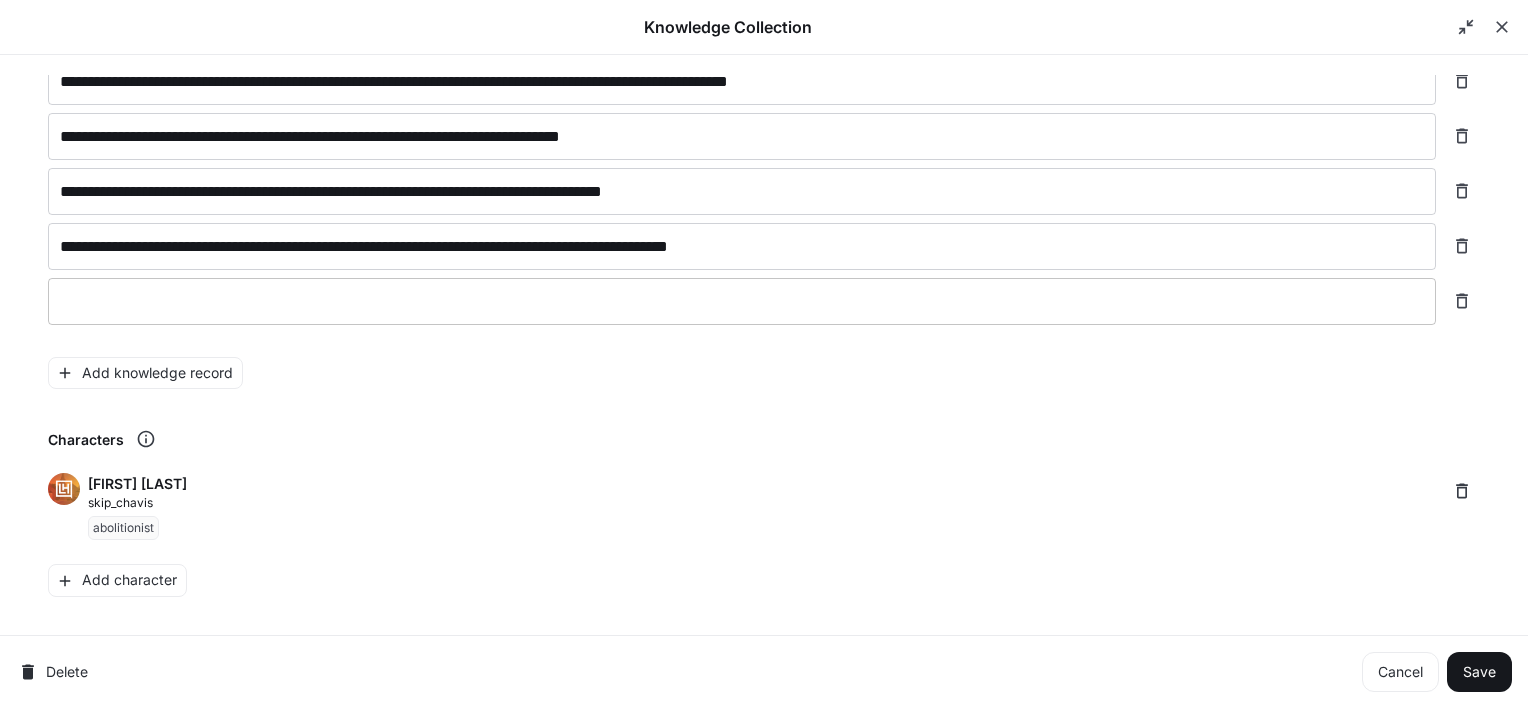 click at bounding box center (742, 301) 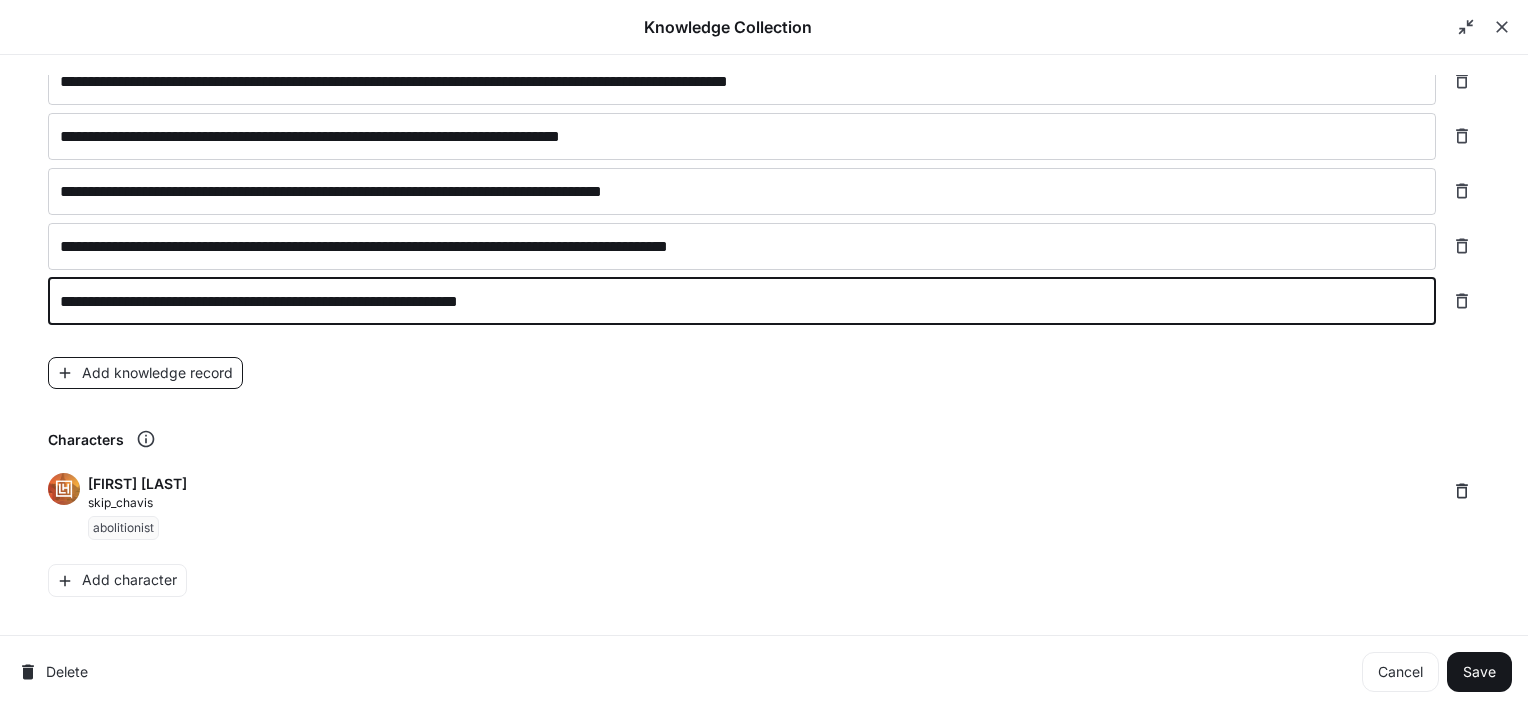 type on "**********" 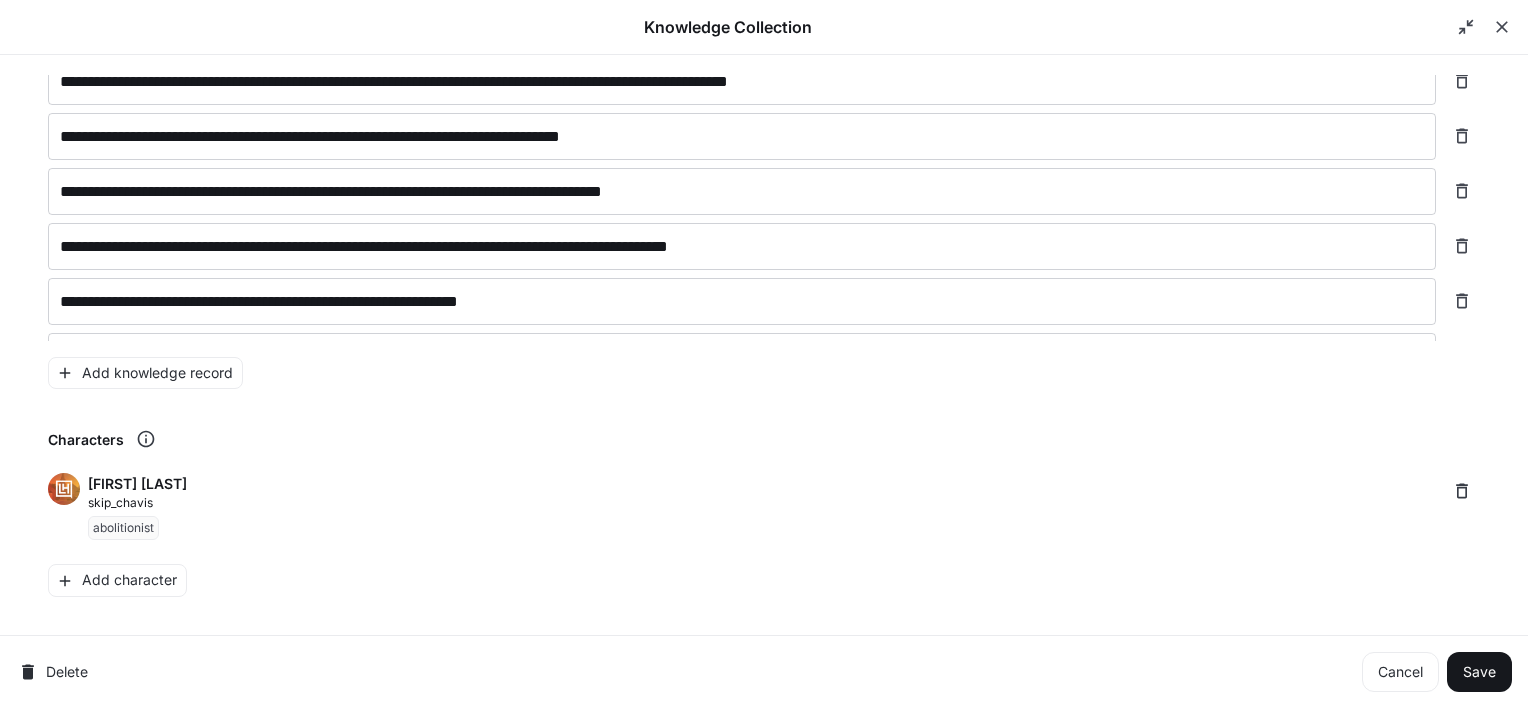 scroll, scrollTop: 2138, scrollLeft: 0, axis: vertical 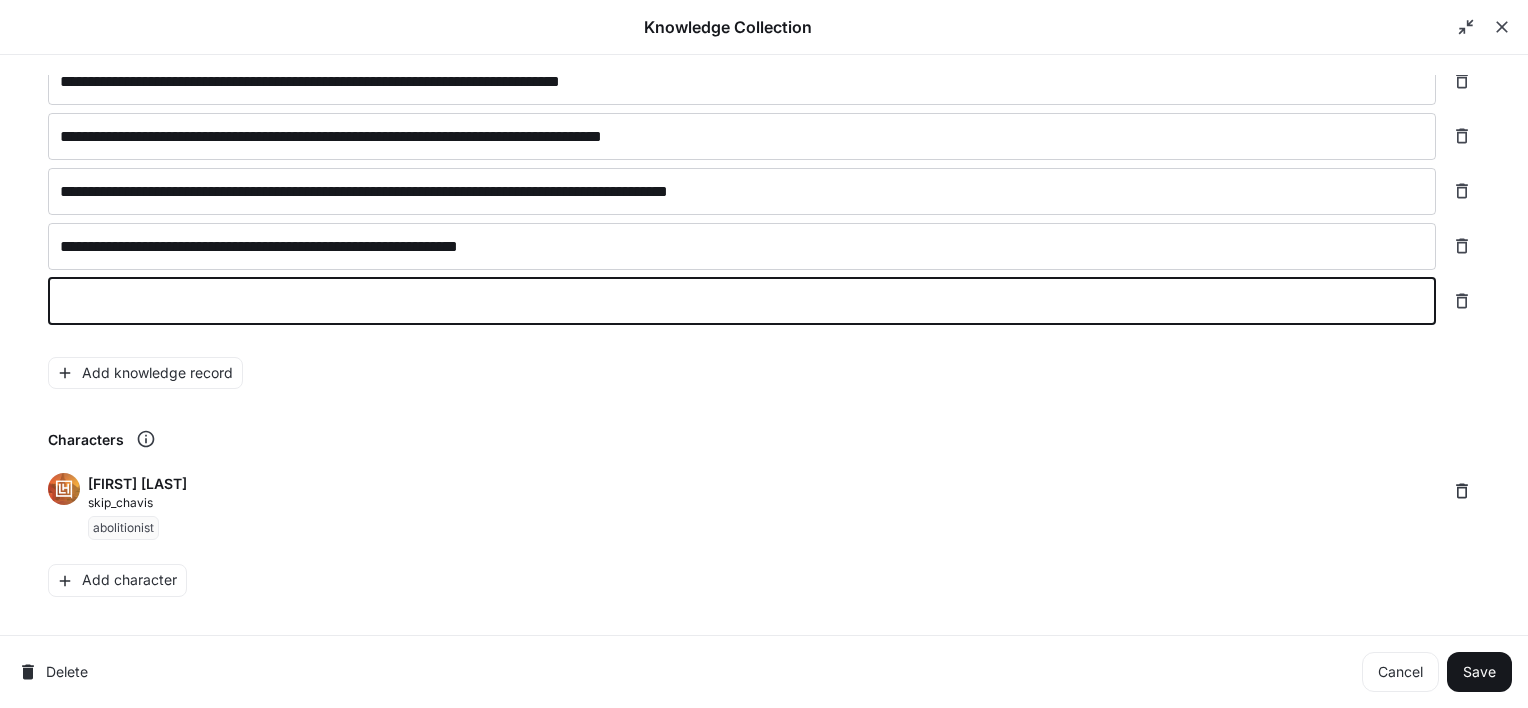 click at bounding box center (742, 301) 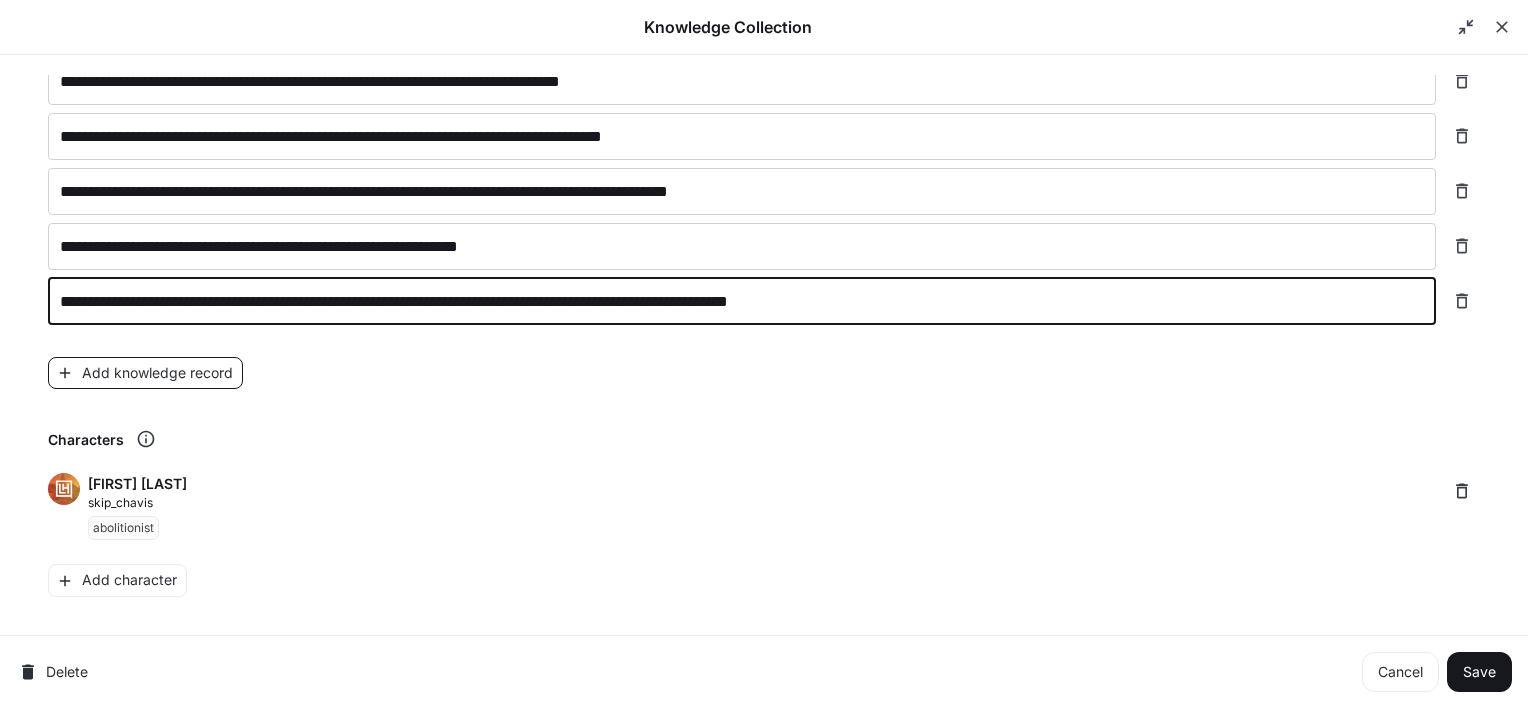 type on "**********" 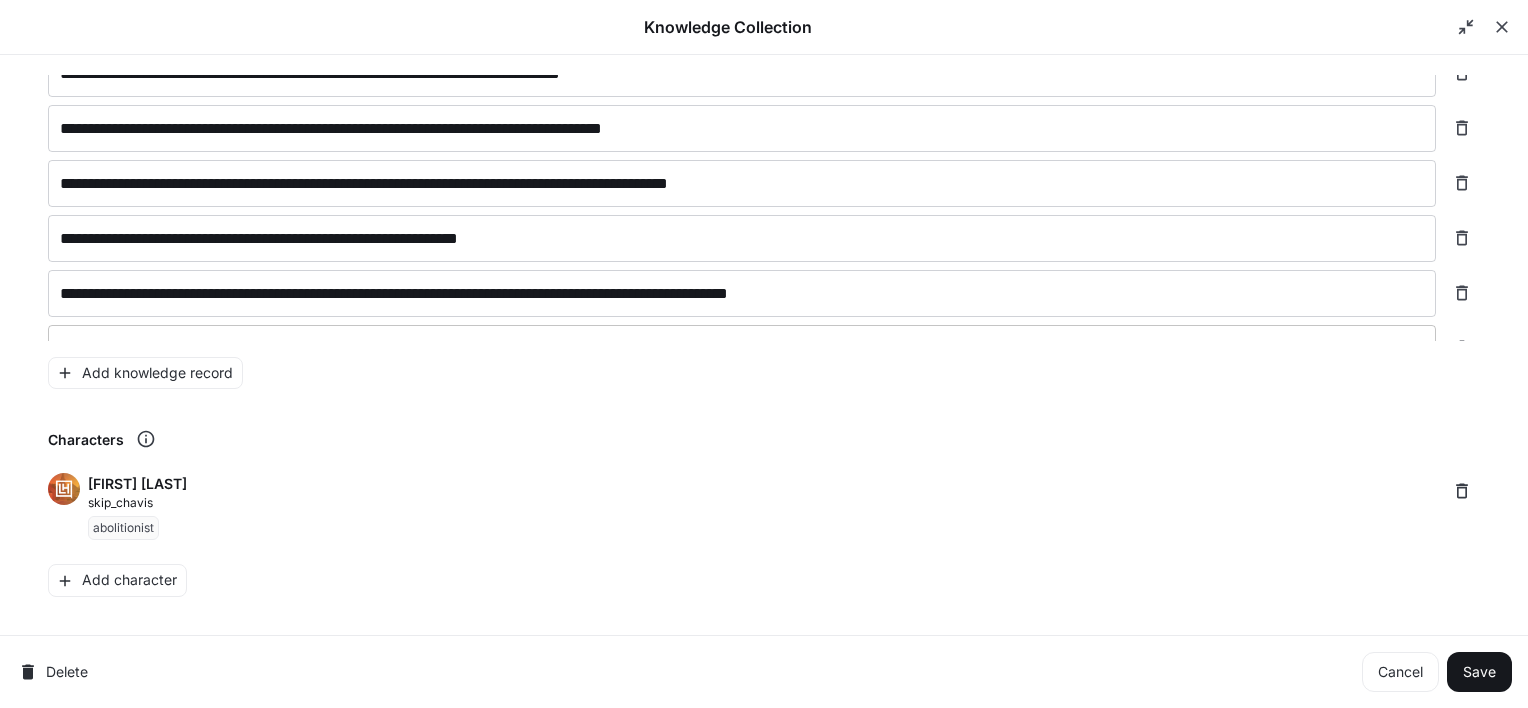 scroll, scrollTop: 2184, scrollLeft: 0, axis: vertical 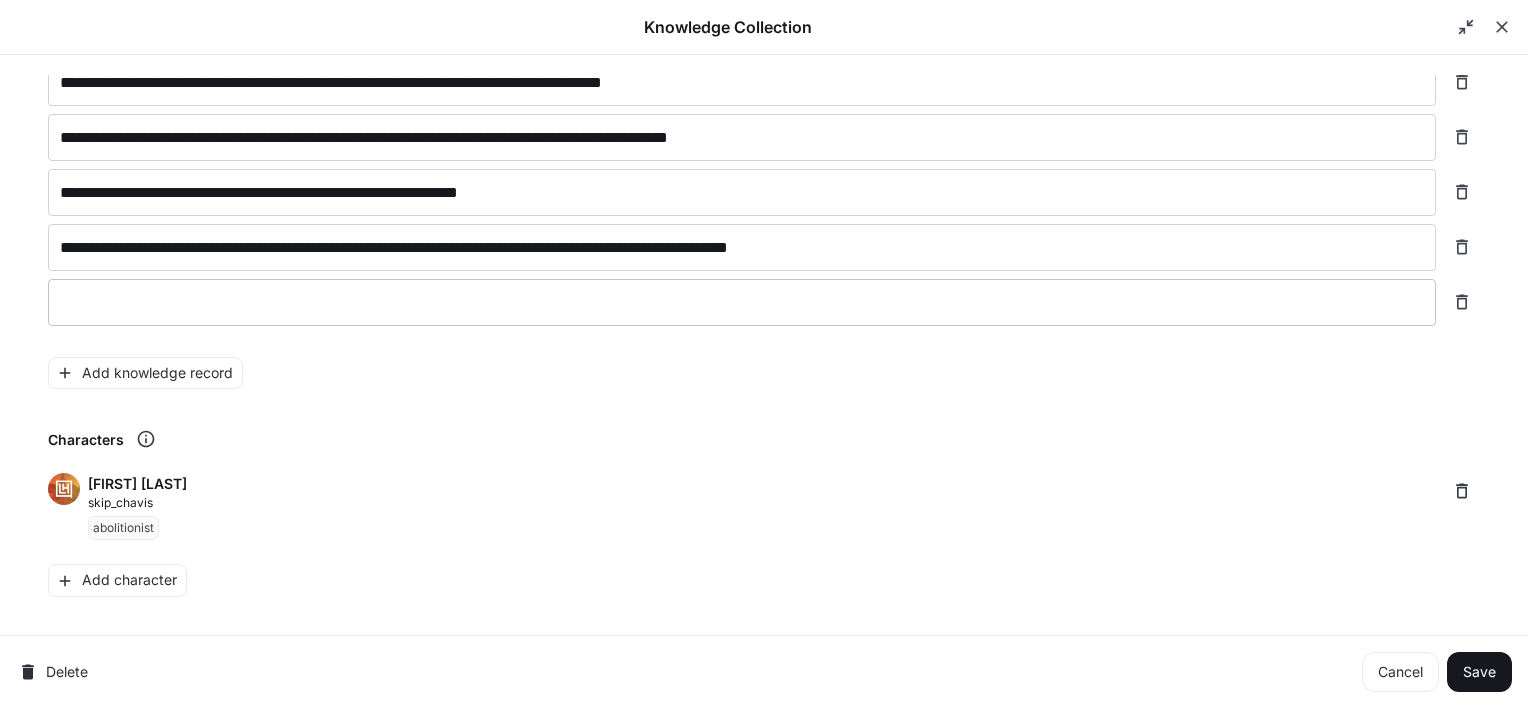 click on "* ​" at bounding box center (742, 302) 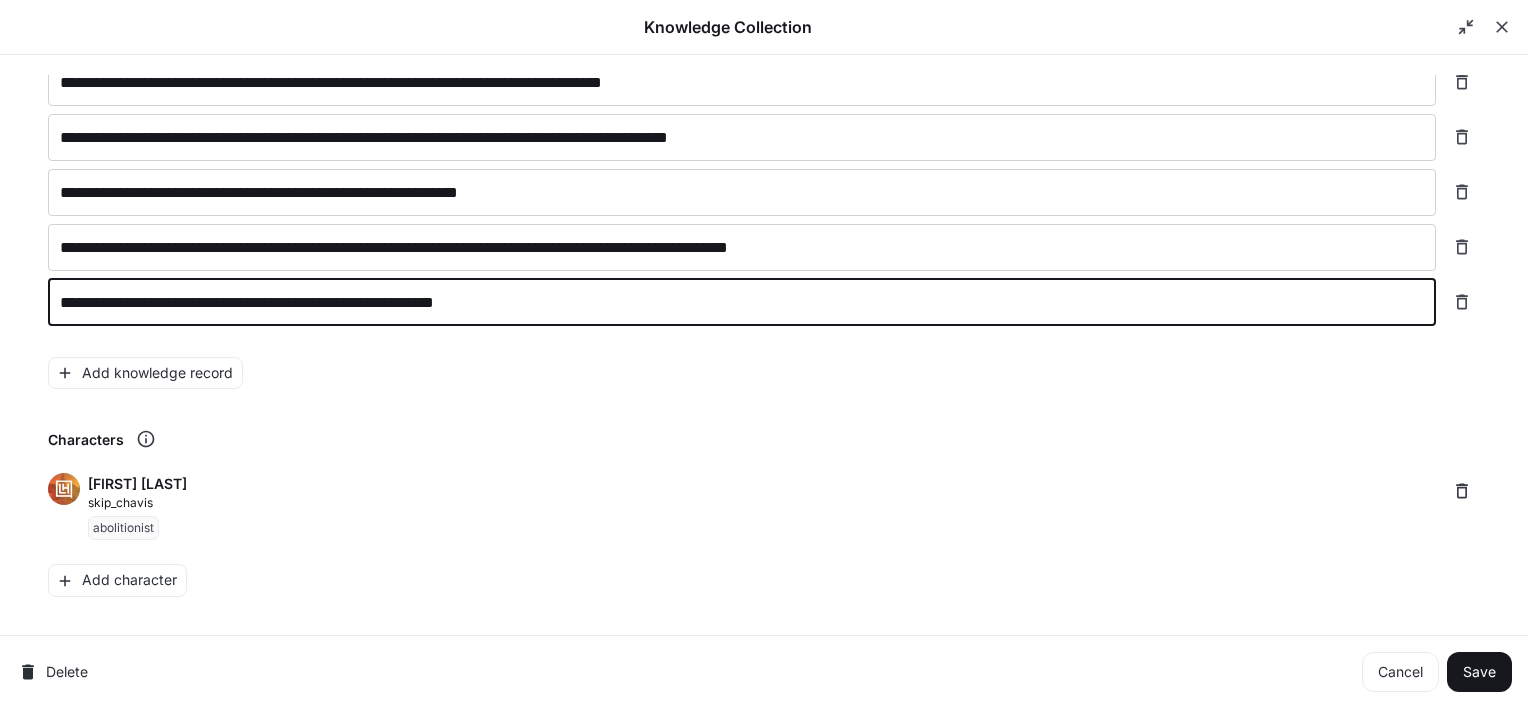 type on "**********" 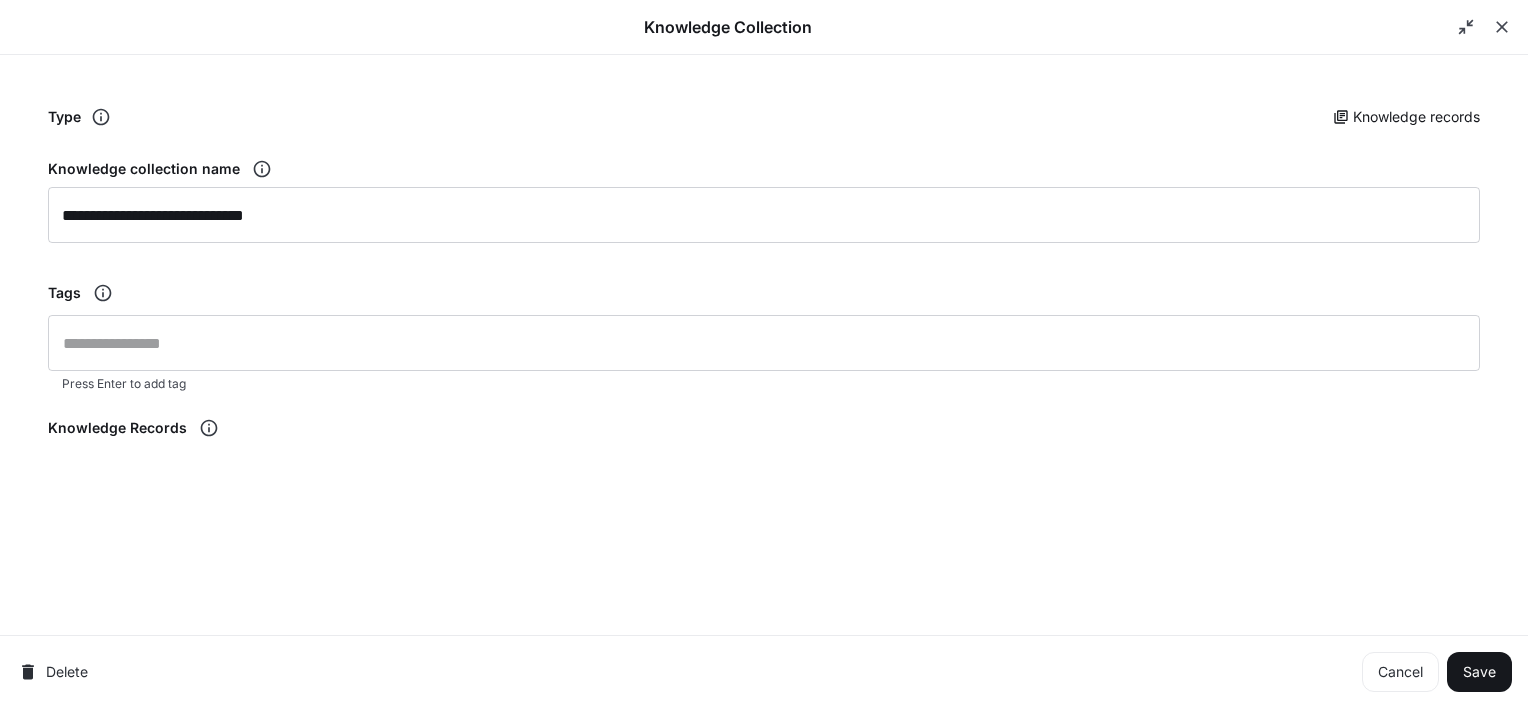 scroll, scrollTop: 0, scrollLeft: 0, axis: both 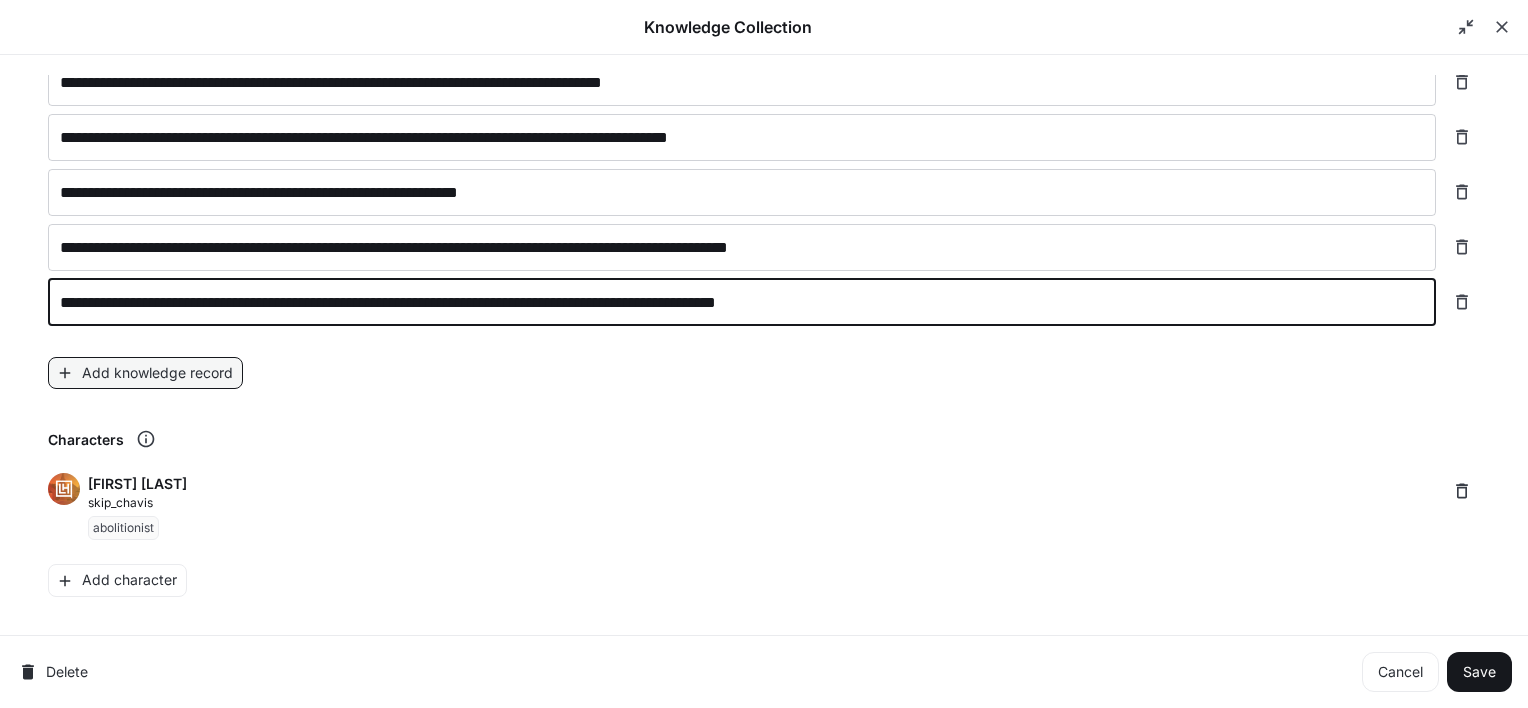 type on "**********" 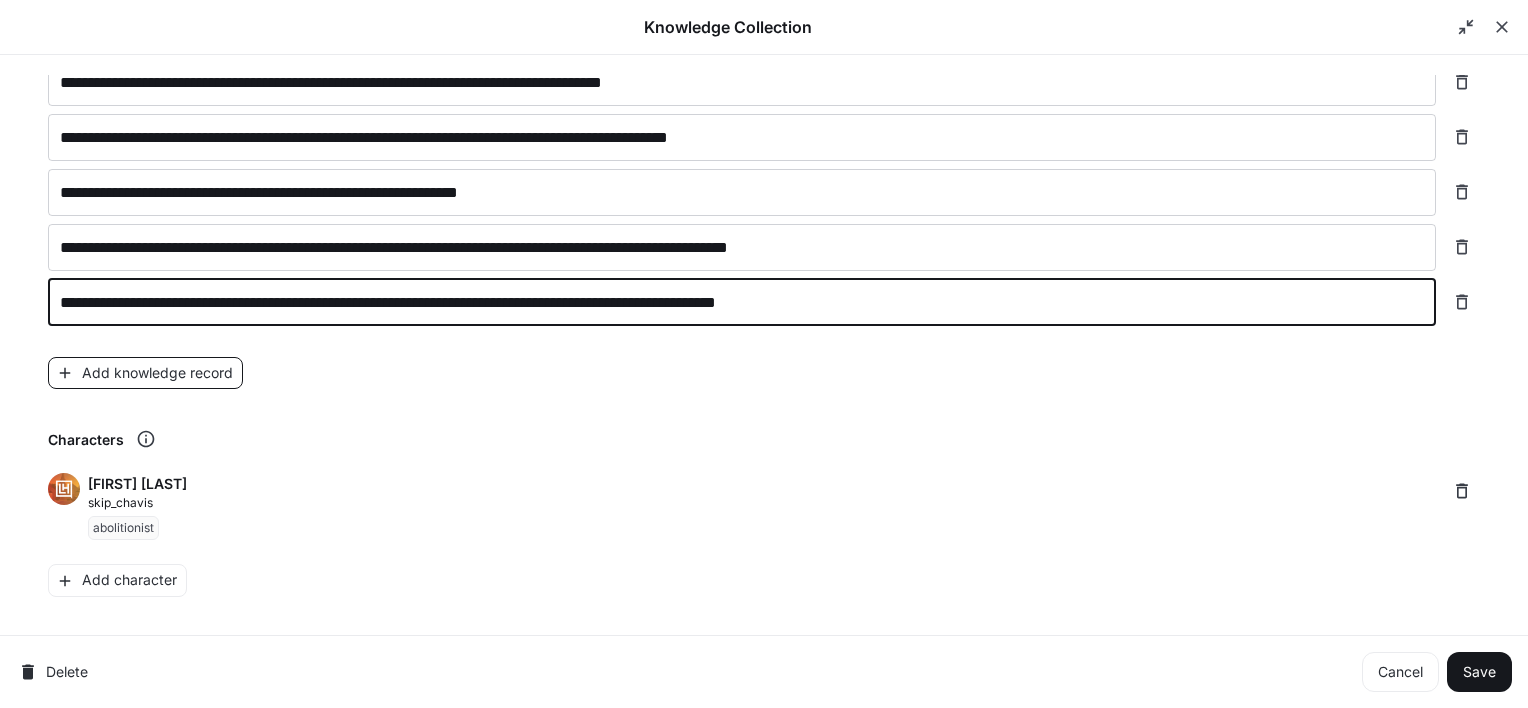 click on "Add knowledge record" at bounding box center (145, 373) 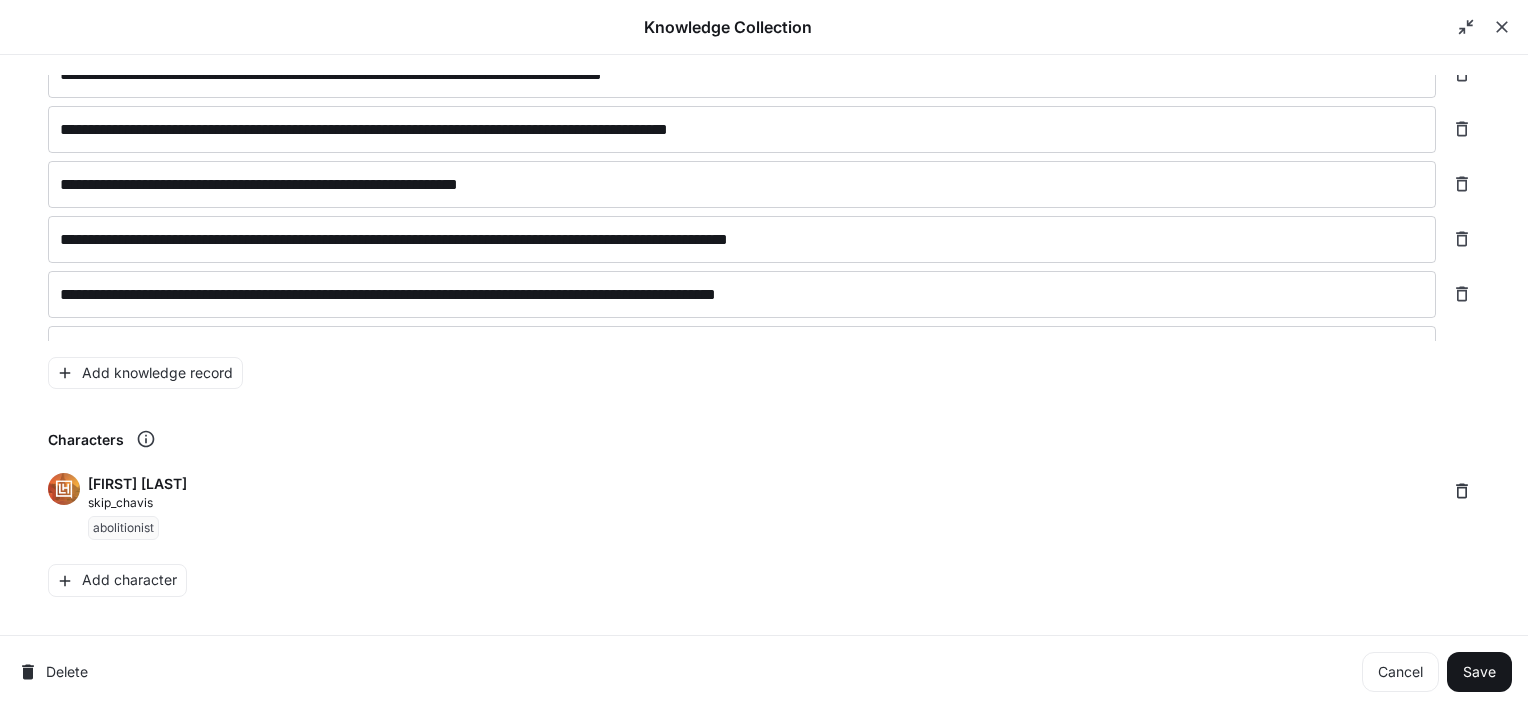 scroll, scrollTop: 2232, scrollLeft: 0, axis: vertical 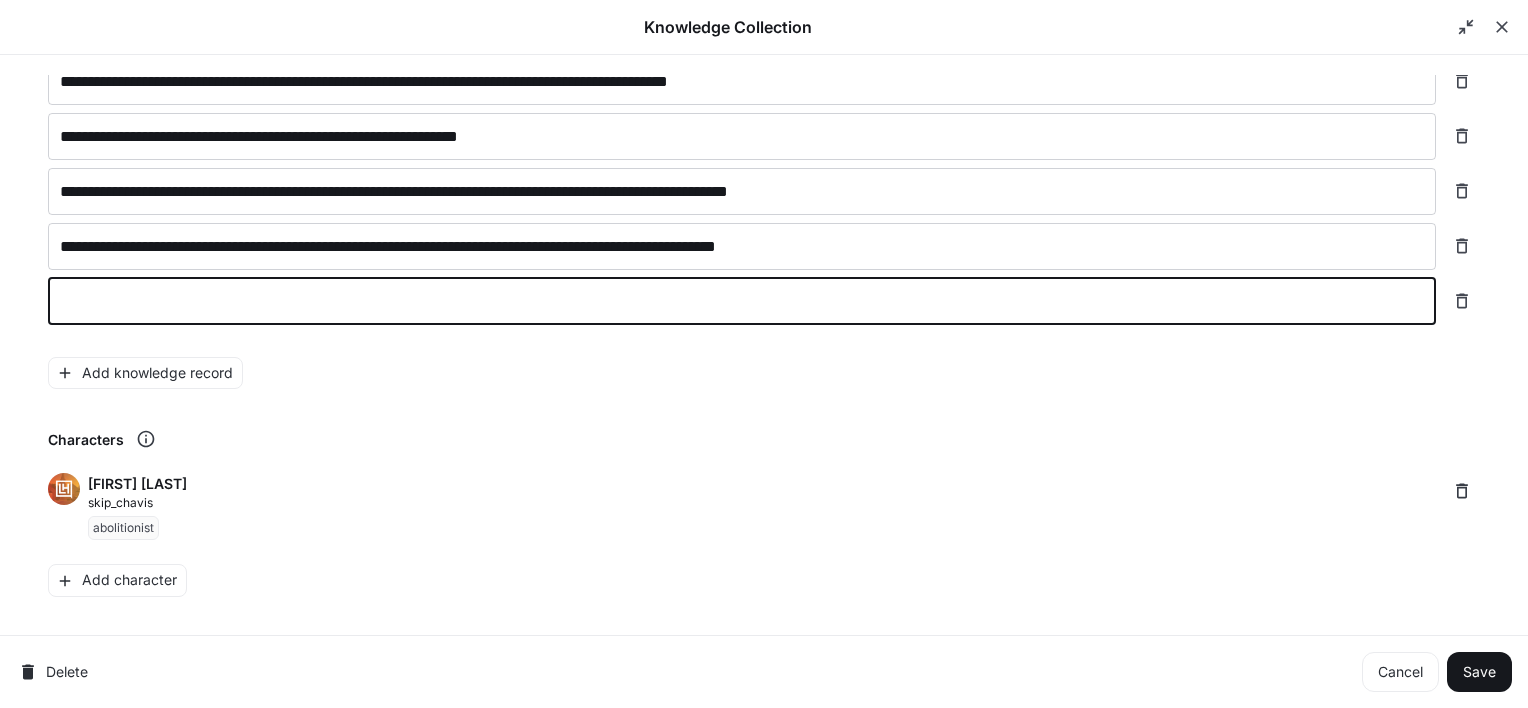 click at bounding box center [742, 301] 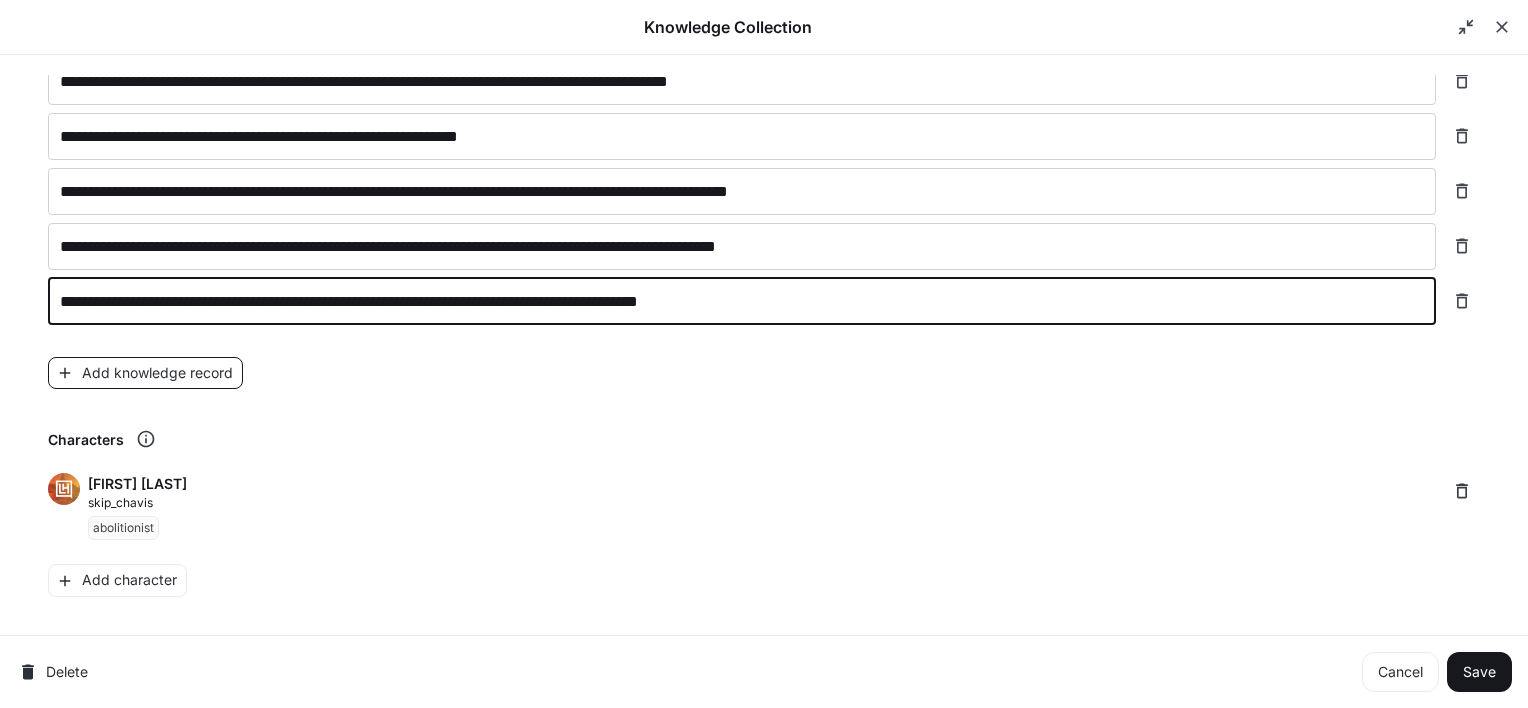 type on "**********" 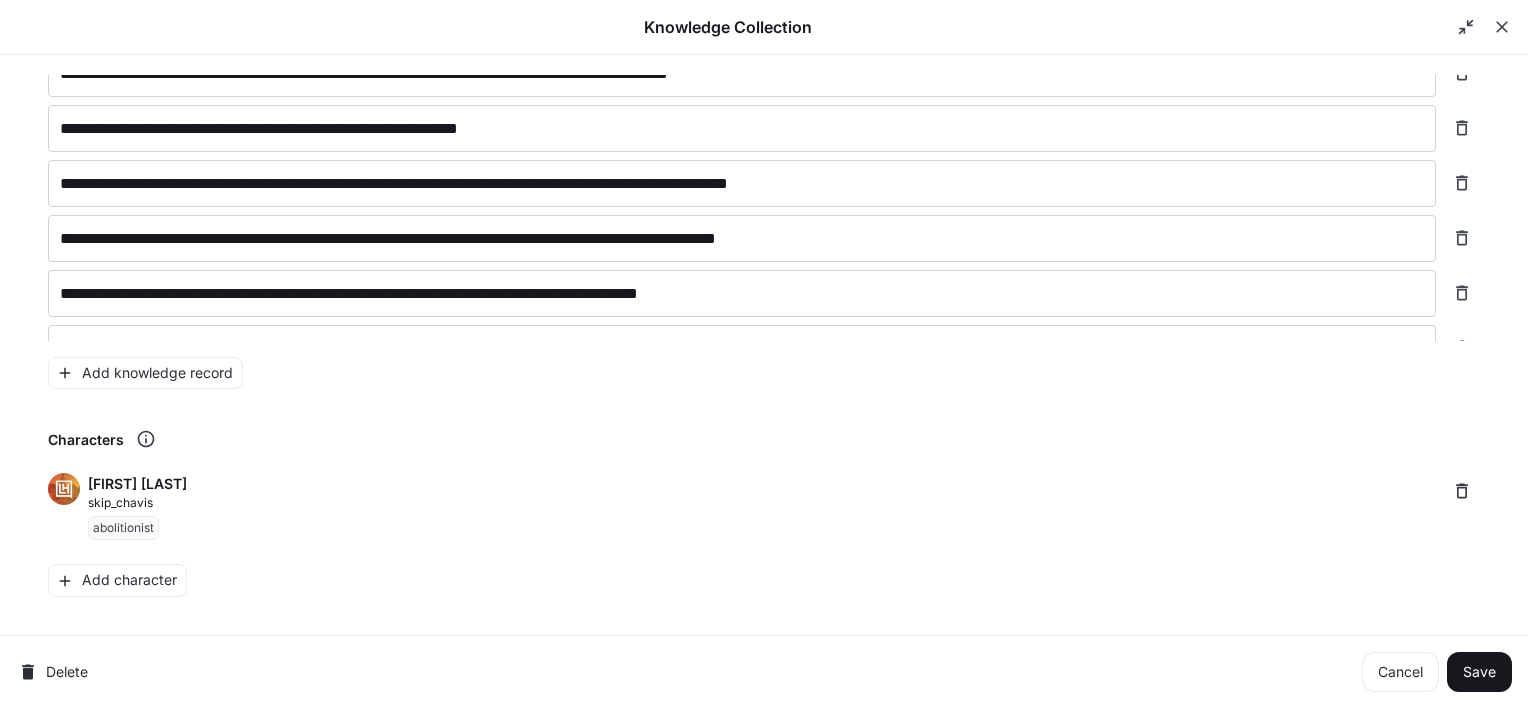 scroll, scrollTop: 2279, scrollLeft: 0, axis: vertical 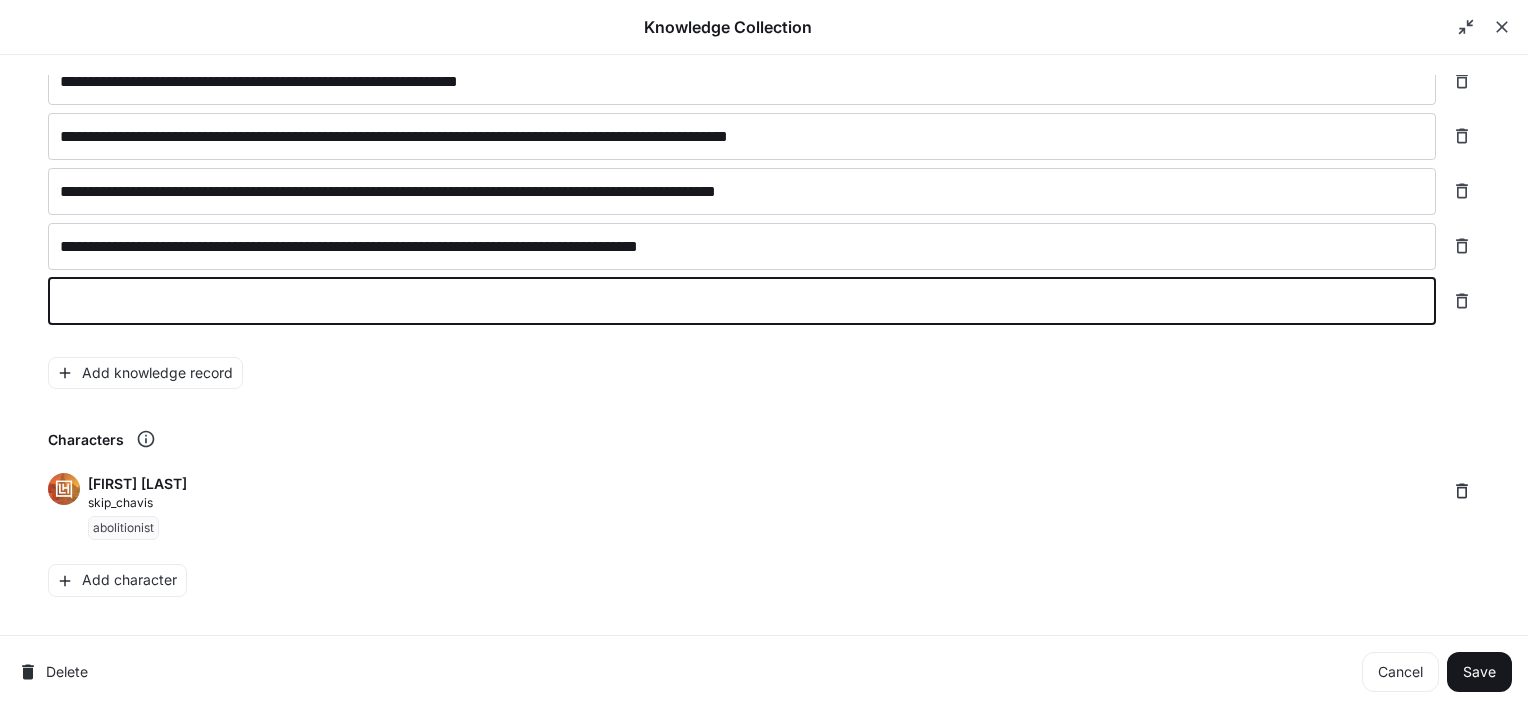 click at bounding box center (742, 301) 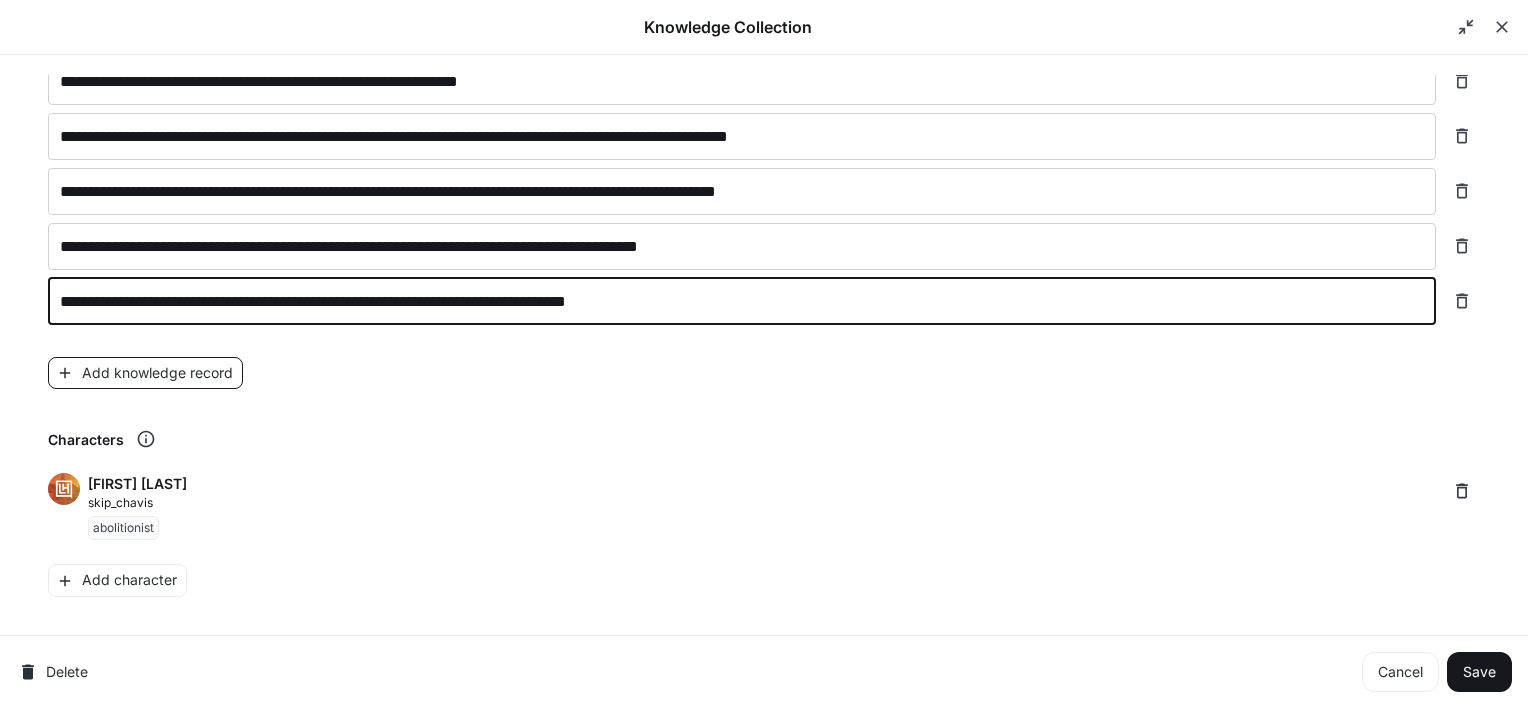 type on "**********" 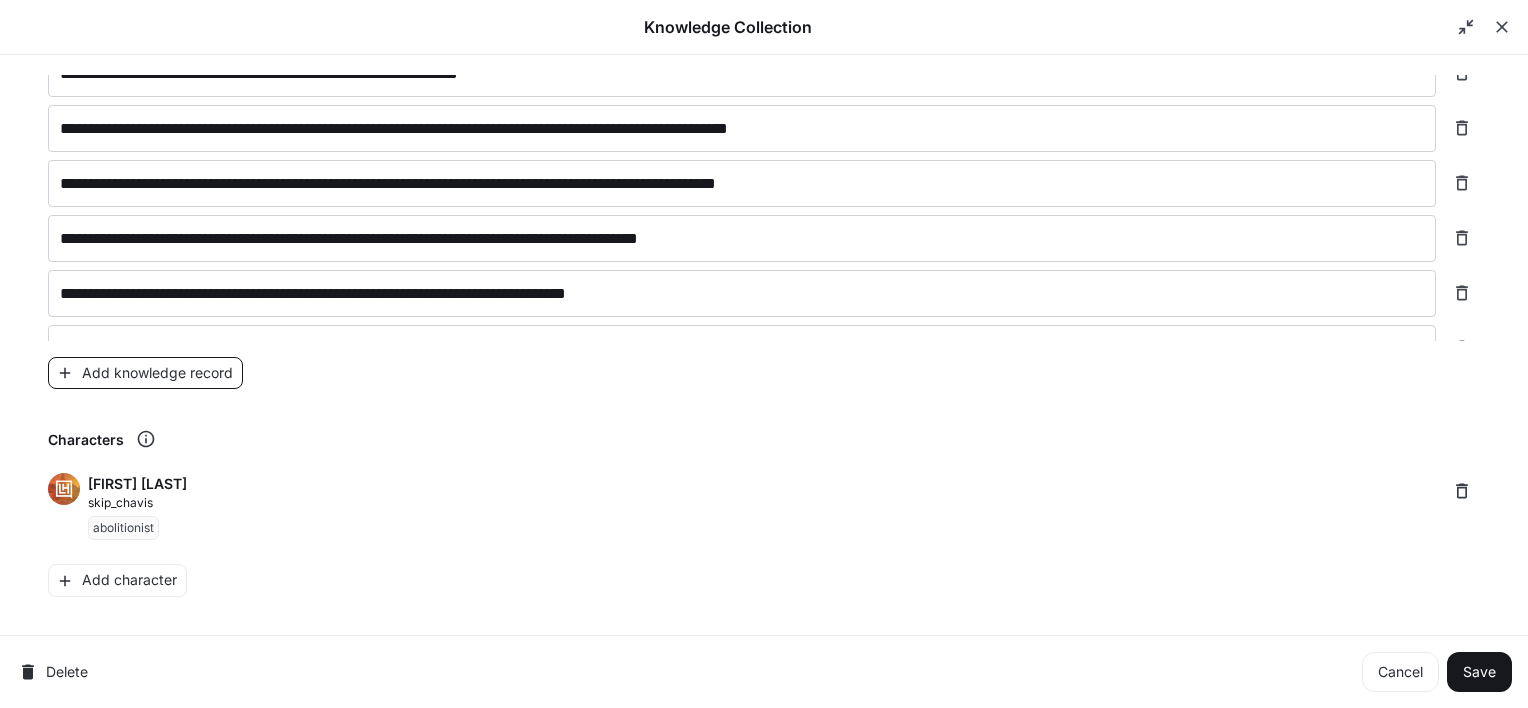 scroll, scrollTop: 2326, scrollLeft: 0, axis: vertical 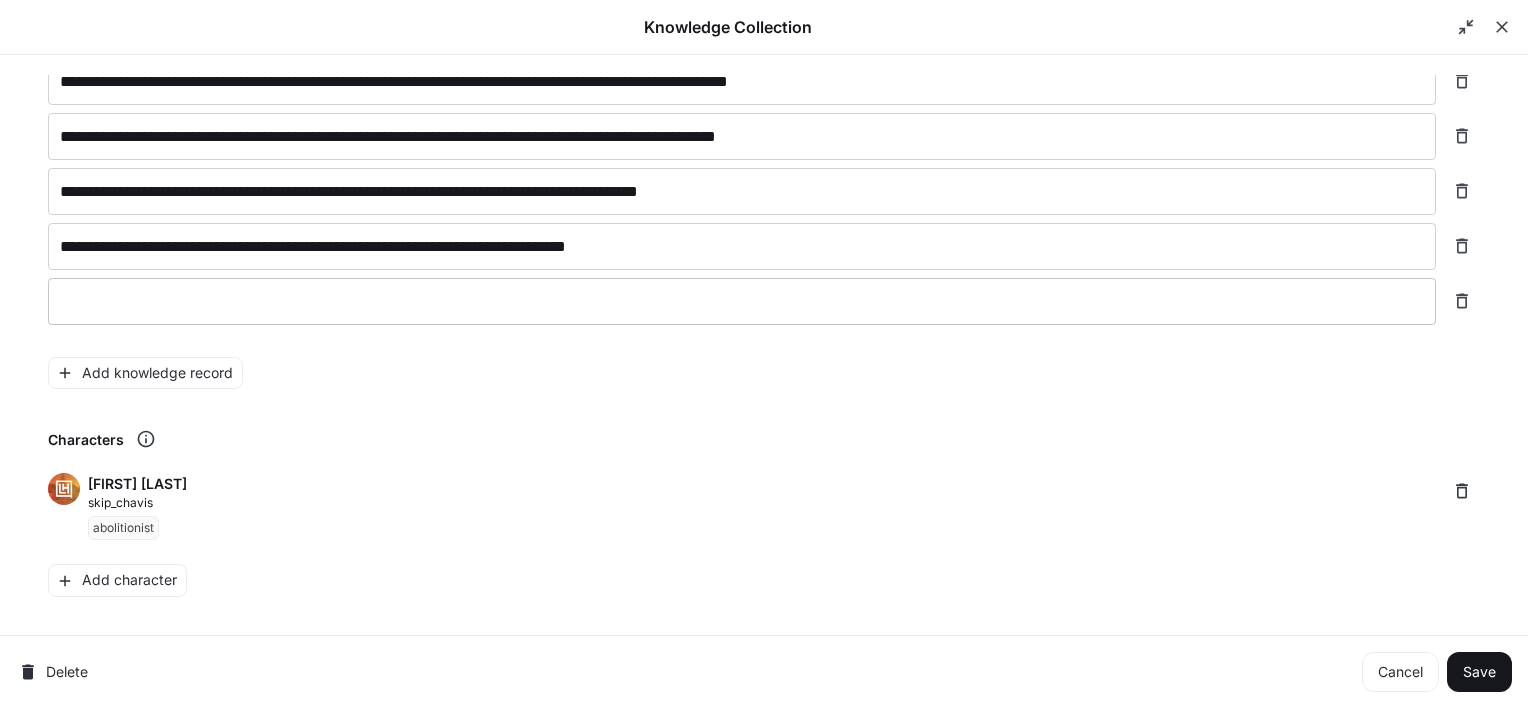 click on "* ​" at bounding box center [742, 301] 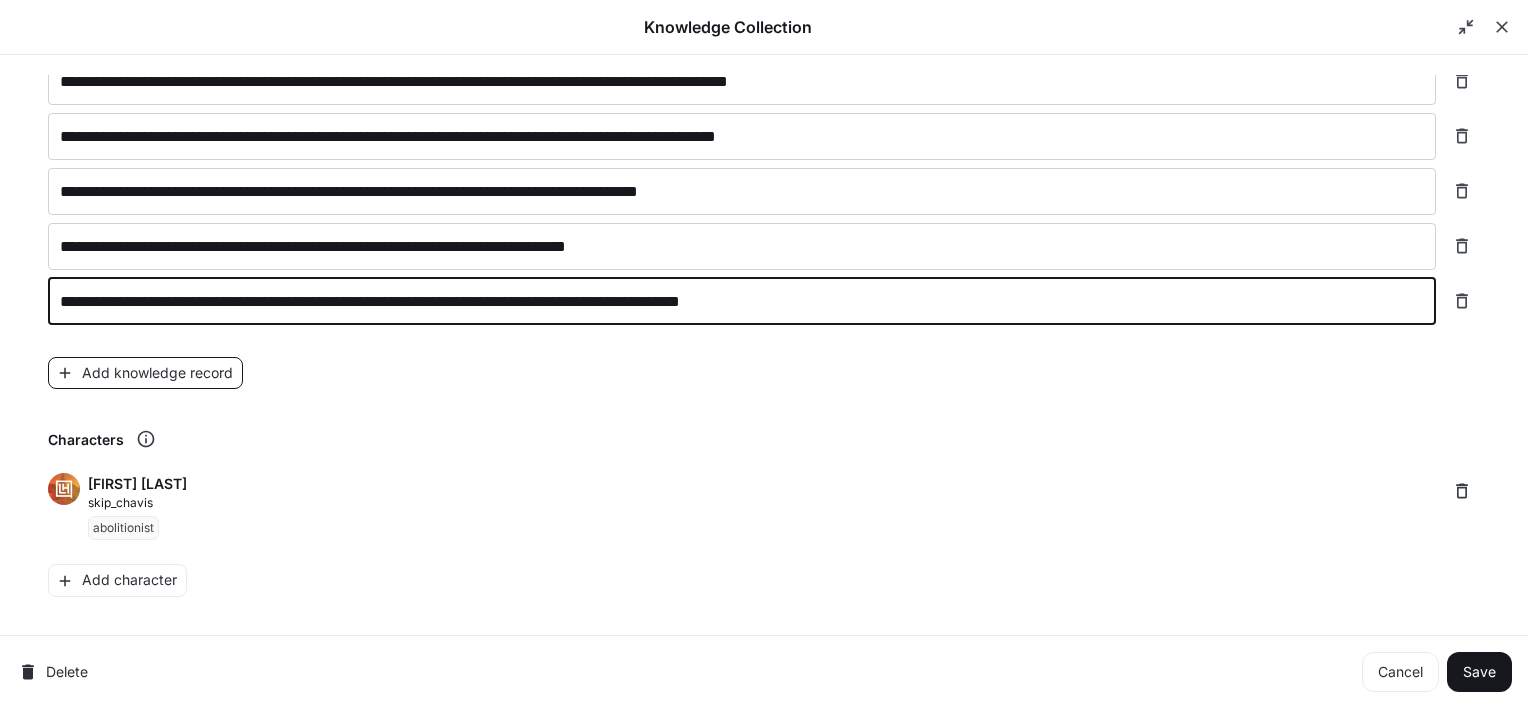 type on "**********" 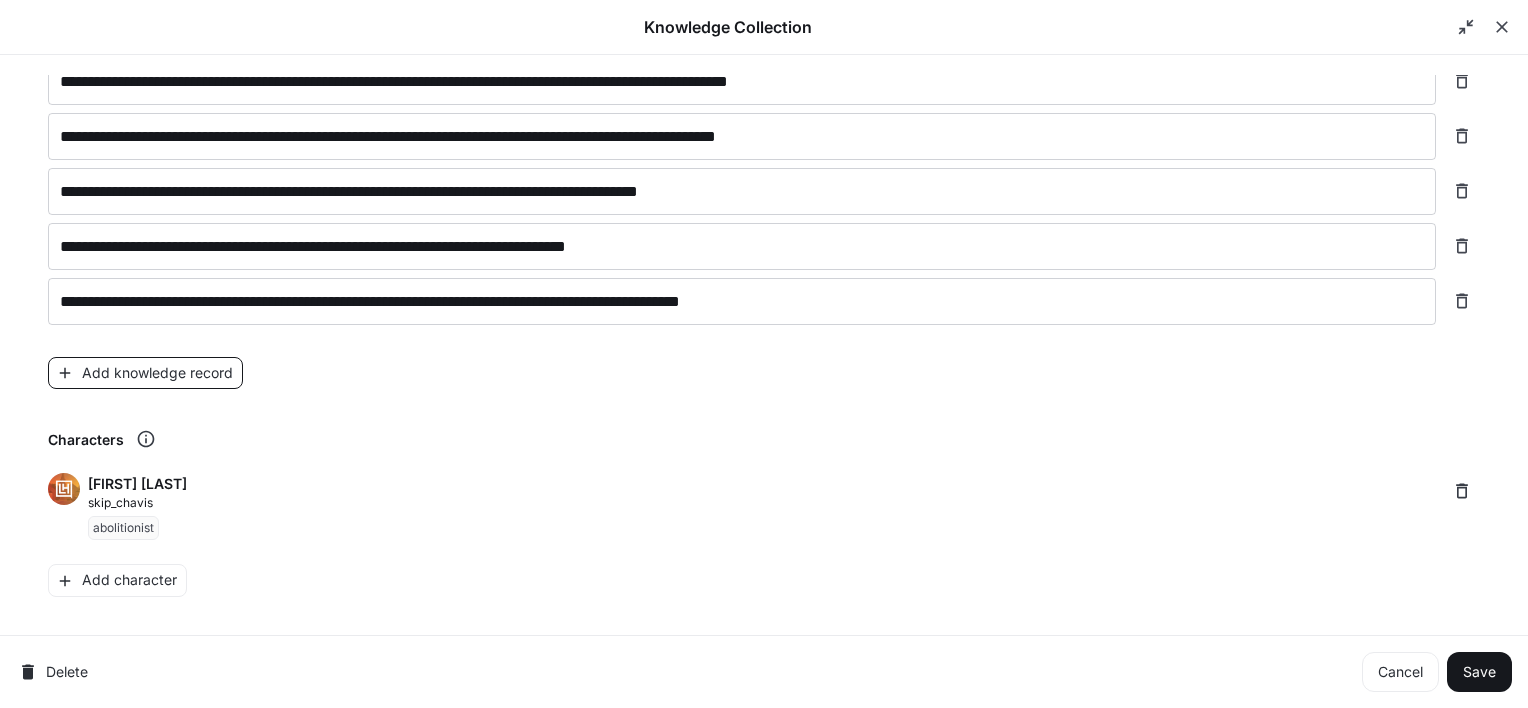 click on "Add knowledge record" at bounding box center (145, 373) 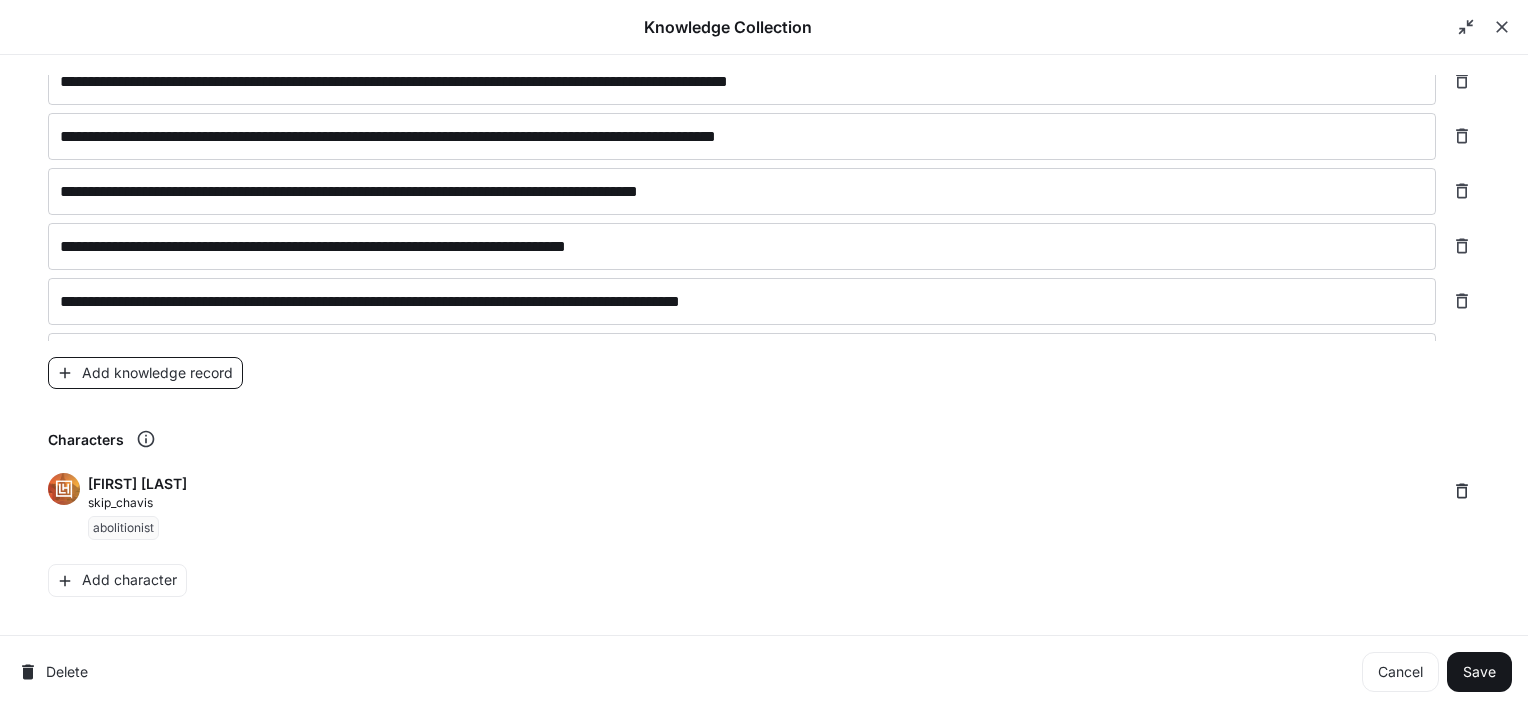 scroll, scrollTop: 2372, scrollLeft: 0, axis: vertical 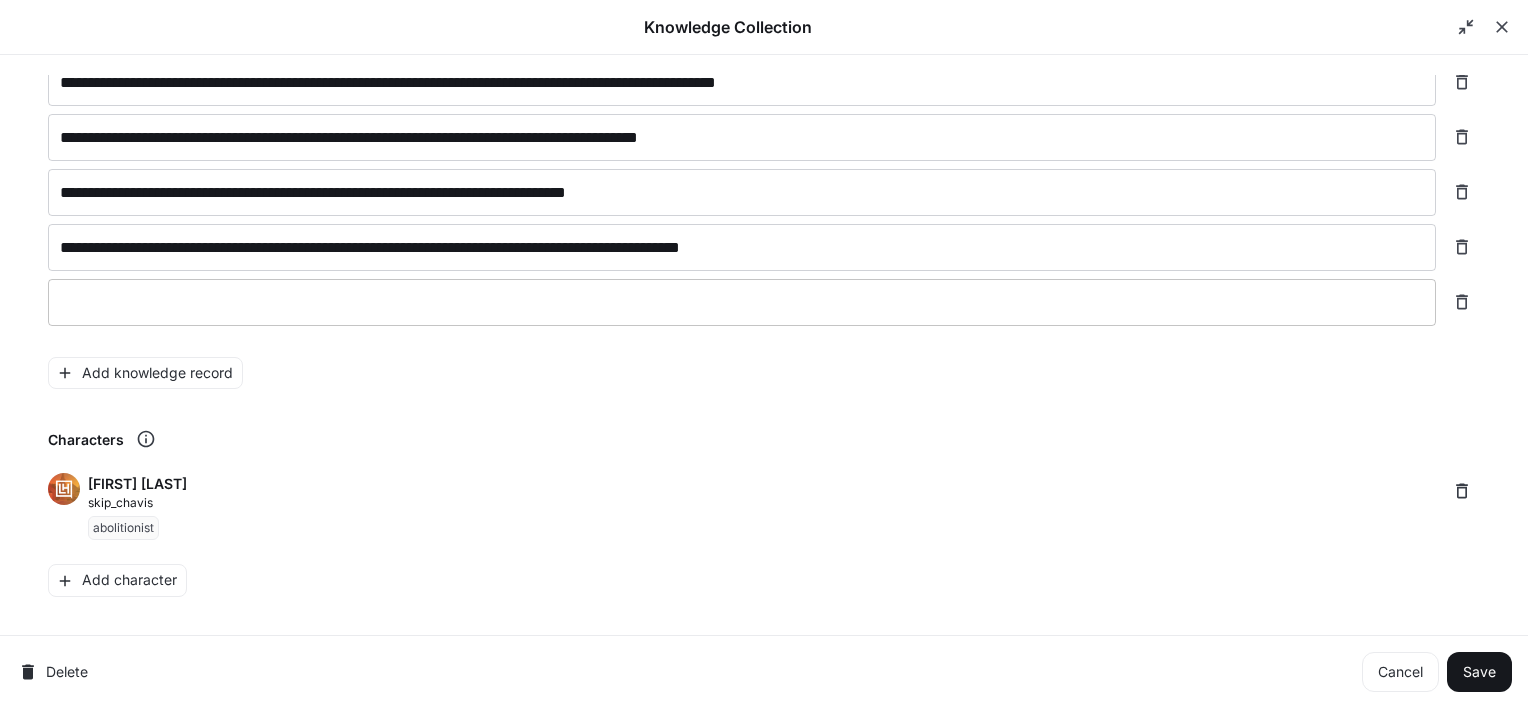 click on "* ​" at bounding box center (742, 302) 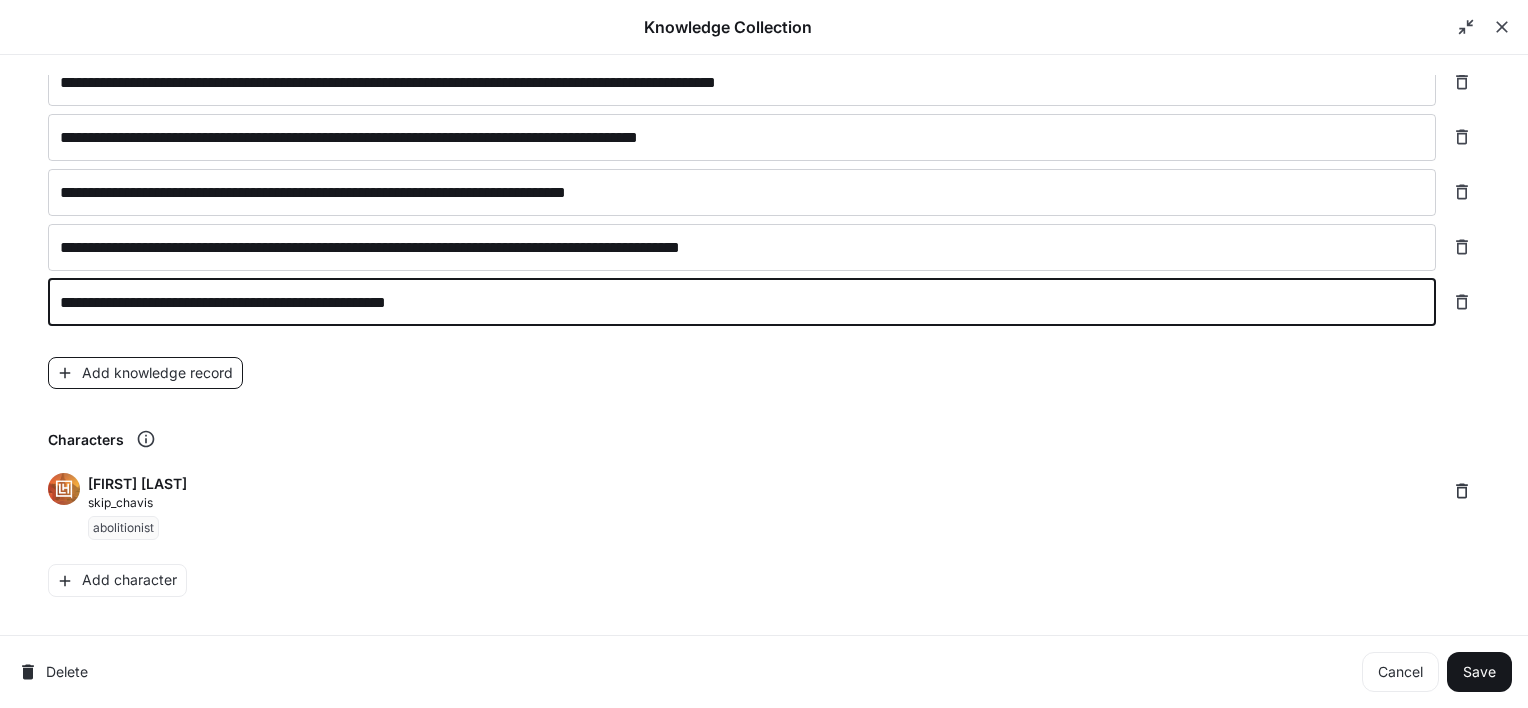 type on "**********" 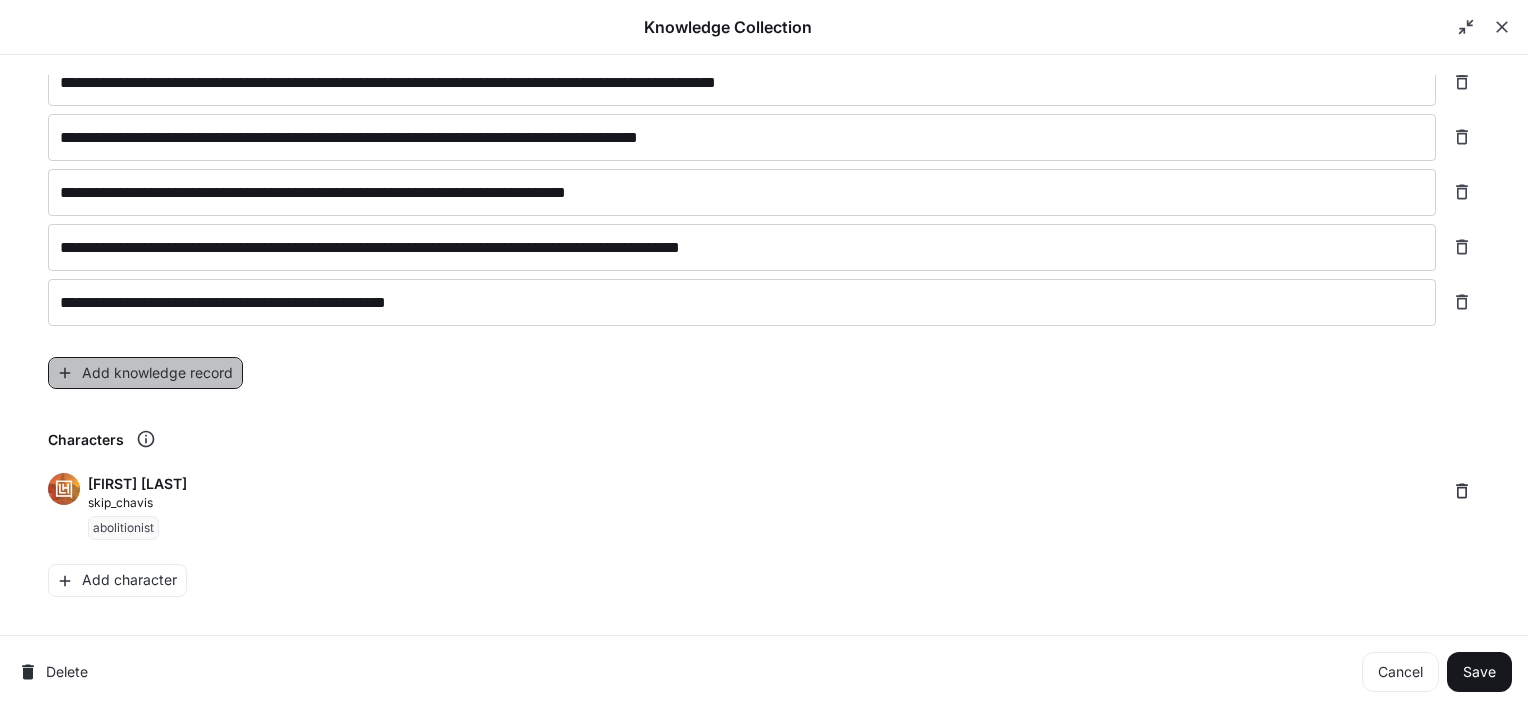 click on "Add knowledge record" at bounding box center (145, 373) 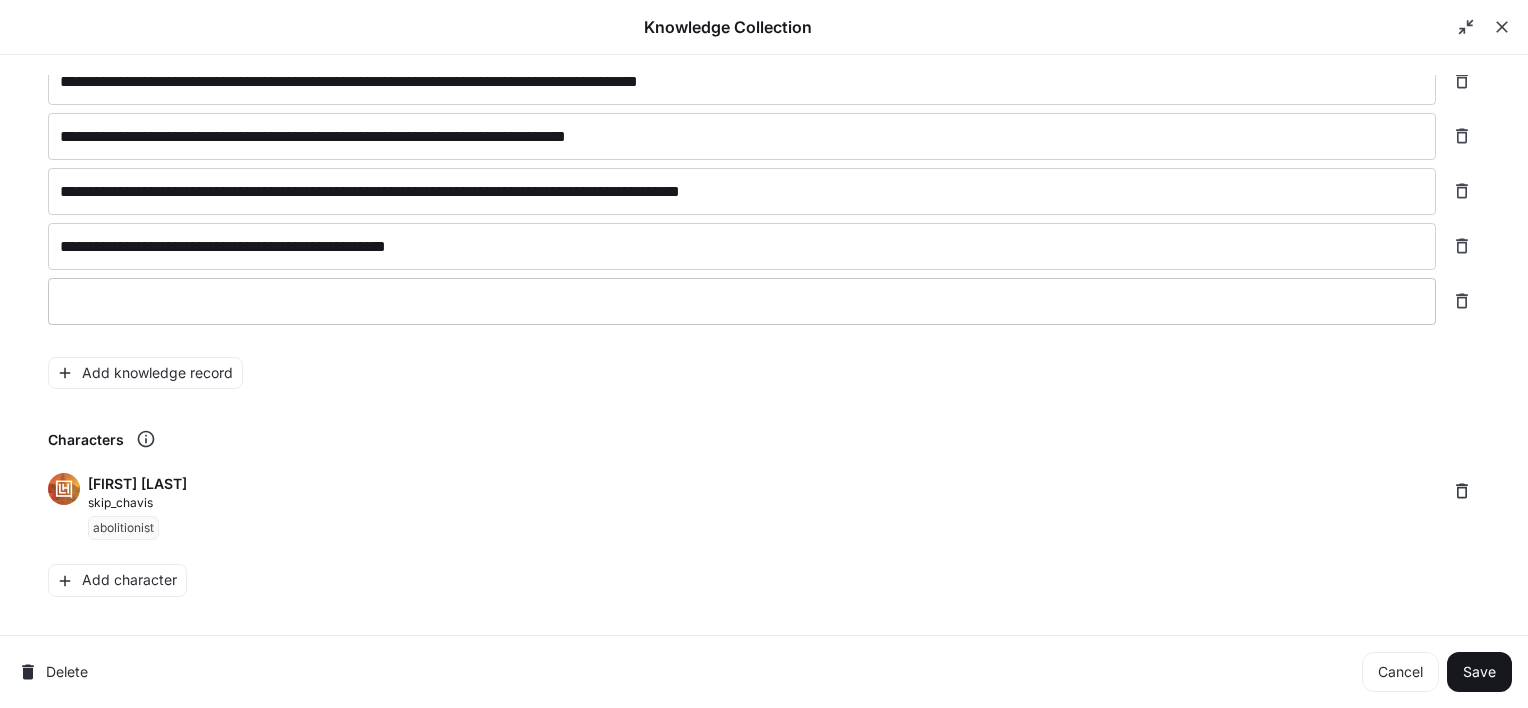 click at bounding box center (742, 301) 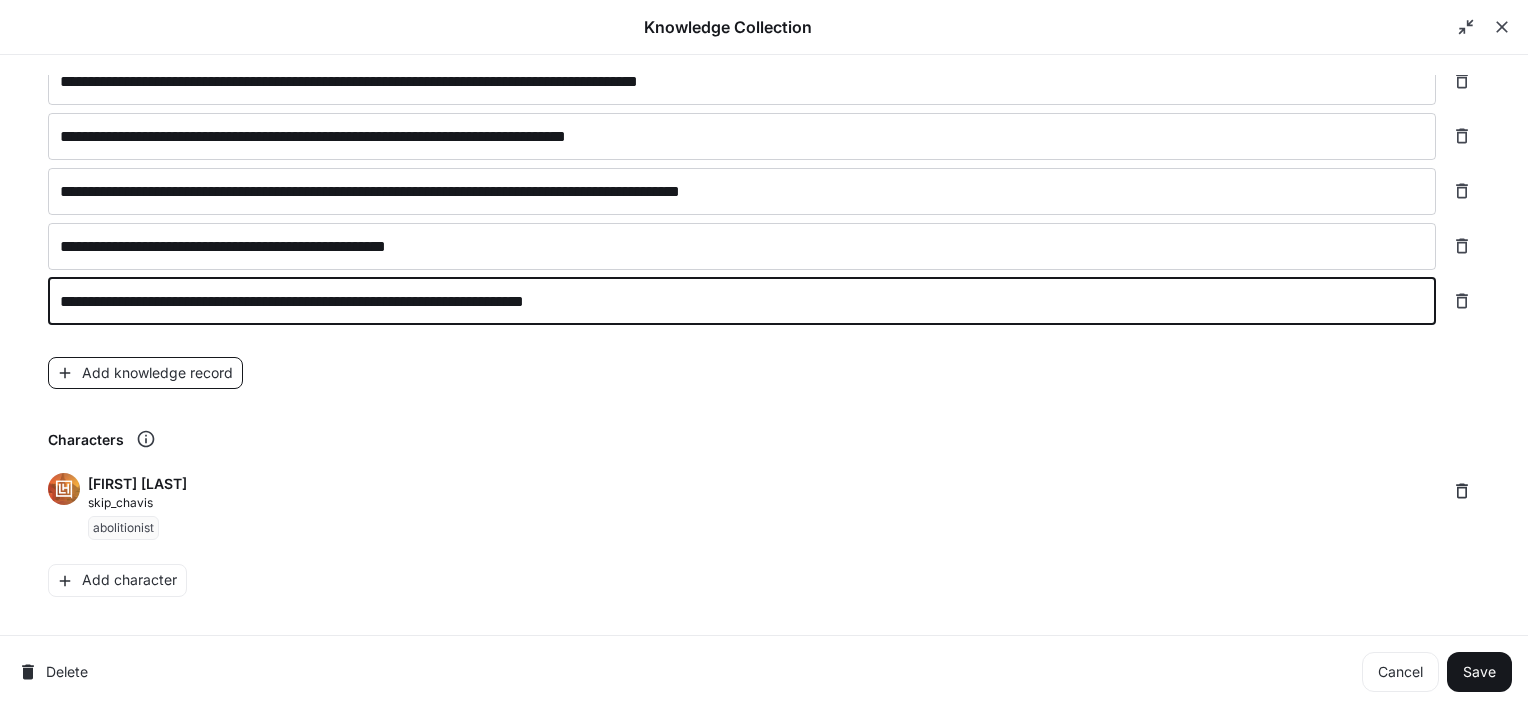 type on "**********" 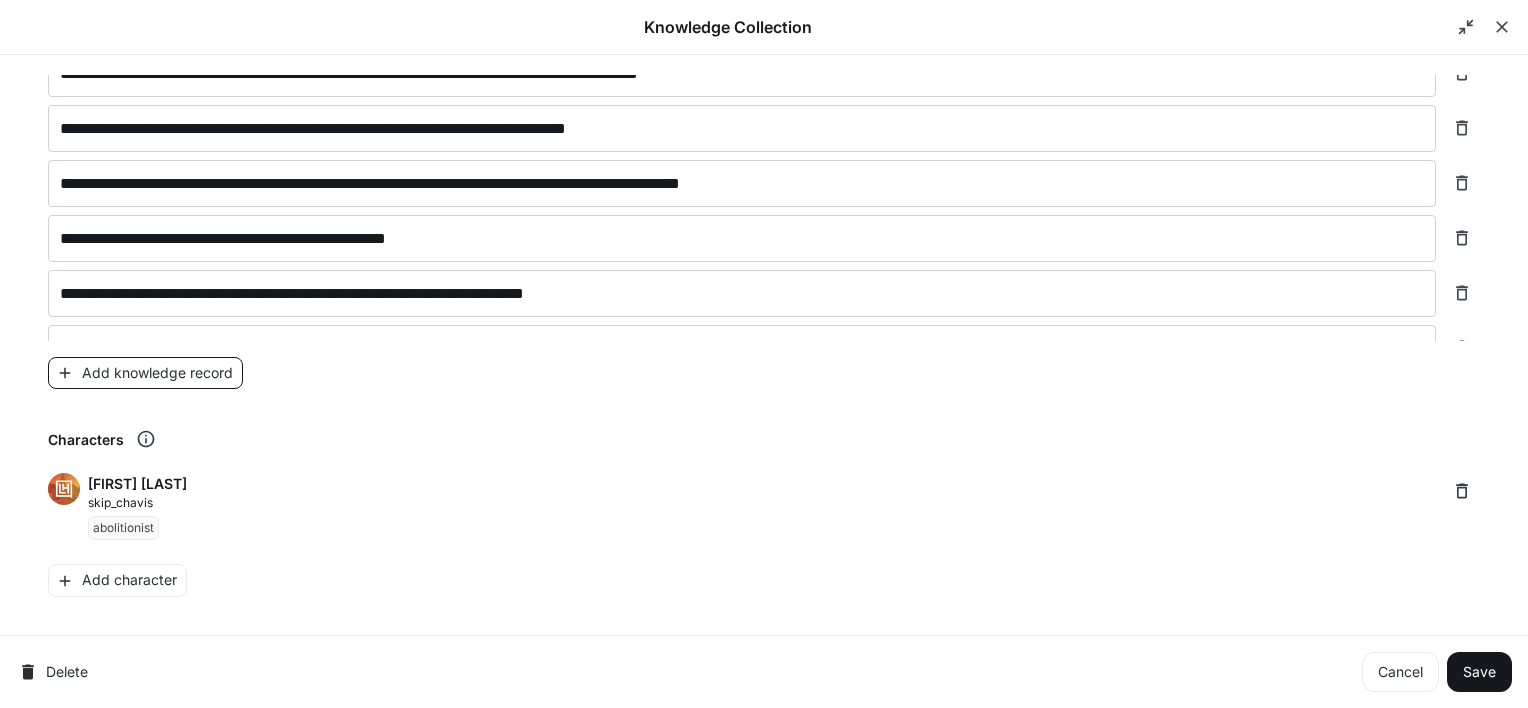 scroll, scrollTop: 2467, scrollLeft: 0, axis: vertical 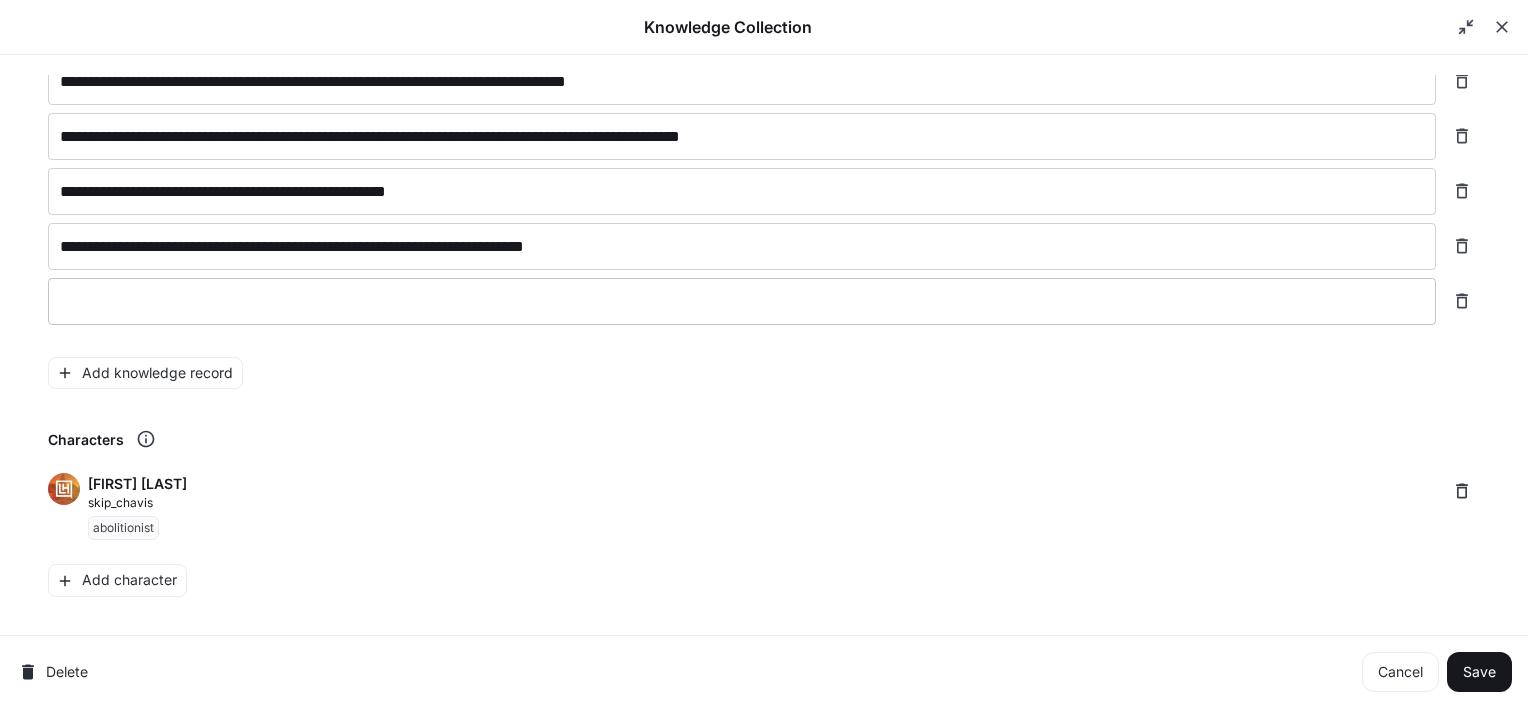 click at bounding box center (742, 301) 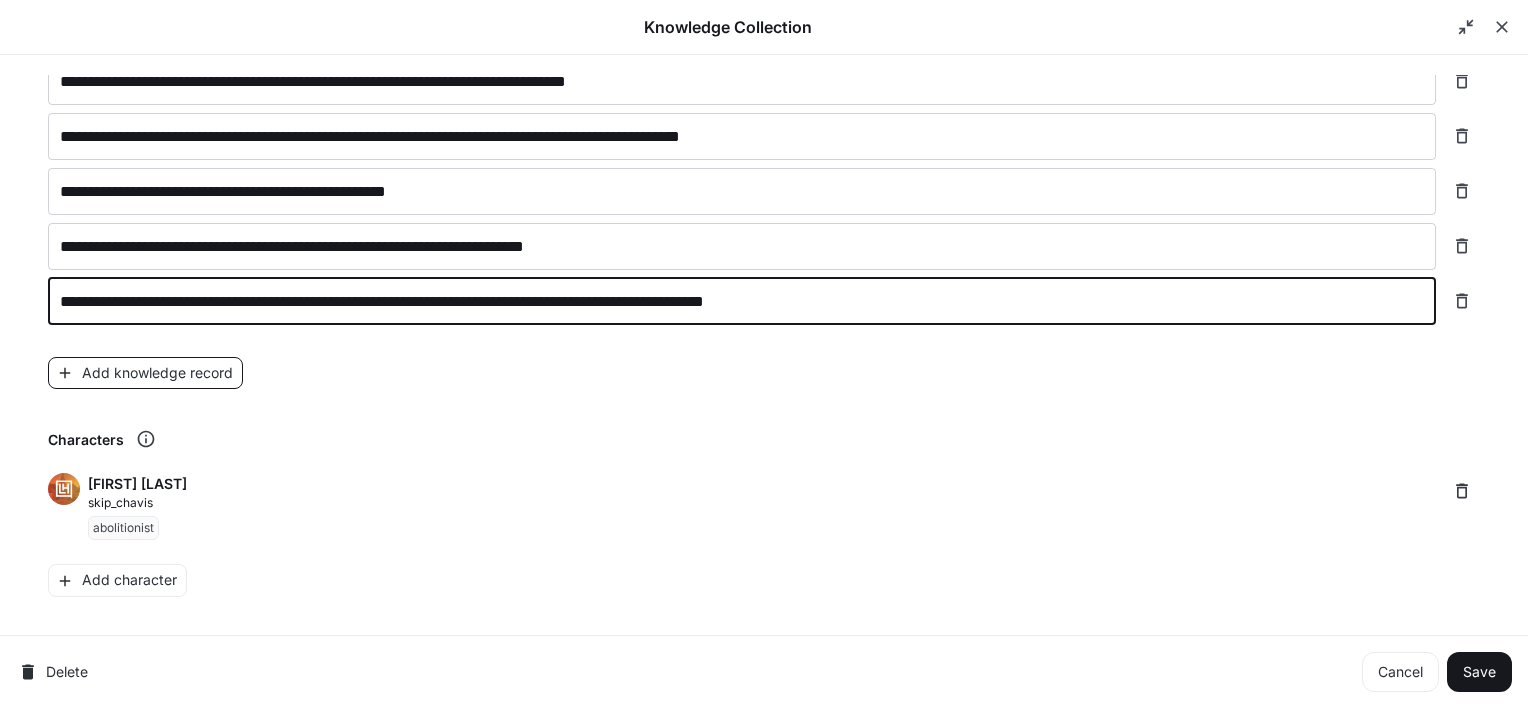 type on "**********" 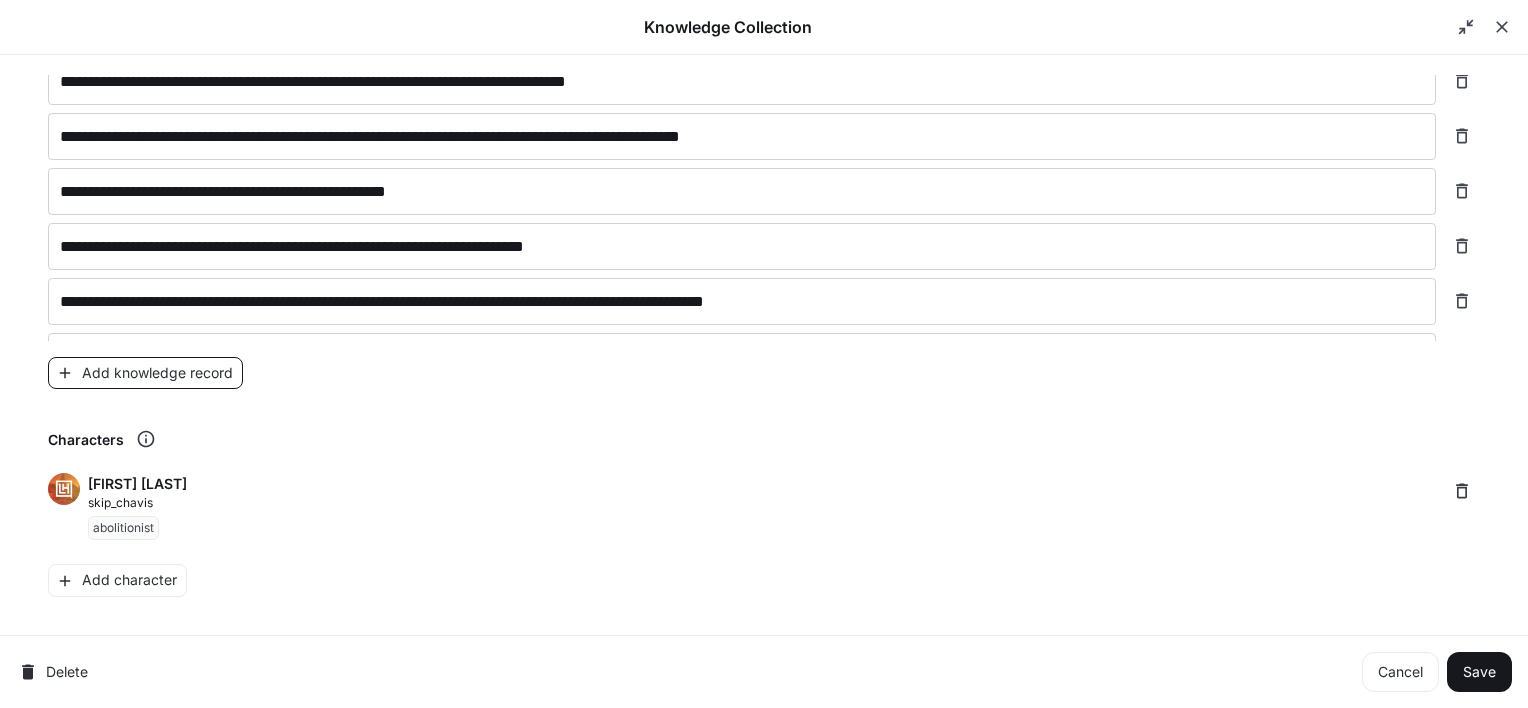 scroll, scrollTop: 2514, scrollLeft: 0, axis: vertical 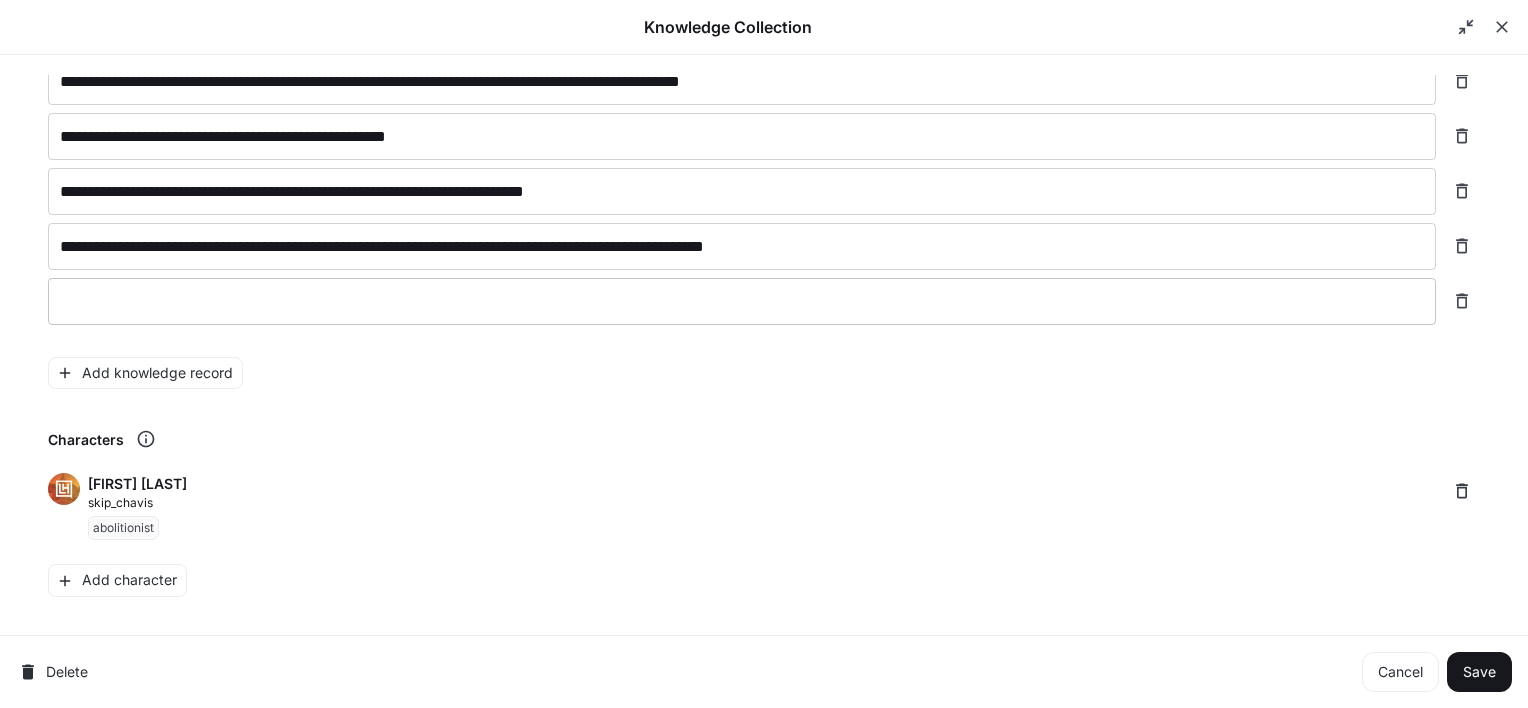 click on "* ​" at bounding box center (742, 301) 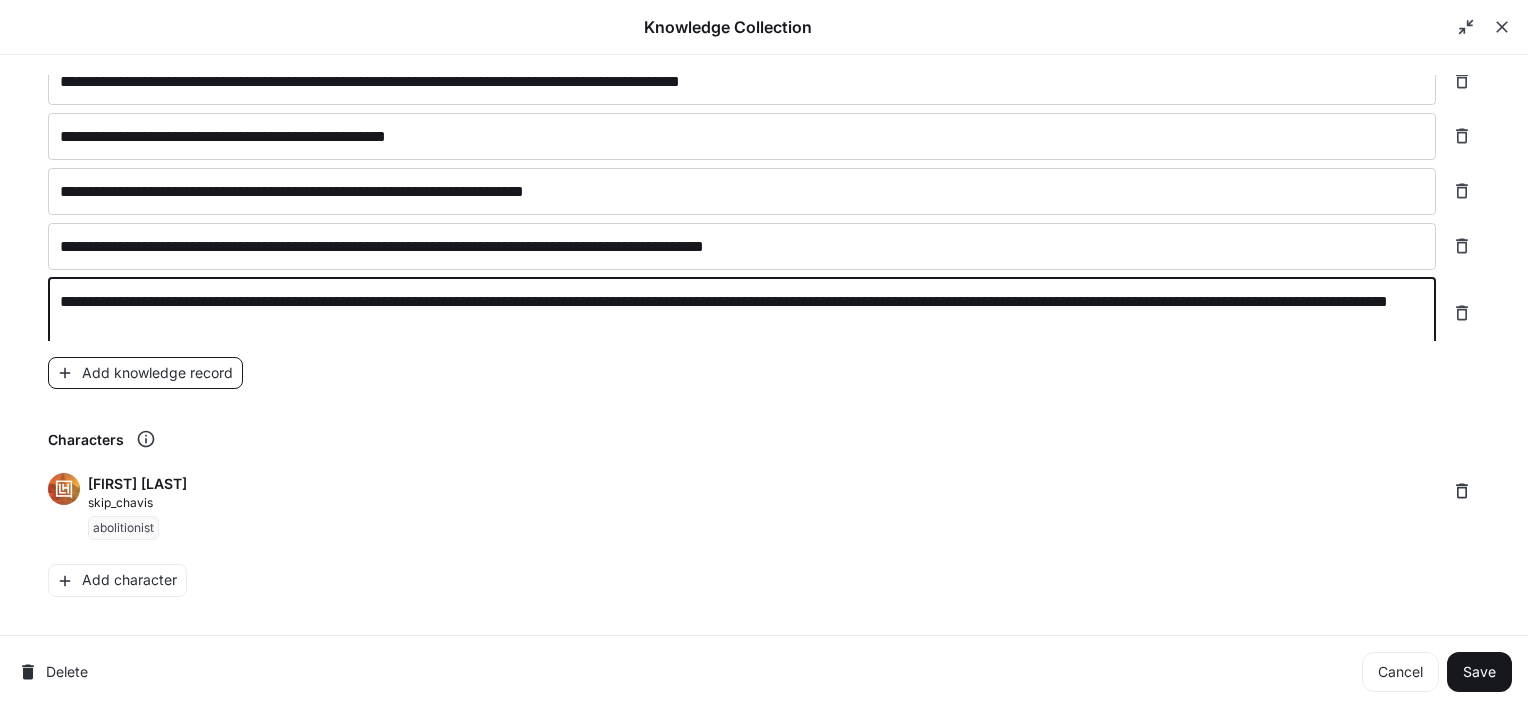 type on "**********" 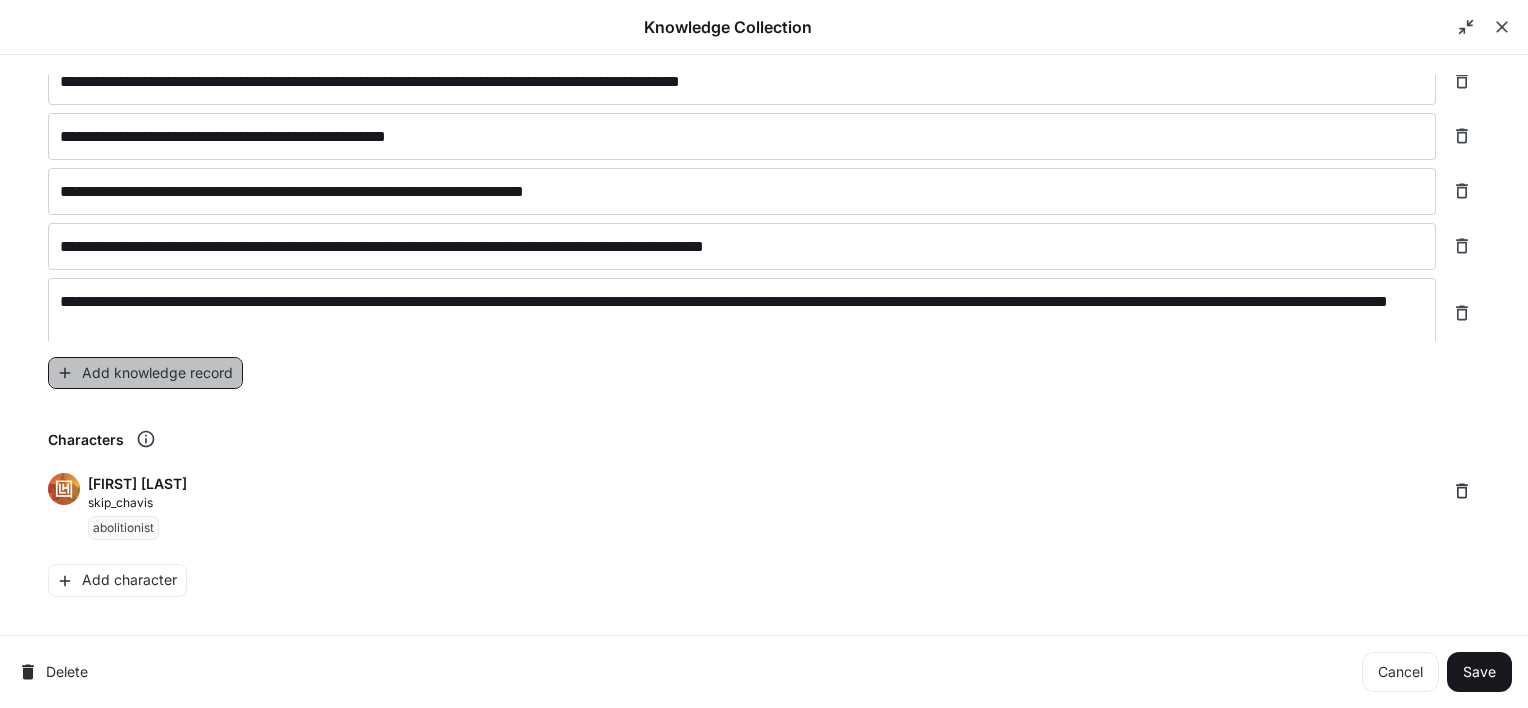 click on "Add knowledge record" at bounding box center [145, 373] 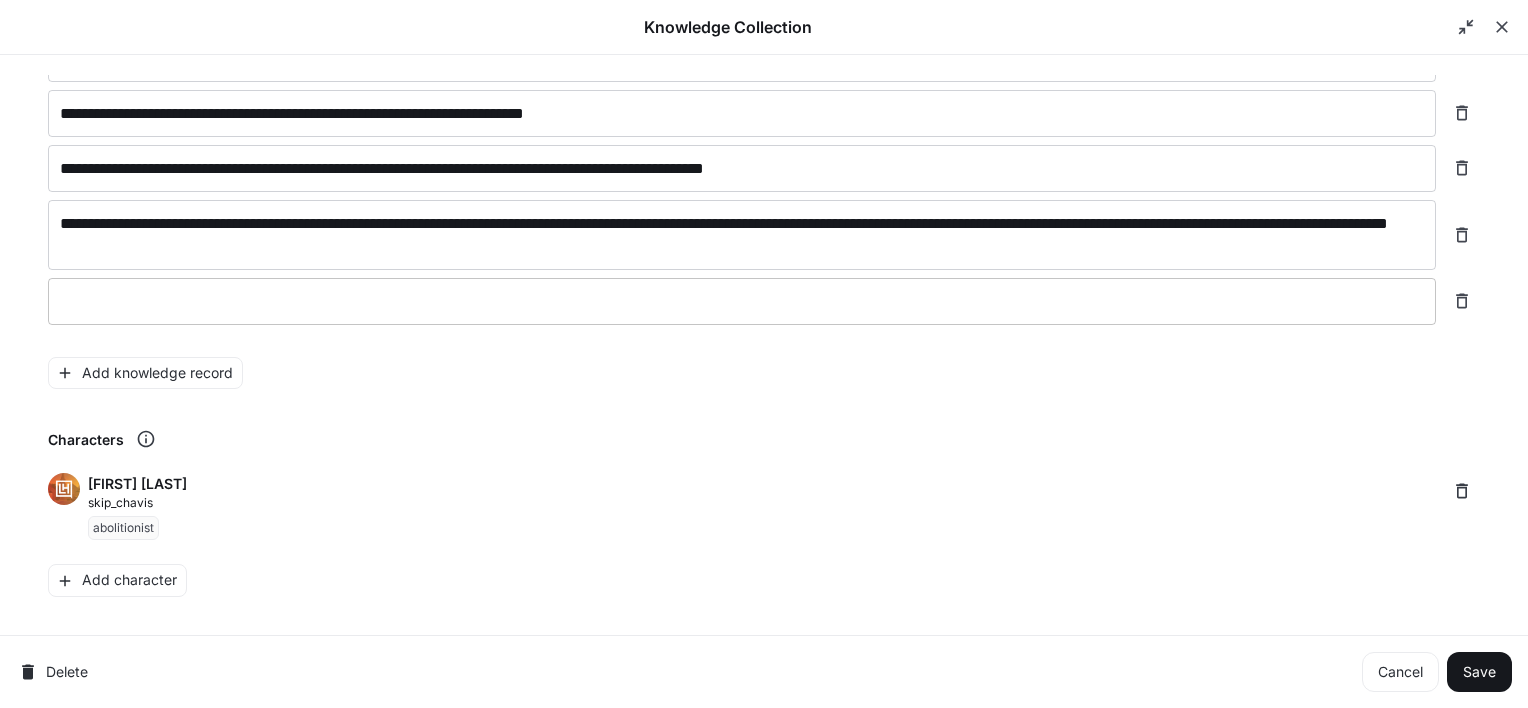 click at bounding box center (742, 301) 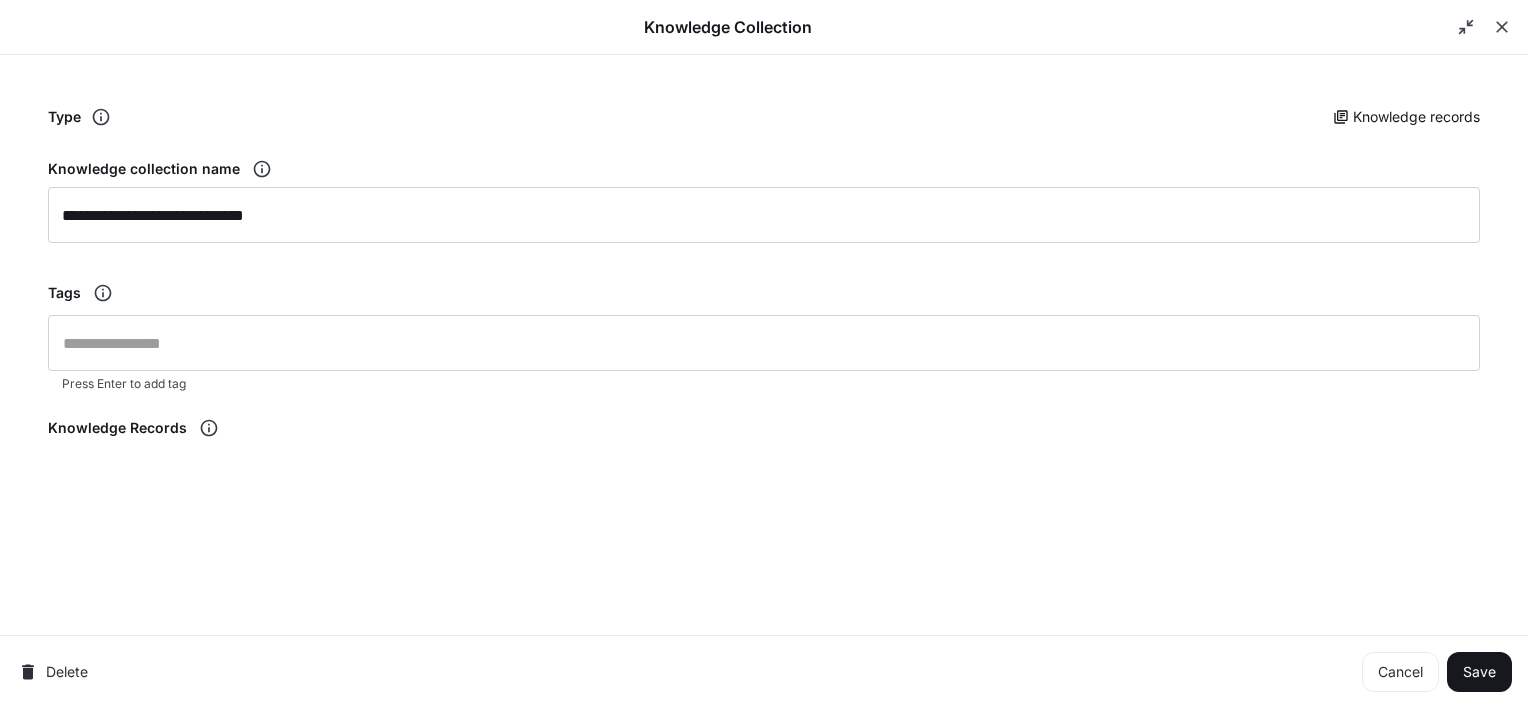 scroll, scrollTop: 0, scrollLeft: 0, axis: both 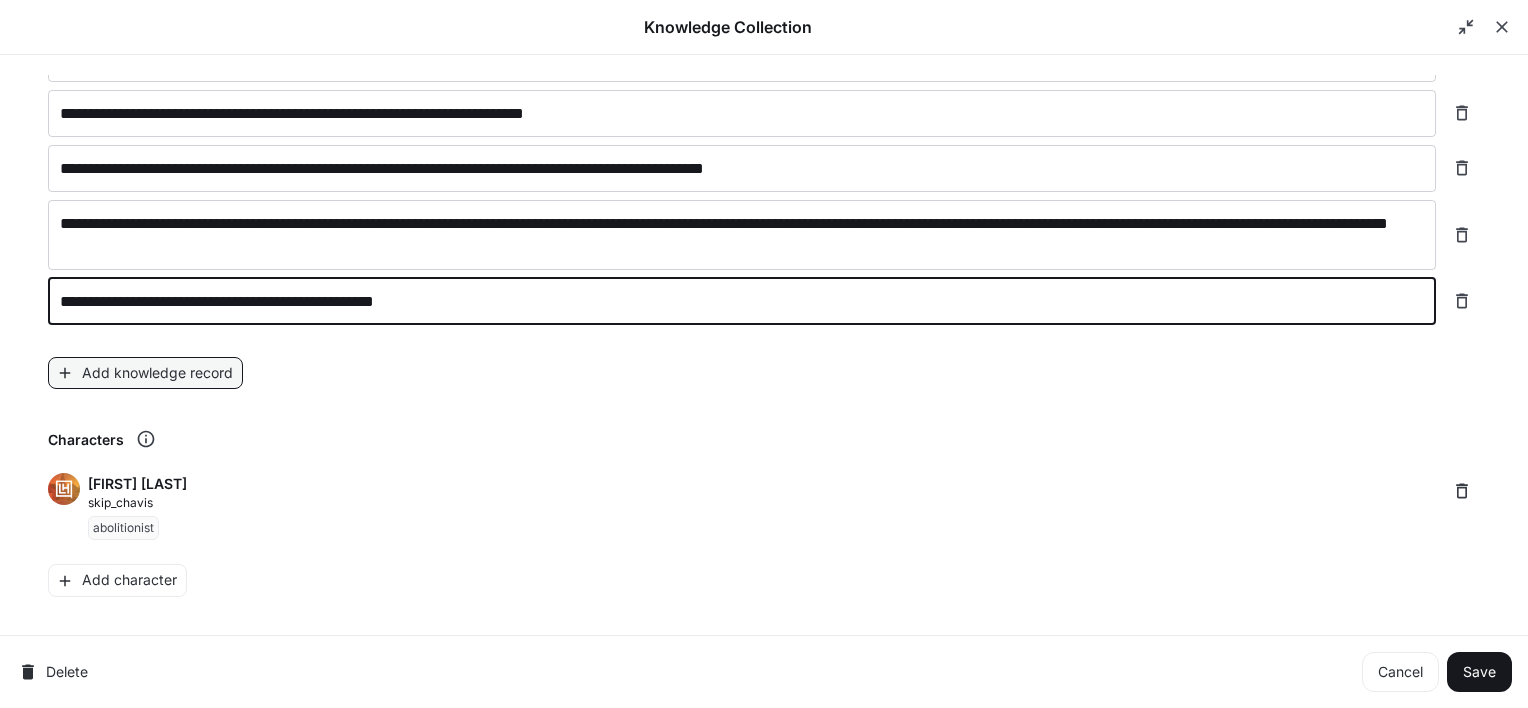 type on "**********" 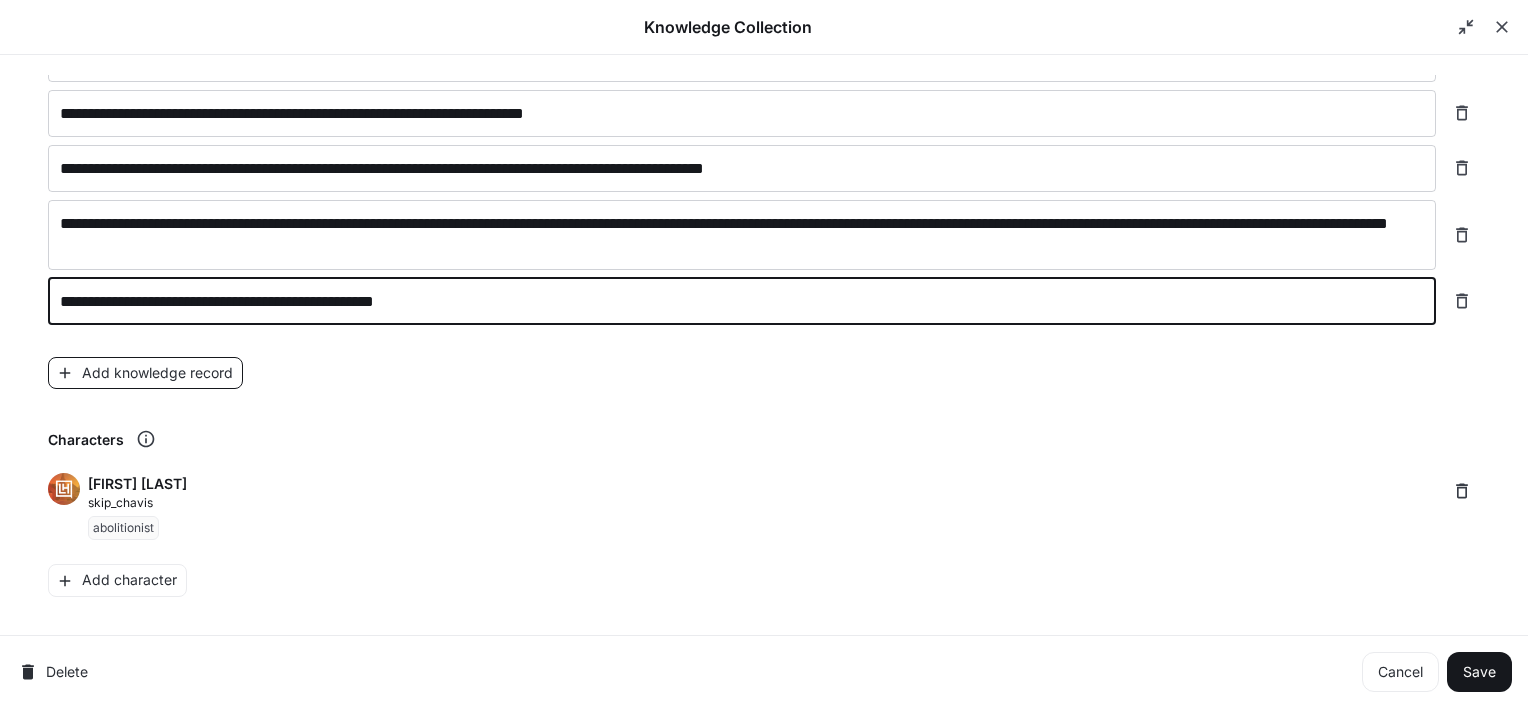 click on "Add knowledge record" at bounding box center [145, 373] 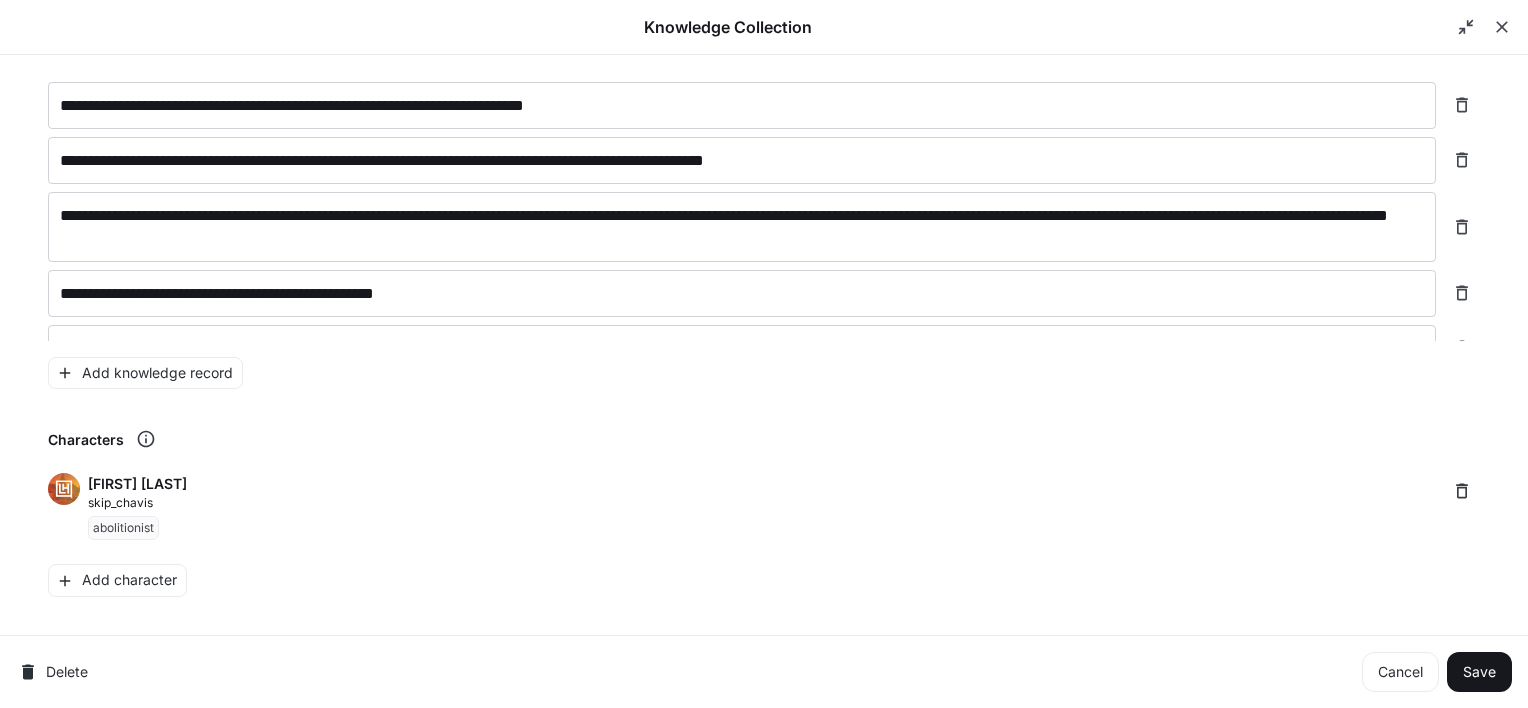 scroll, scrollTop: 2631, scrollLeft: 0, axis: vertical 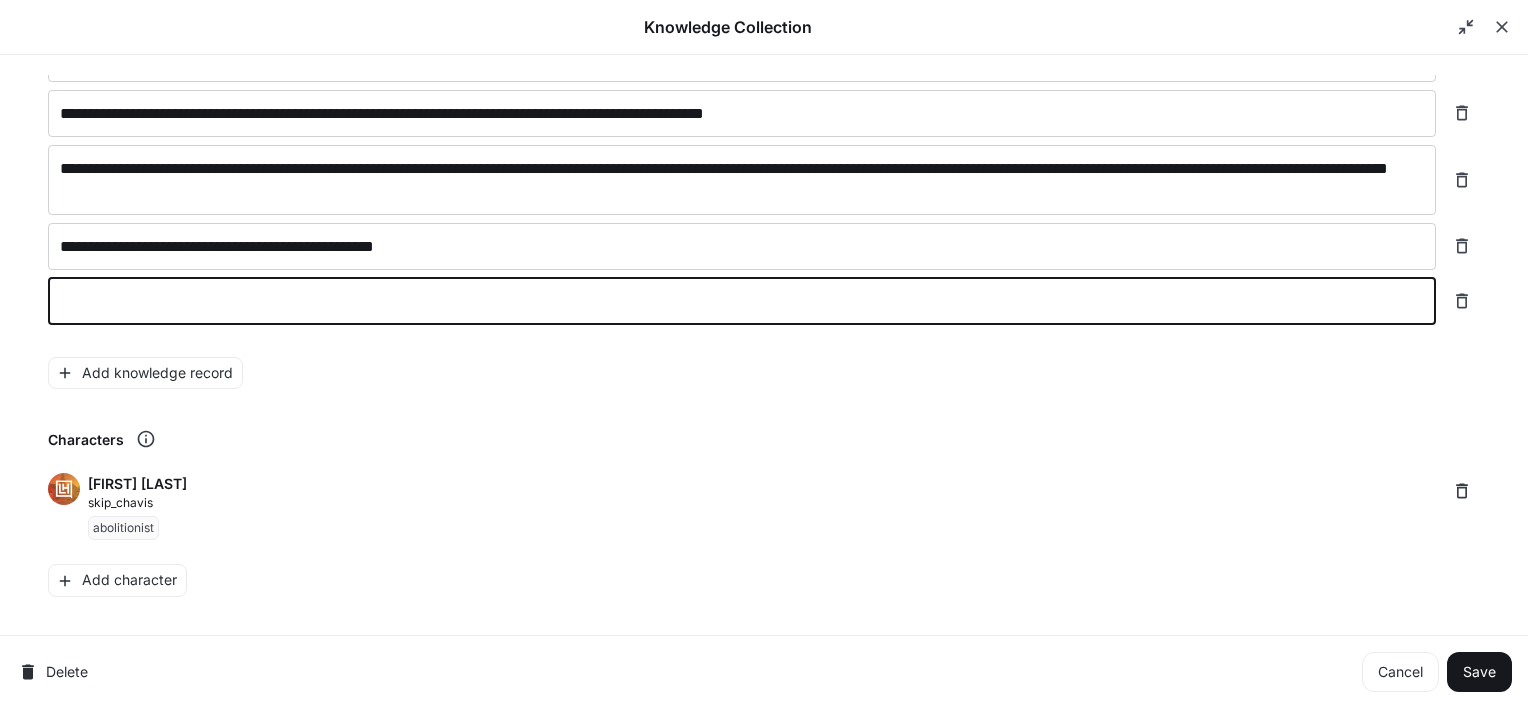 click at bounding box center [742, 301] 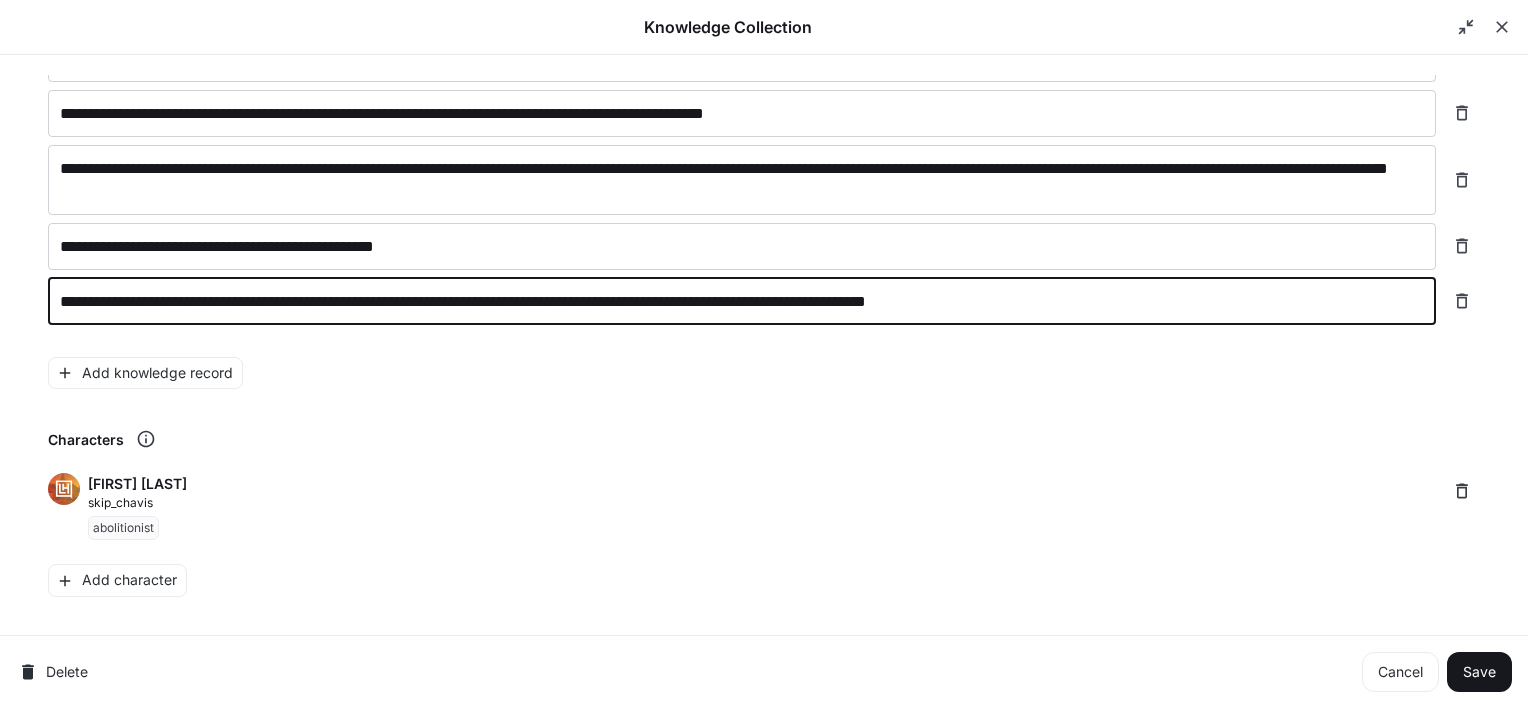 type on "**********" 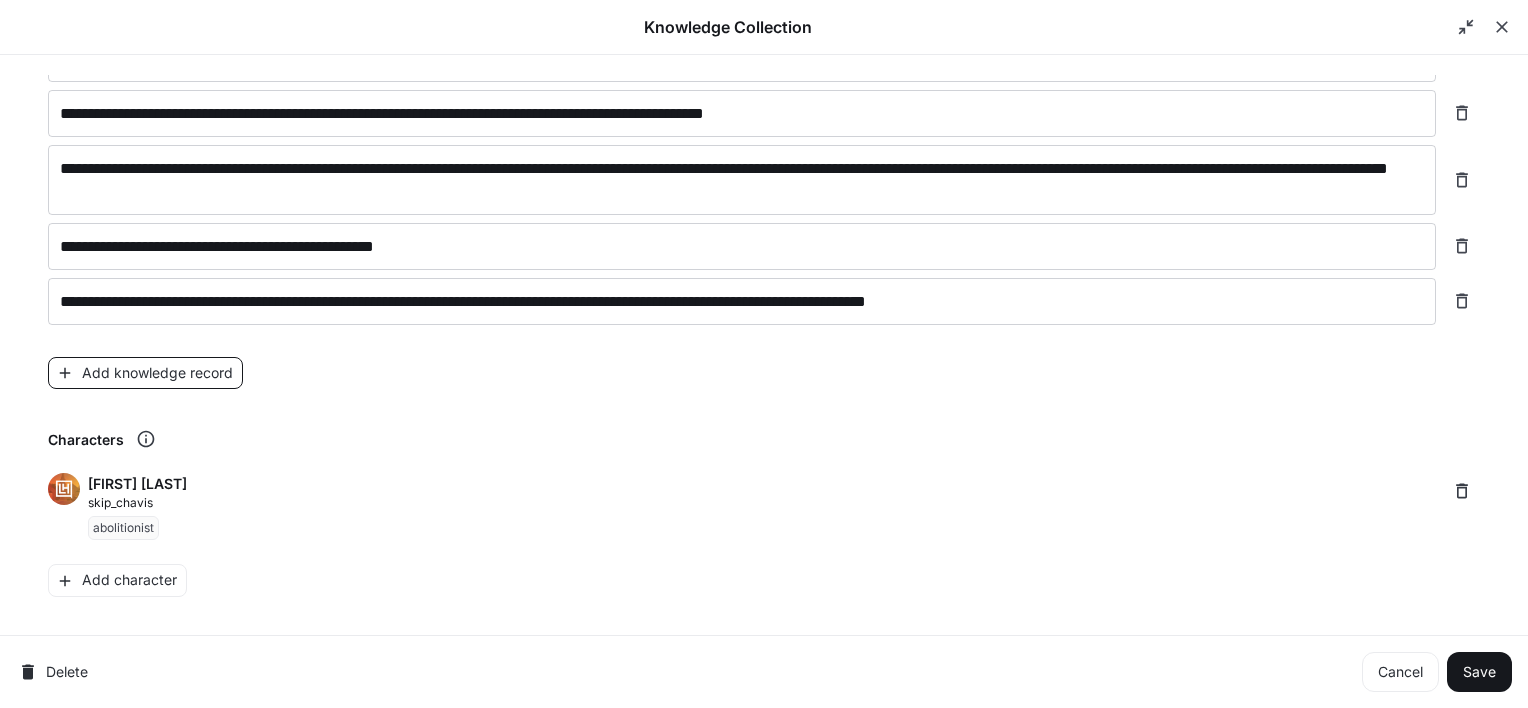 click on "Add knowledge record" at bounding box center (145, 373) 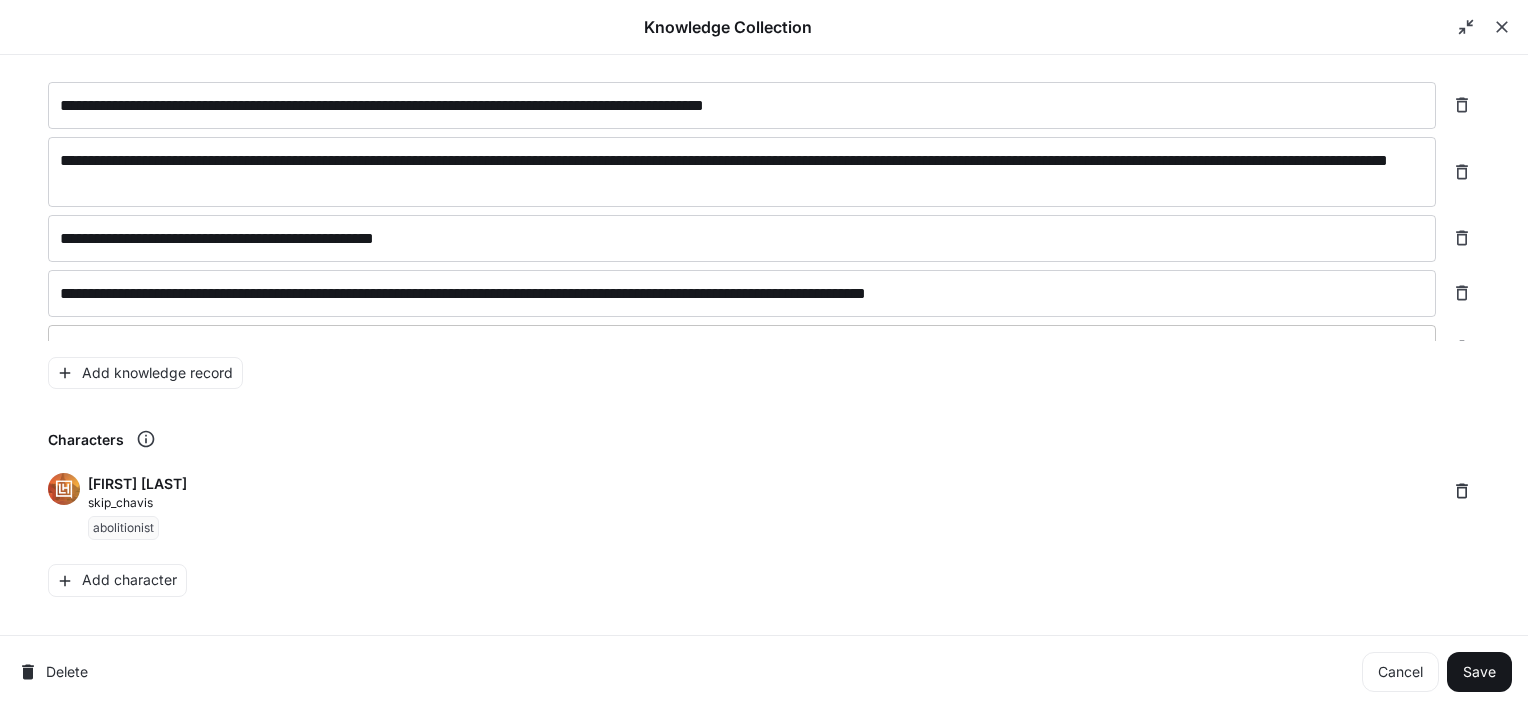 scroll, scrollTop: 2678, scrollLeft: 0, axis: vertical 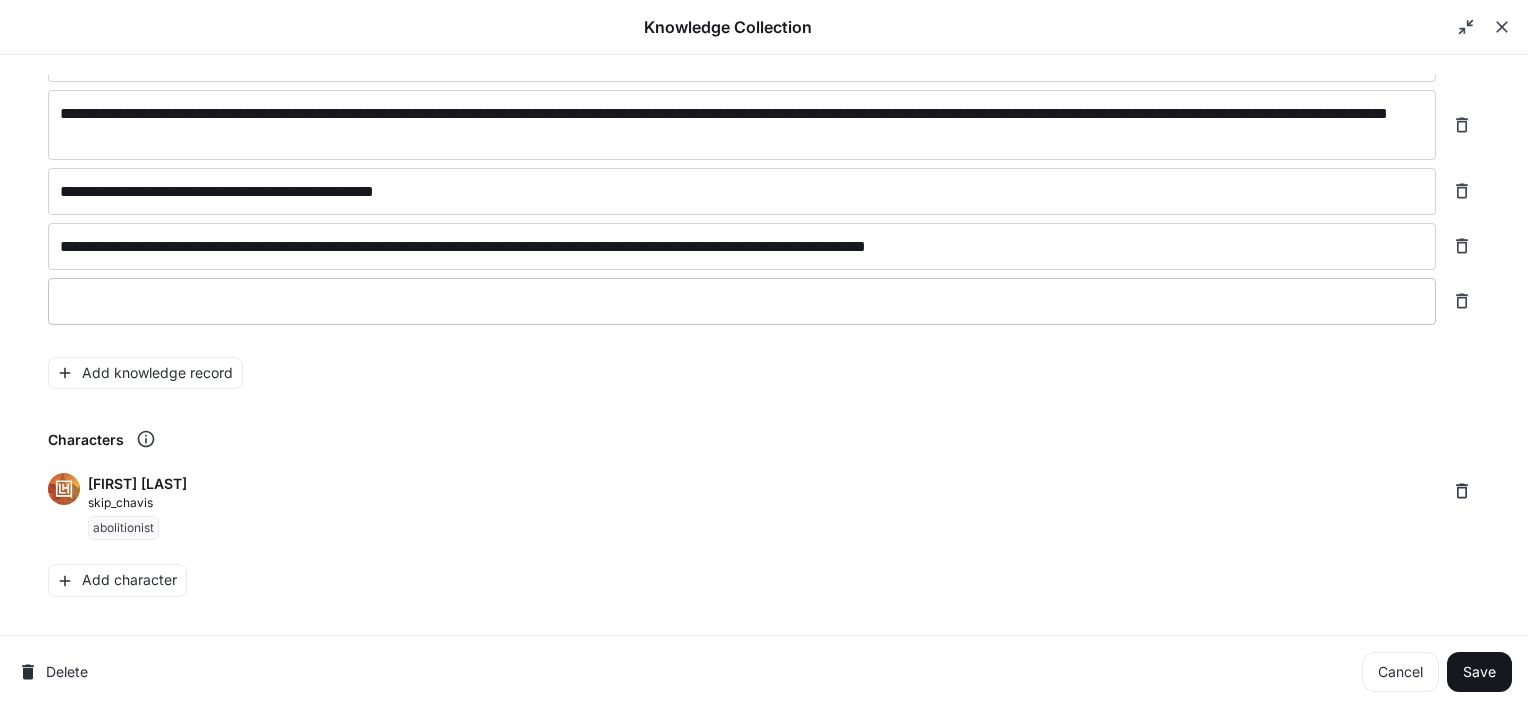 click at bounding box center (742, 301) 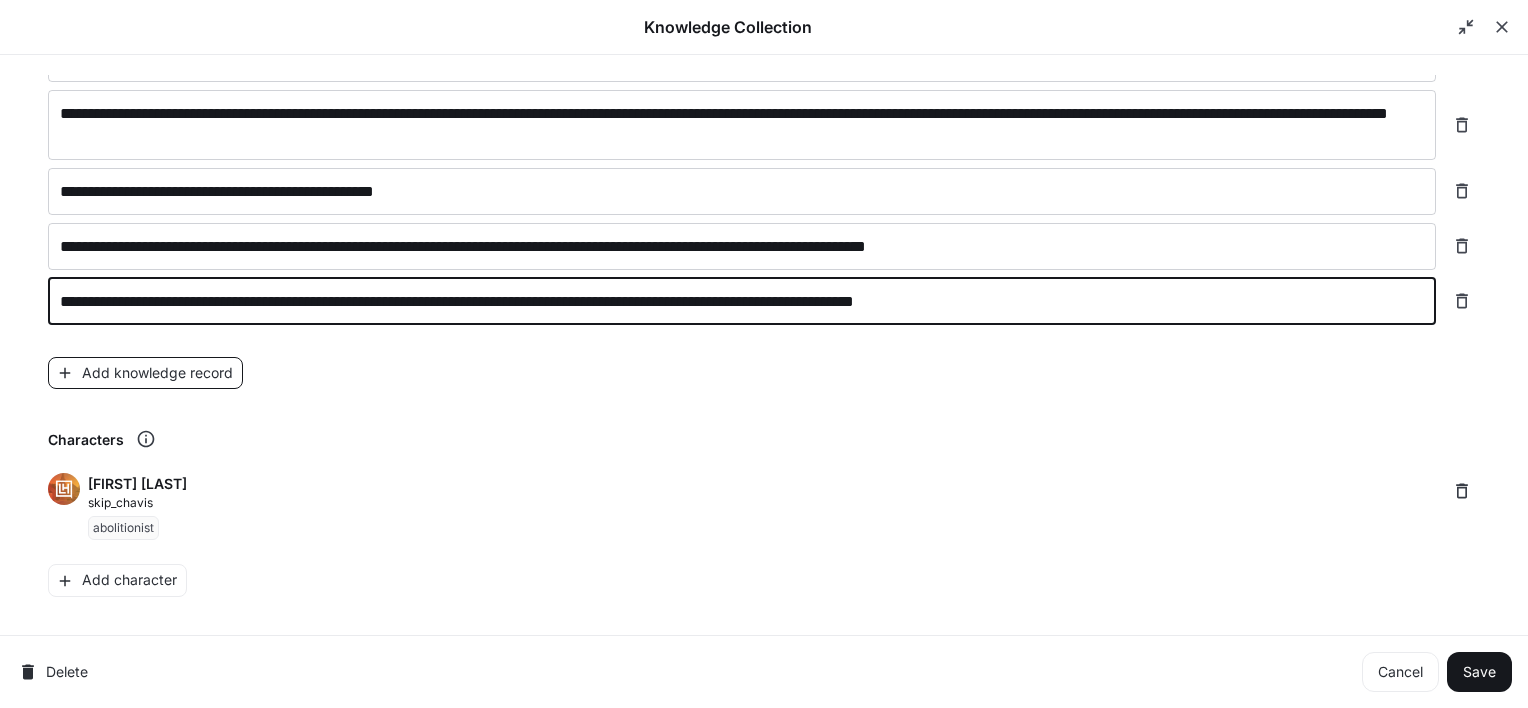 type on "**********" 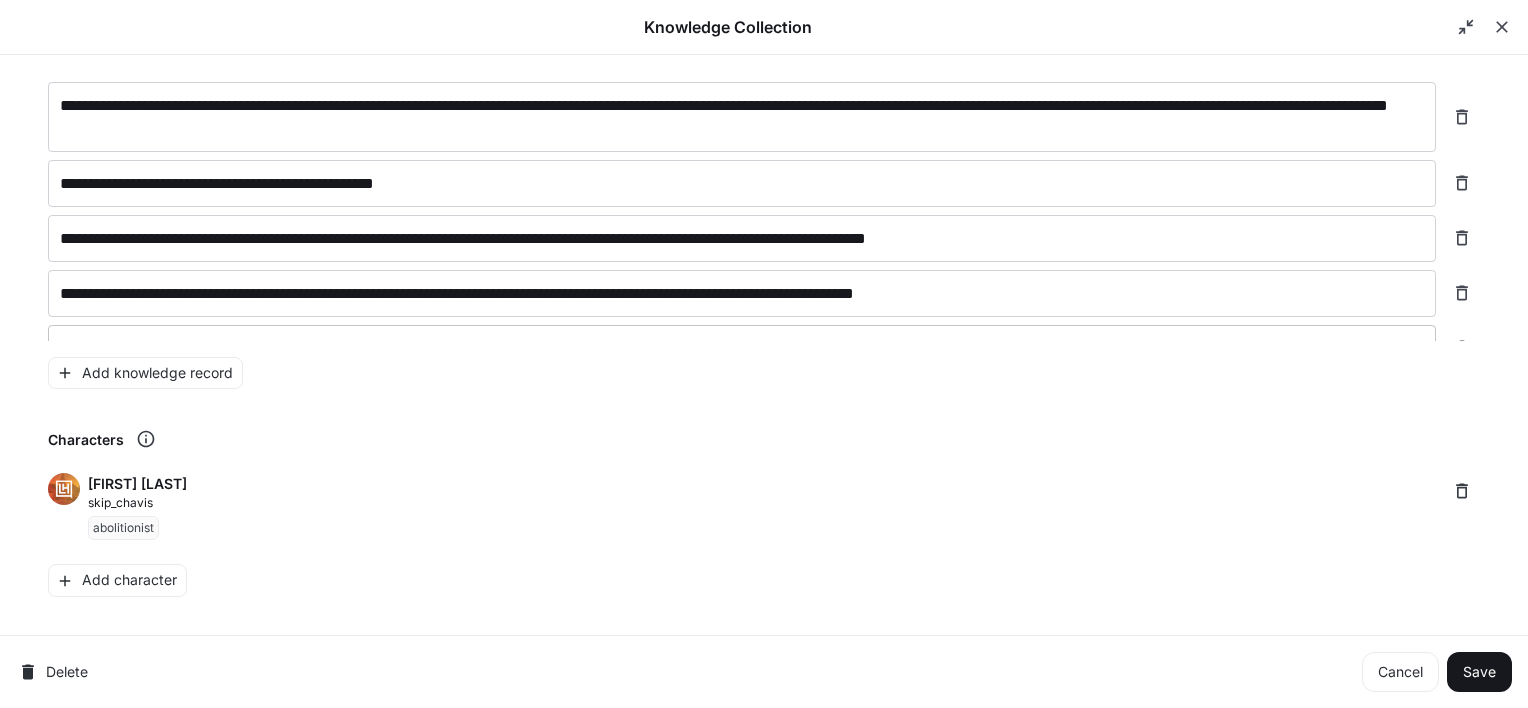scroll, scrollTop: 2724, scrollLeft: 0, axis: vertical 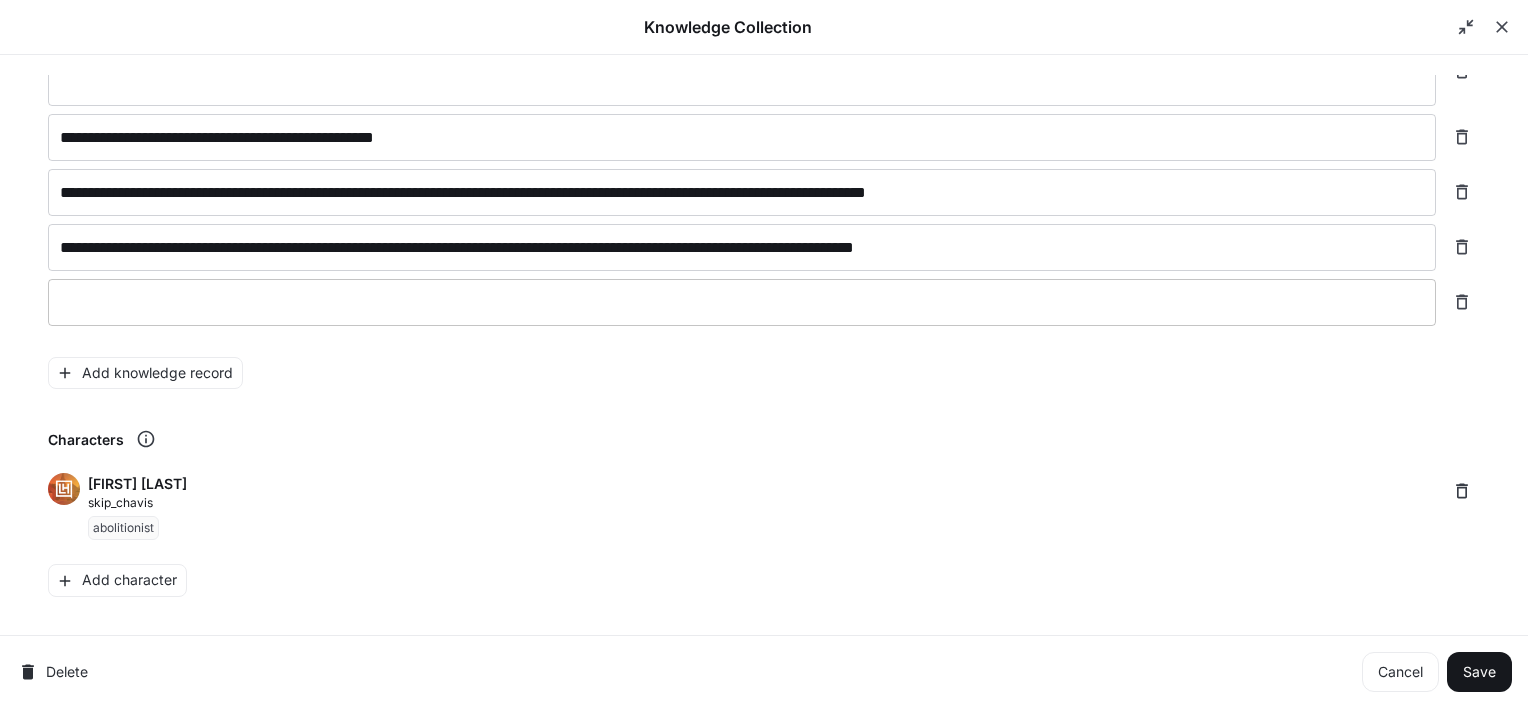 click on "* ​" at bounding box center (742, 302) 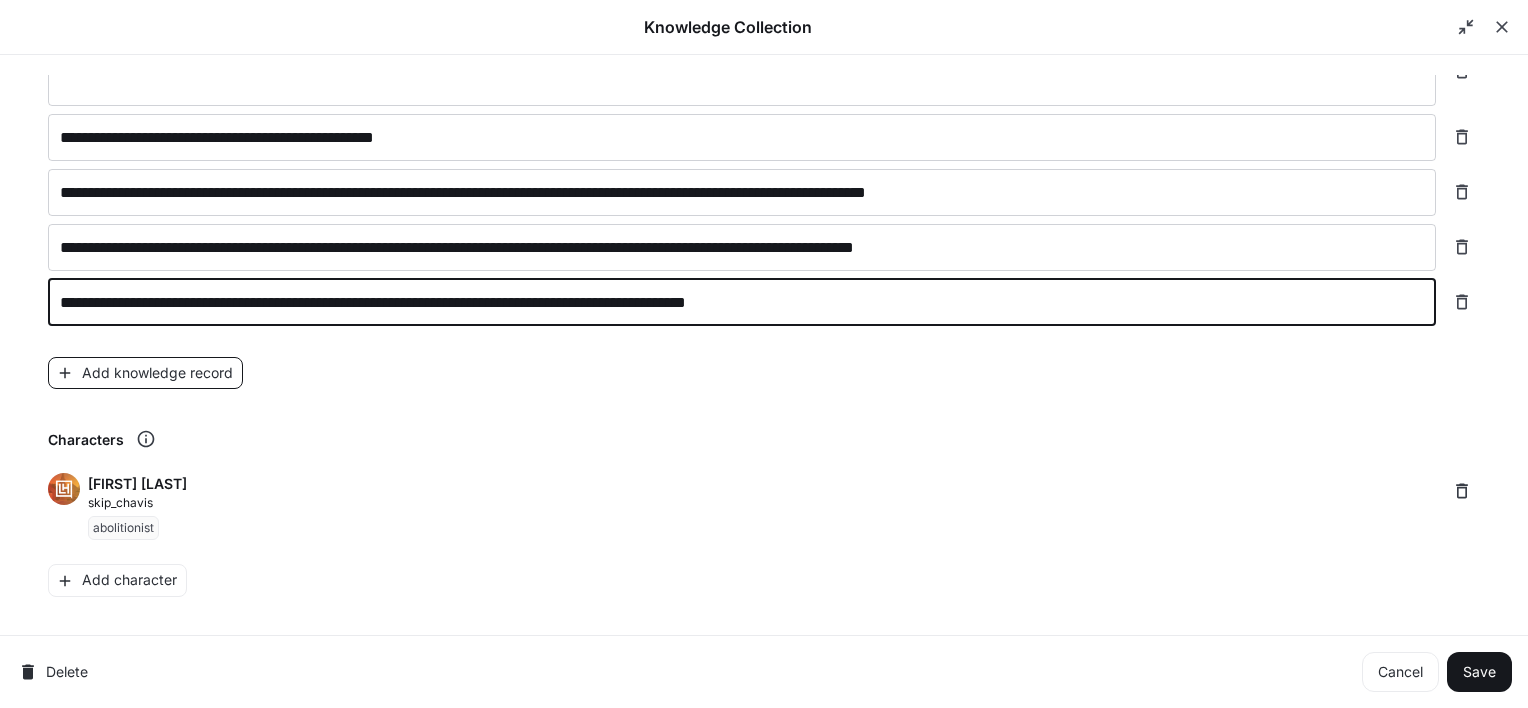 type on "**********" 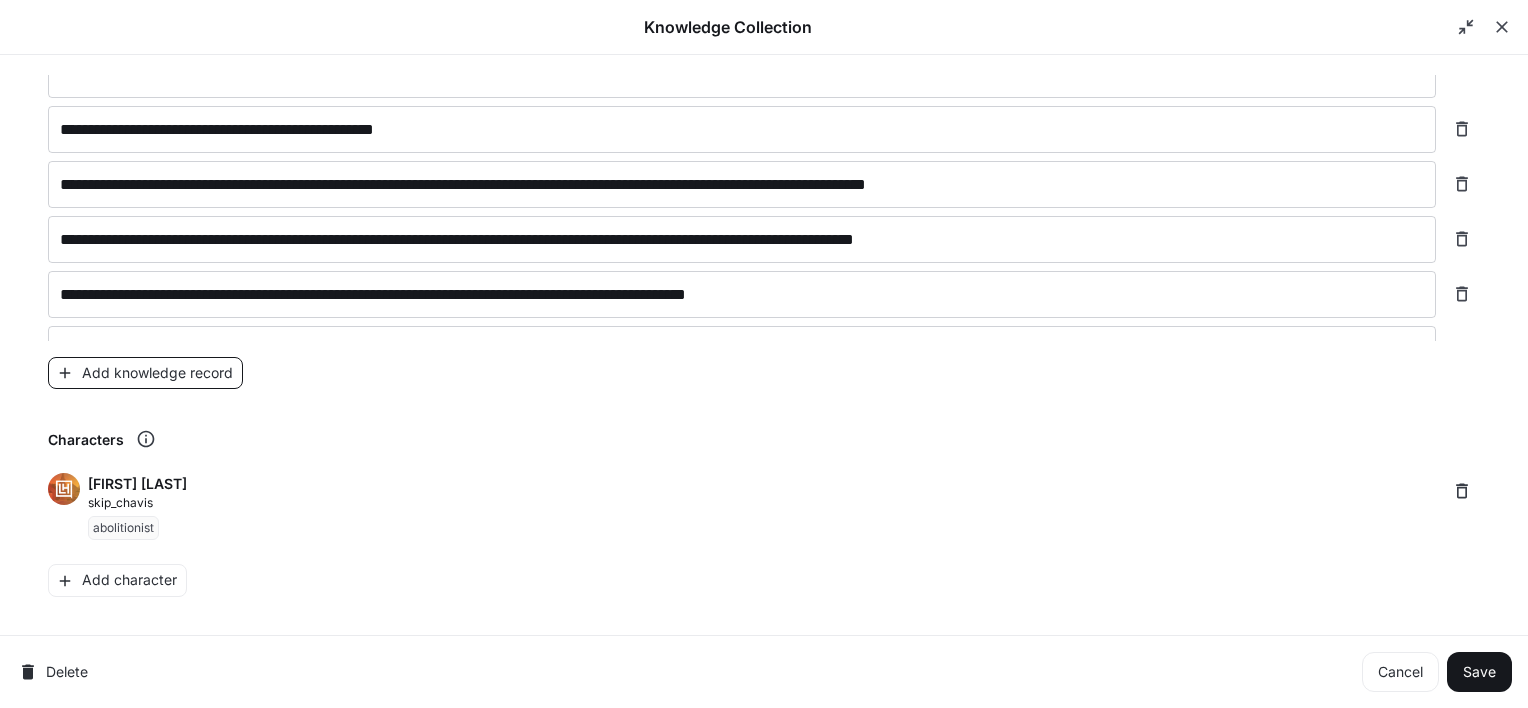 scroll, scrollTop: 2772, scrollLeft: 0, axis: vertical 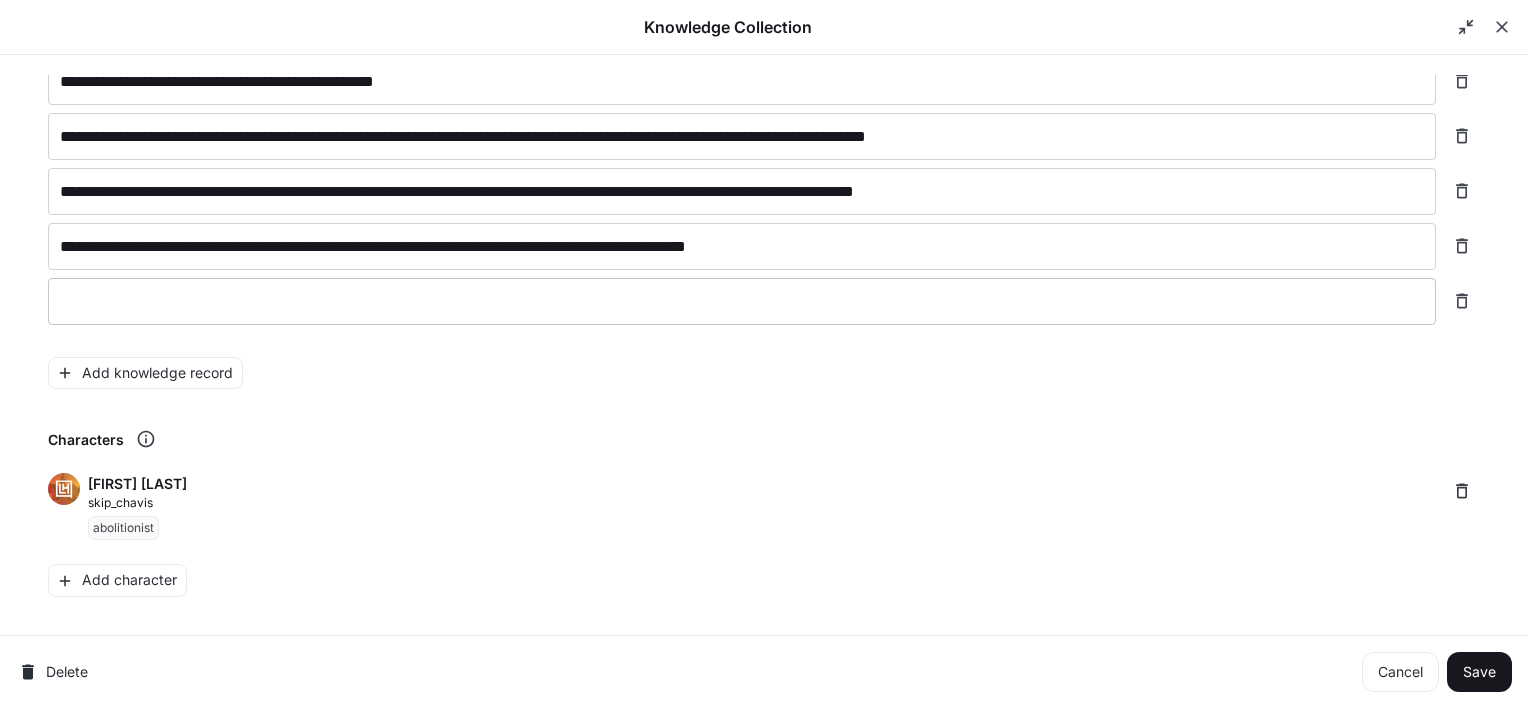 click on "* ​" at bounding box center [742, 301] 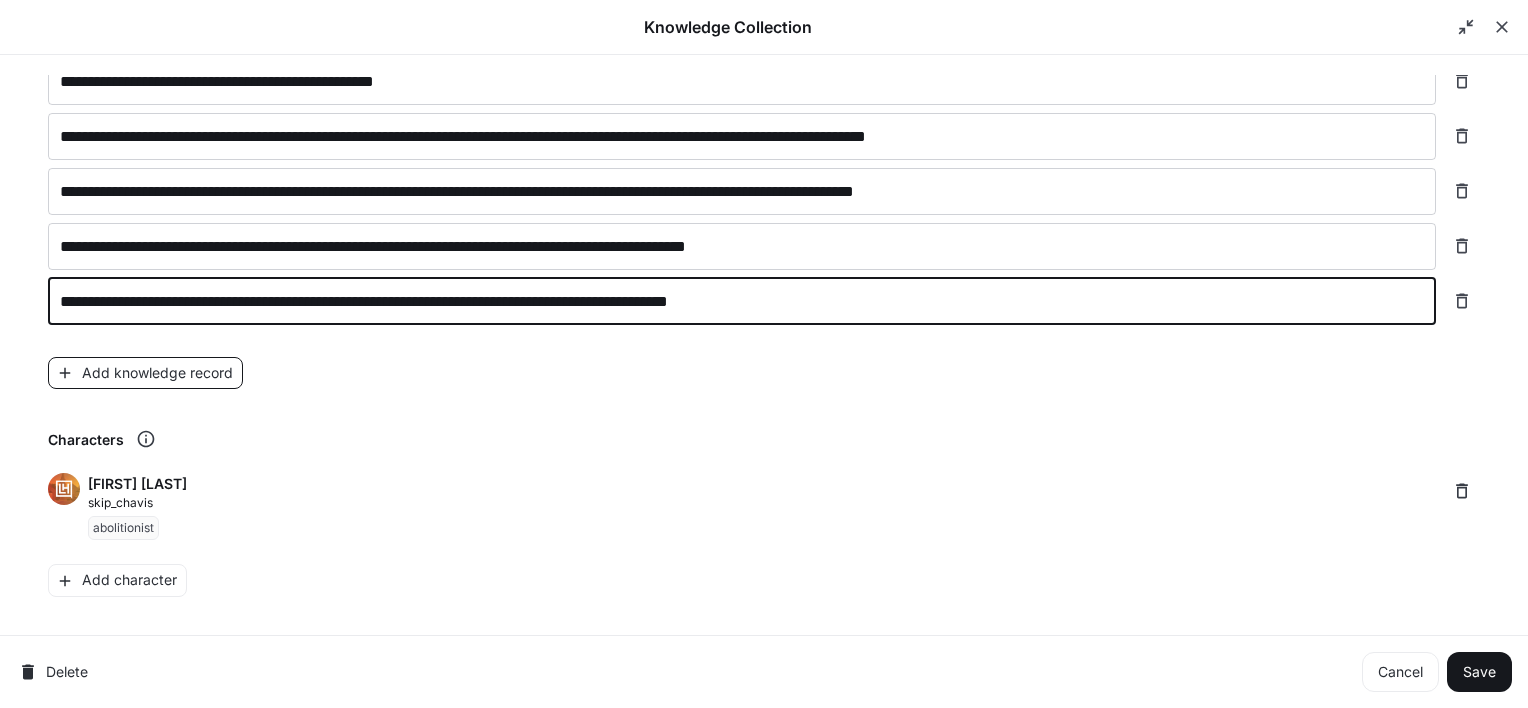 type on "**********" 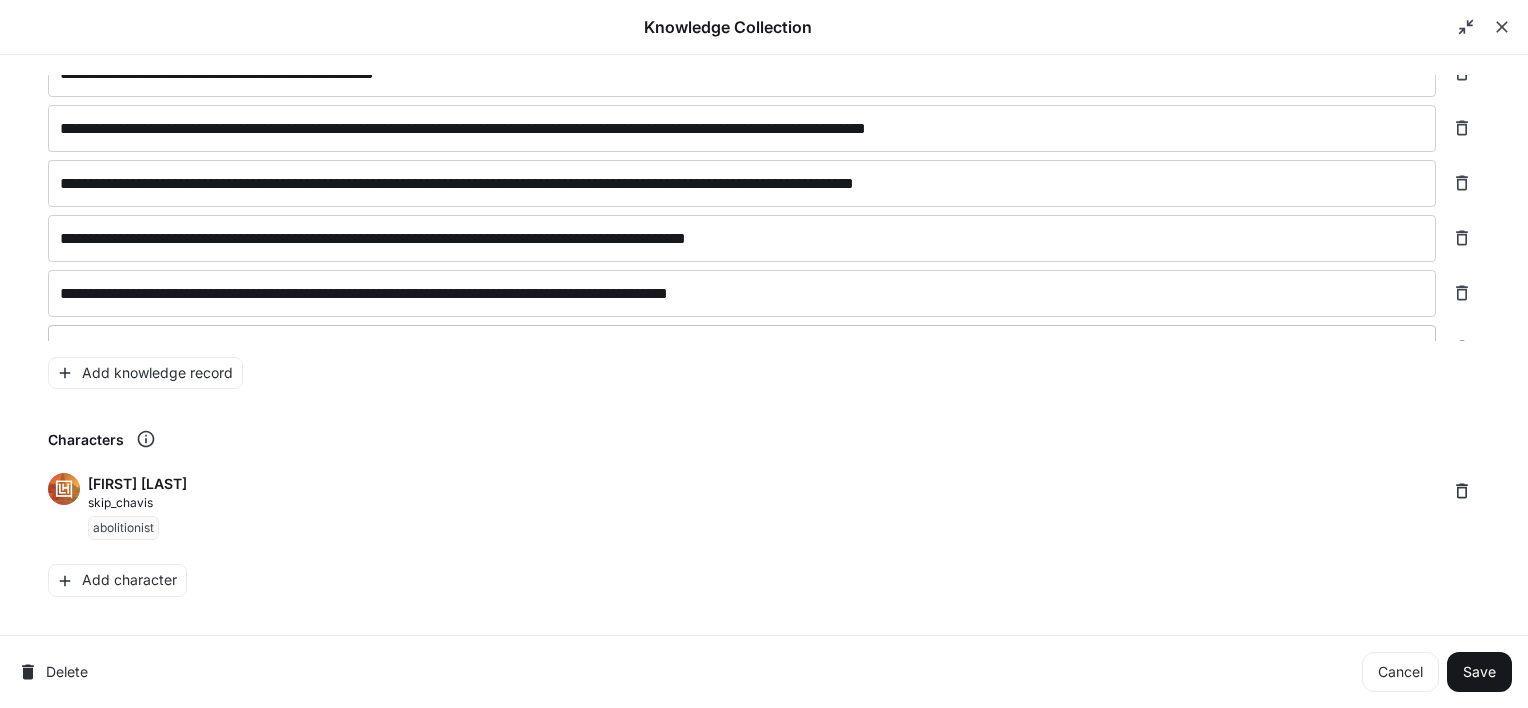 scroll, scrollTop: 2819, scrollLeft: 0, axis: vertical 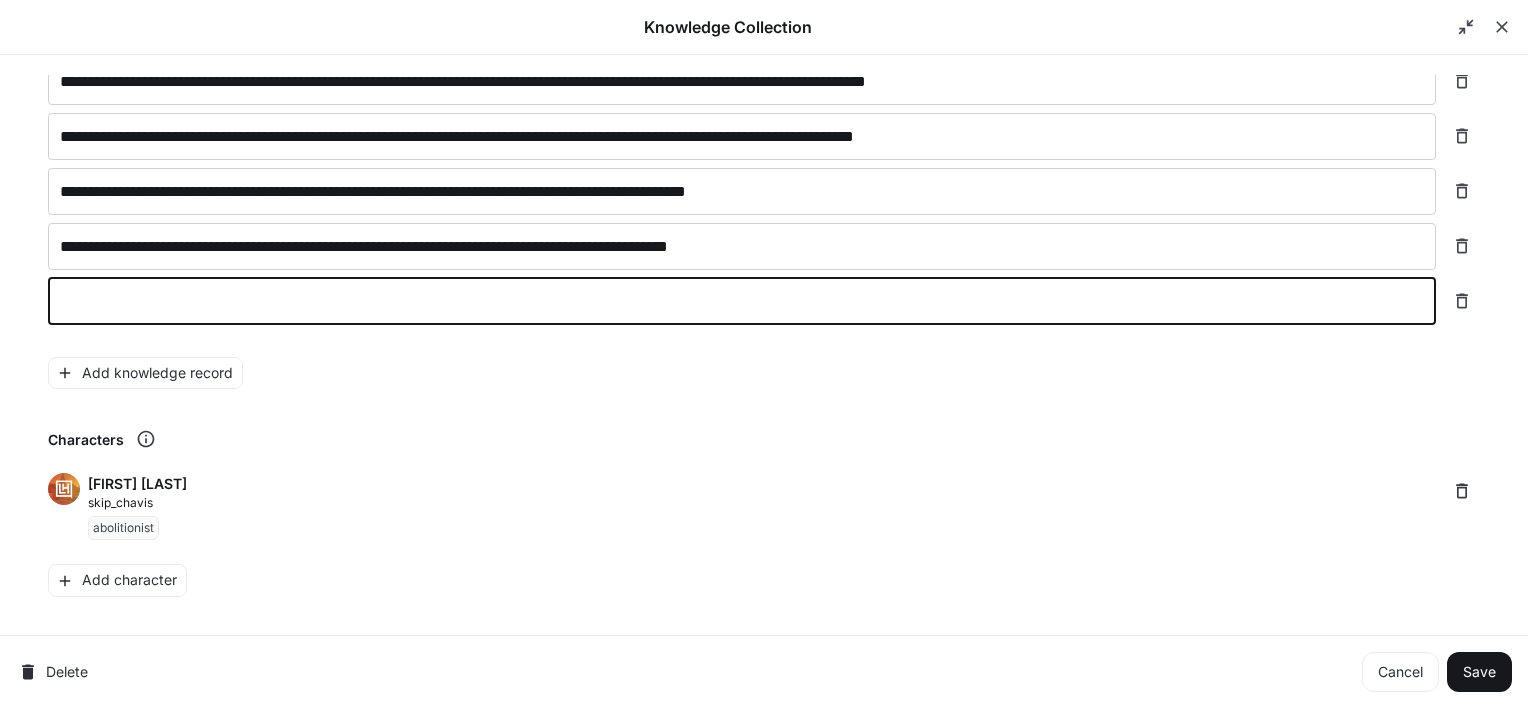 click at bounding box center (742, 301) 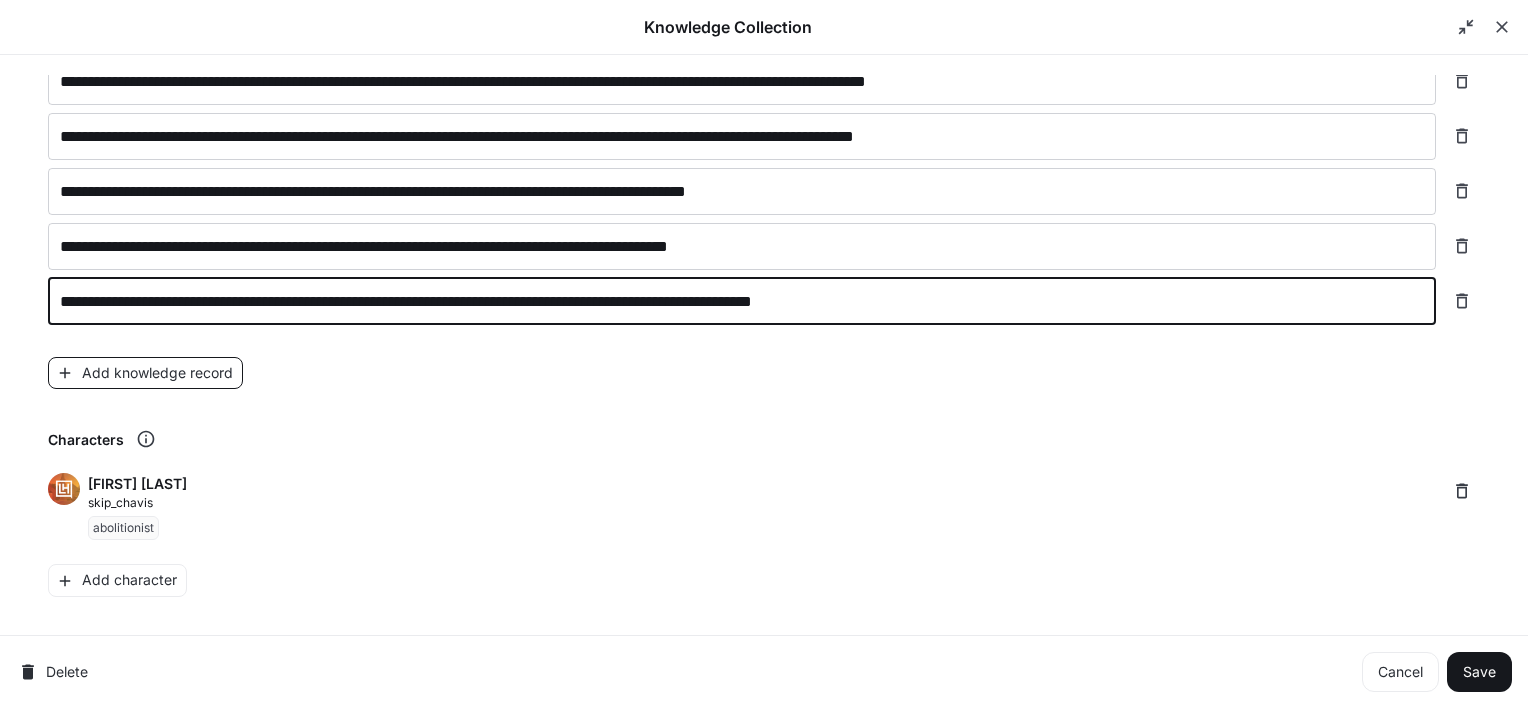 type on "**********" 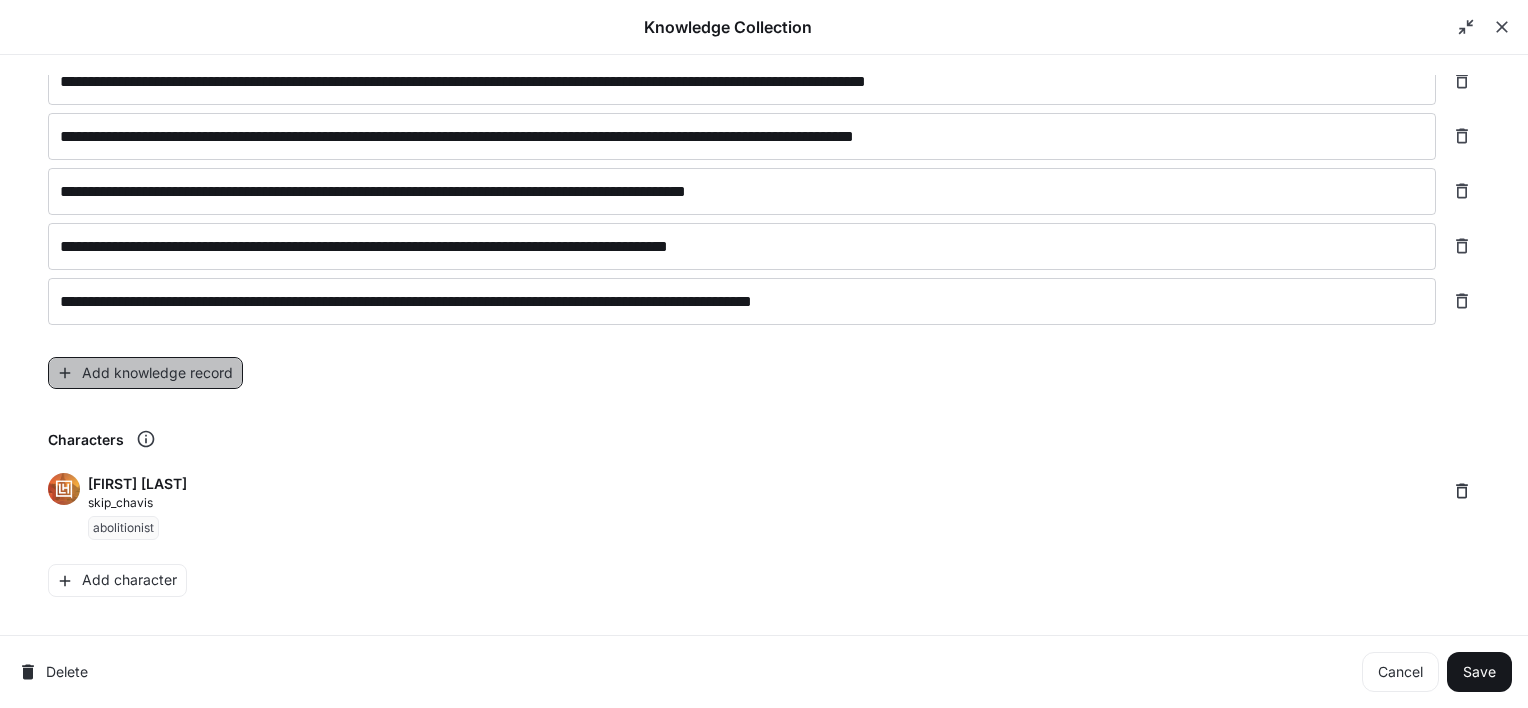 click on "Add knowledge record" at bounding box center (145, 373) 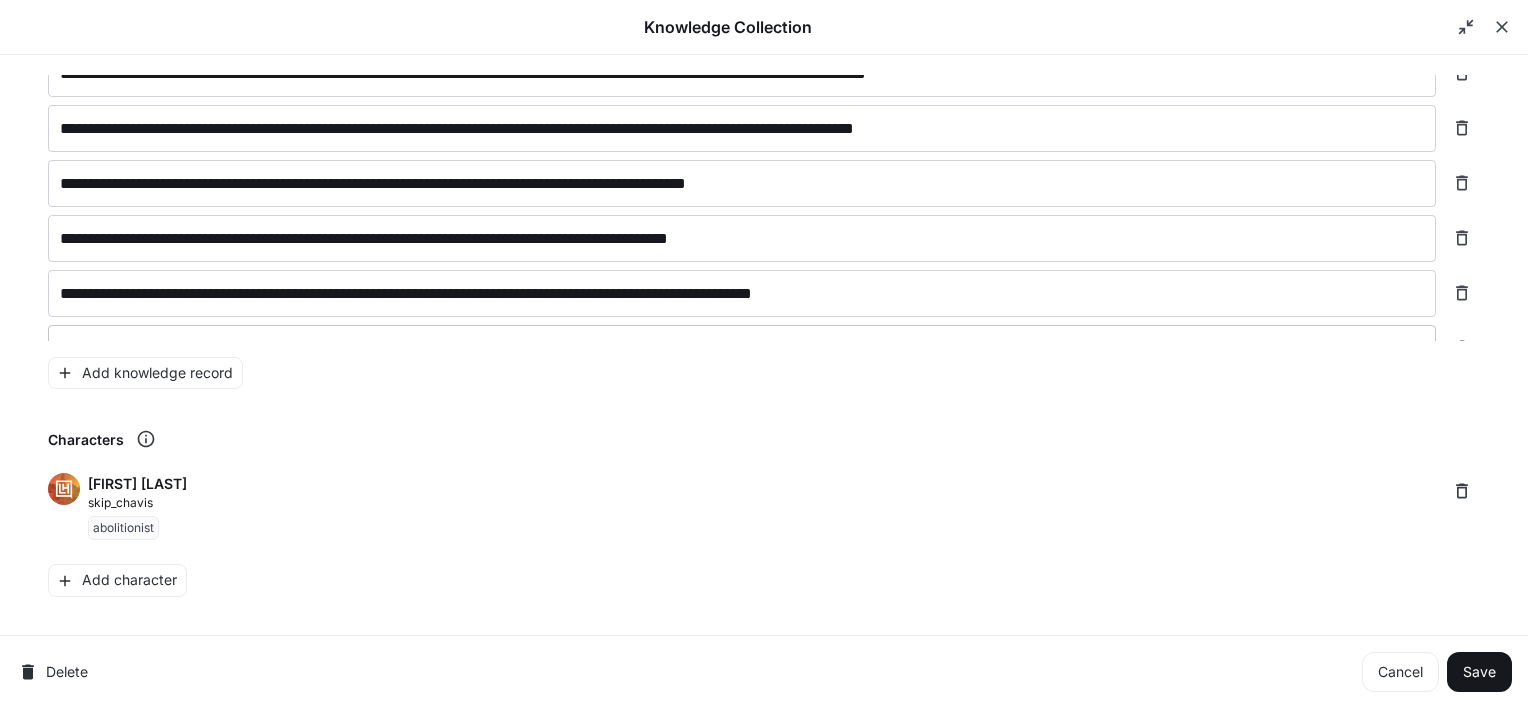 scroll, scrollTop: 2866, scrollLeft: 0, axis: vertical 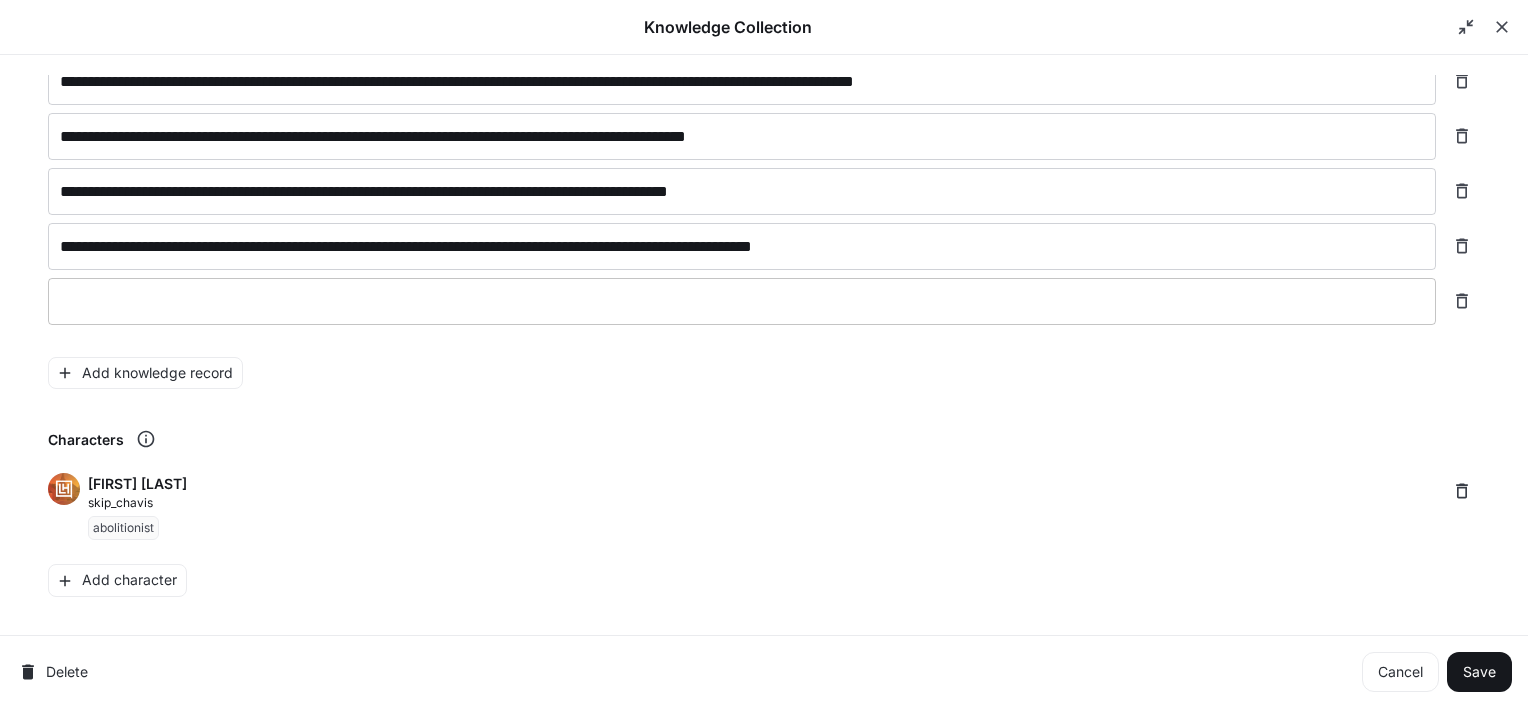 click at bounding box center [742, 301] 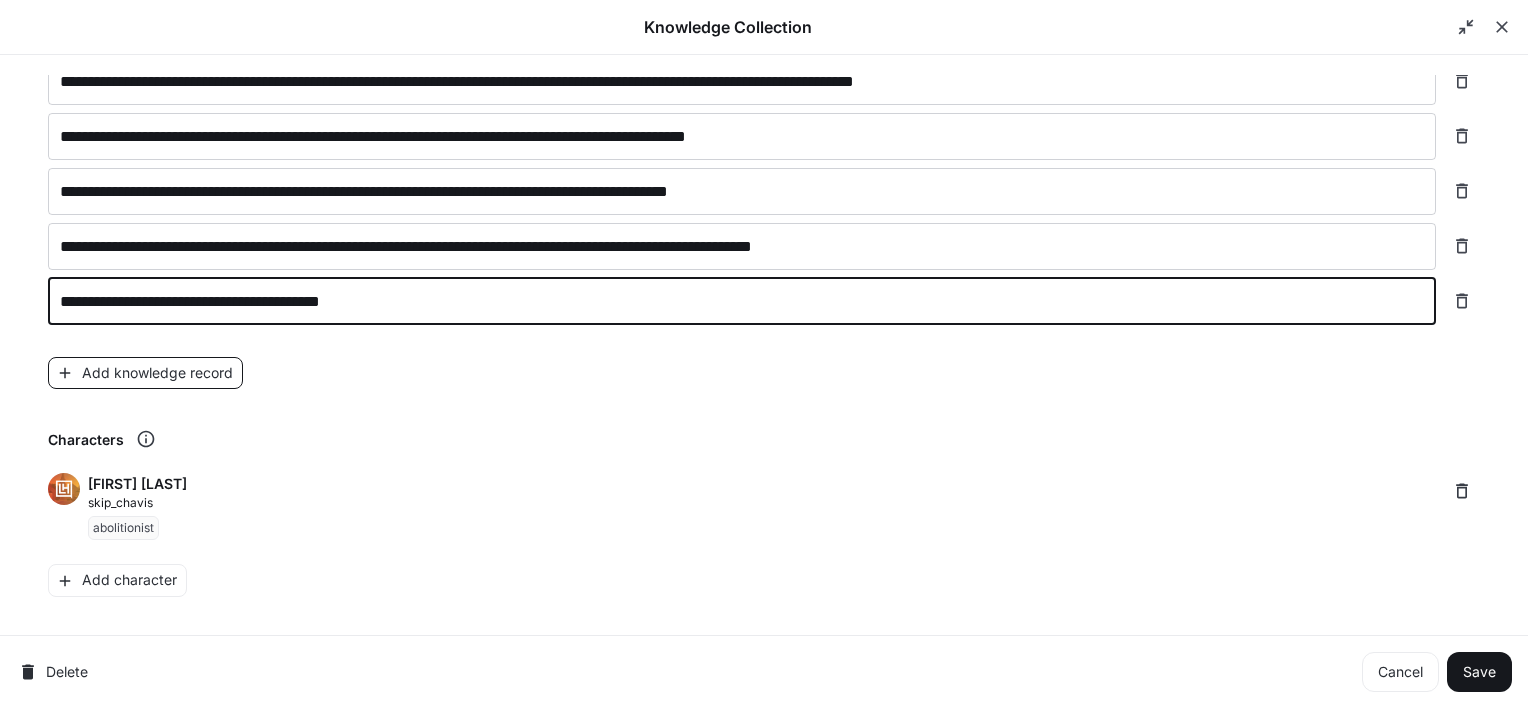 type on "**********" 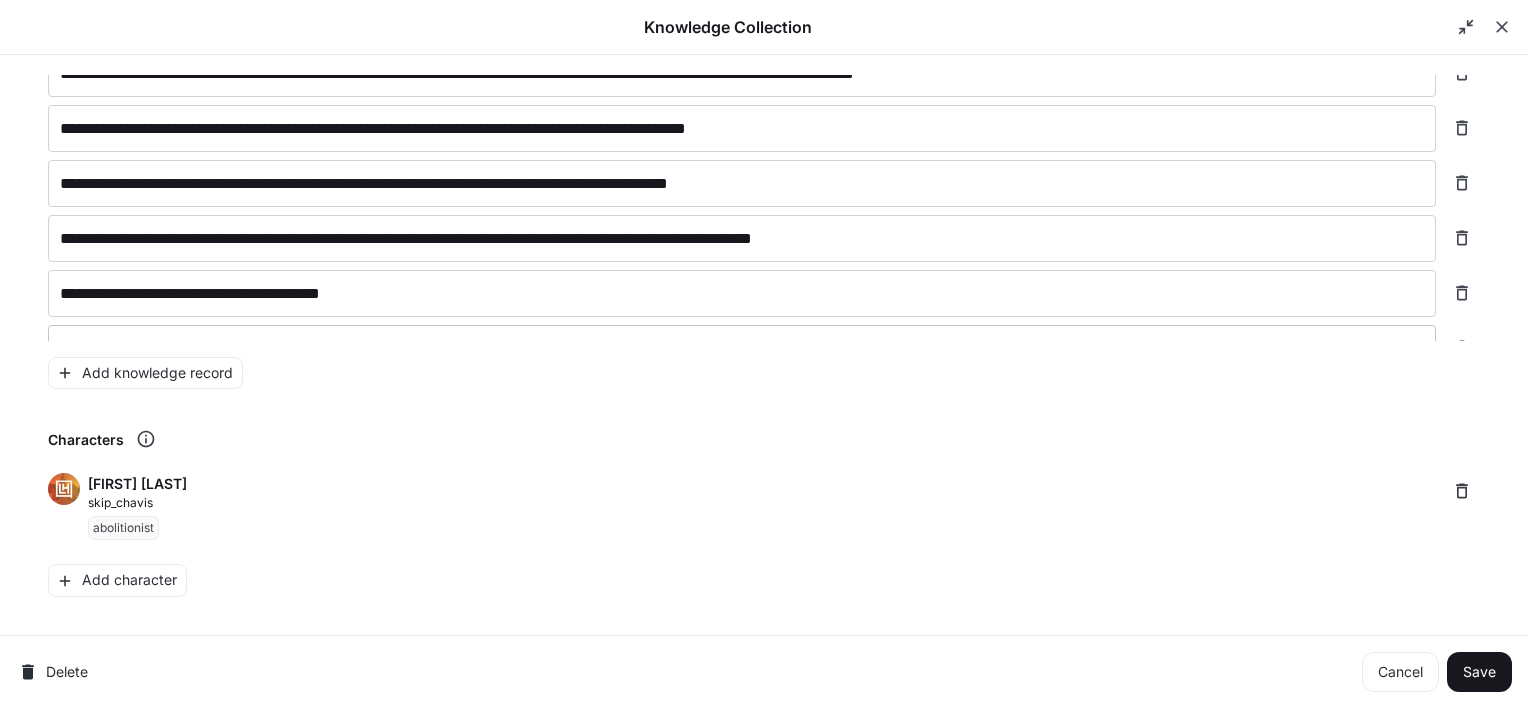 scroll, scrollTop: 2912, scrollLeft: 0, axis: vertical 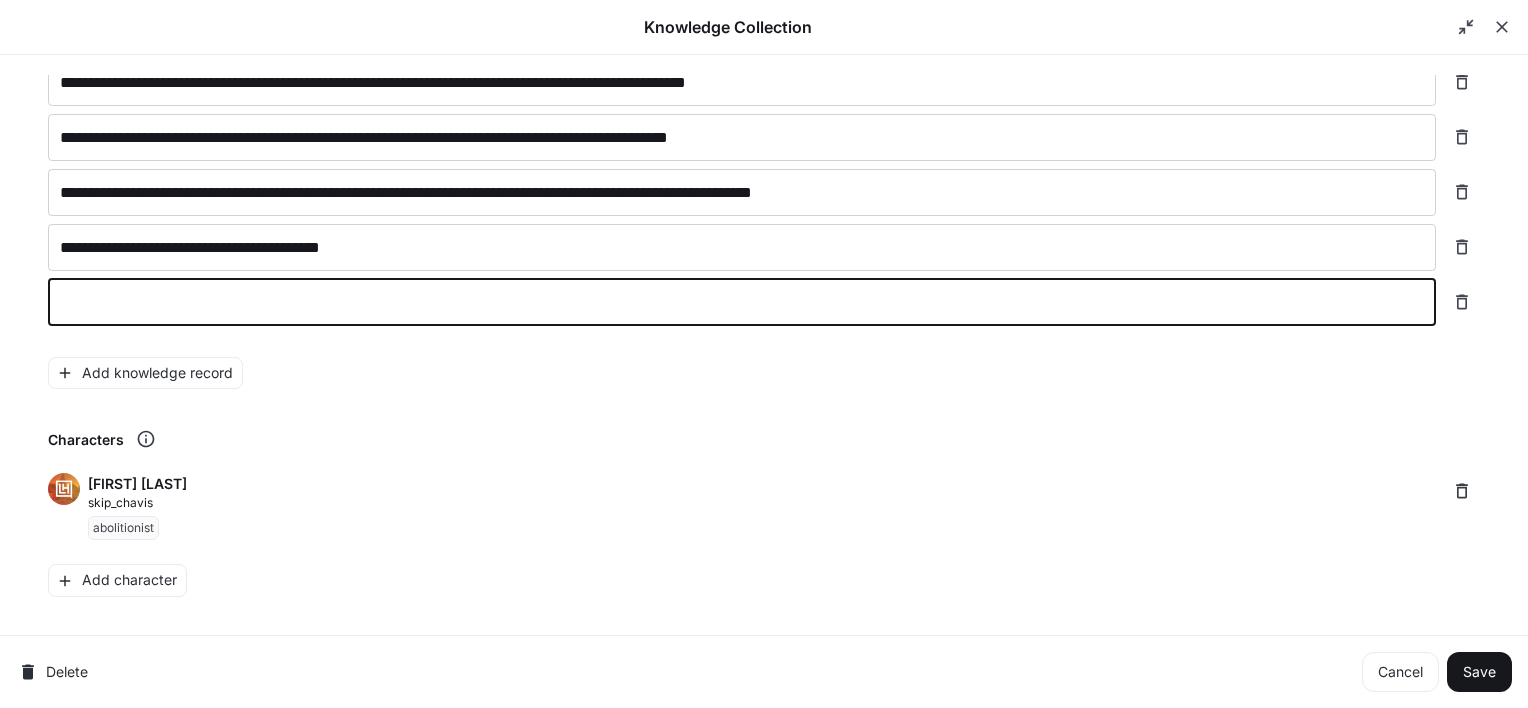 click at bounding box center (742, 302) 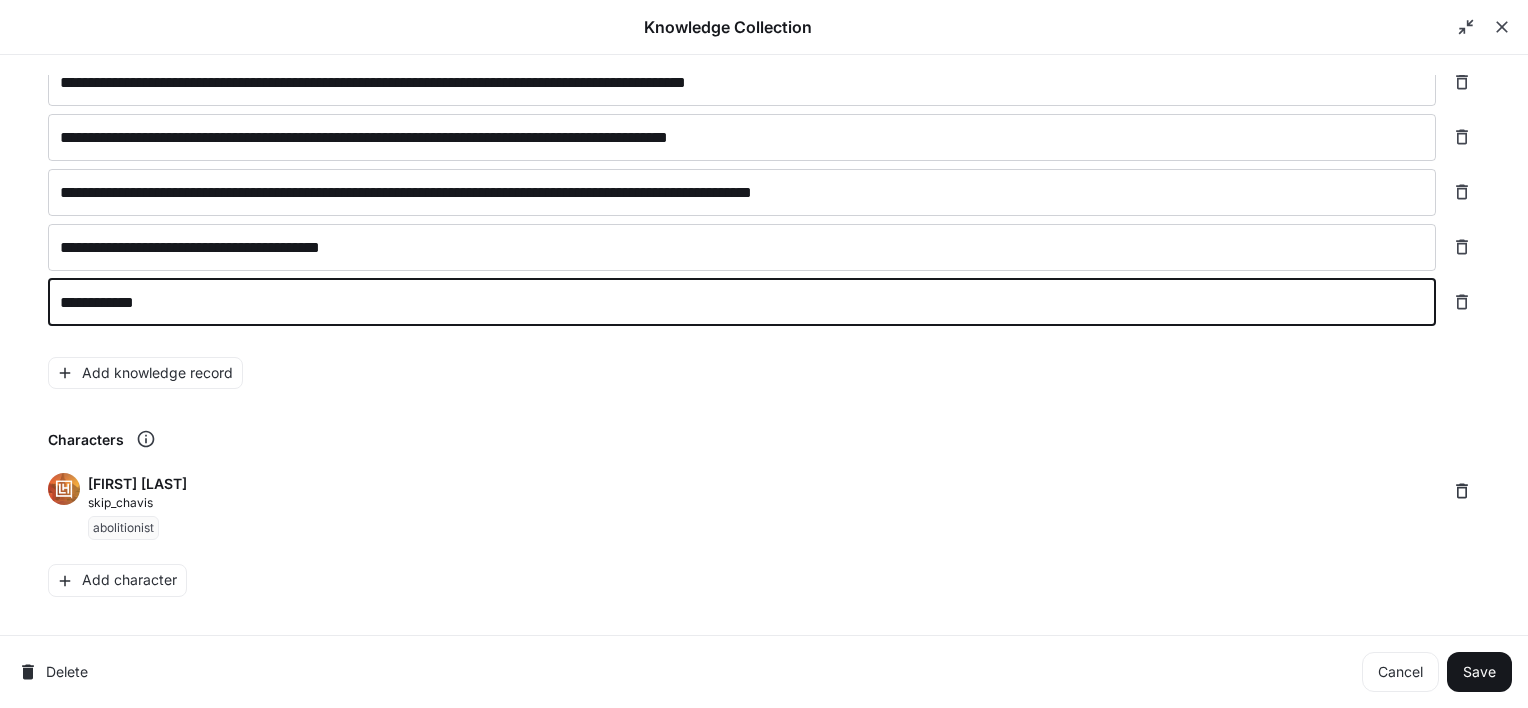 type on "**********" 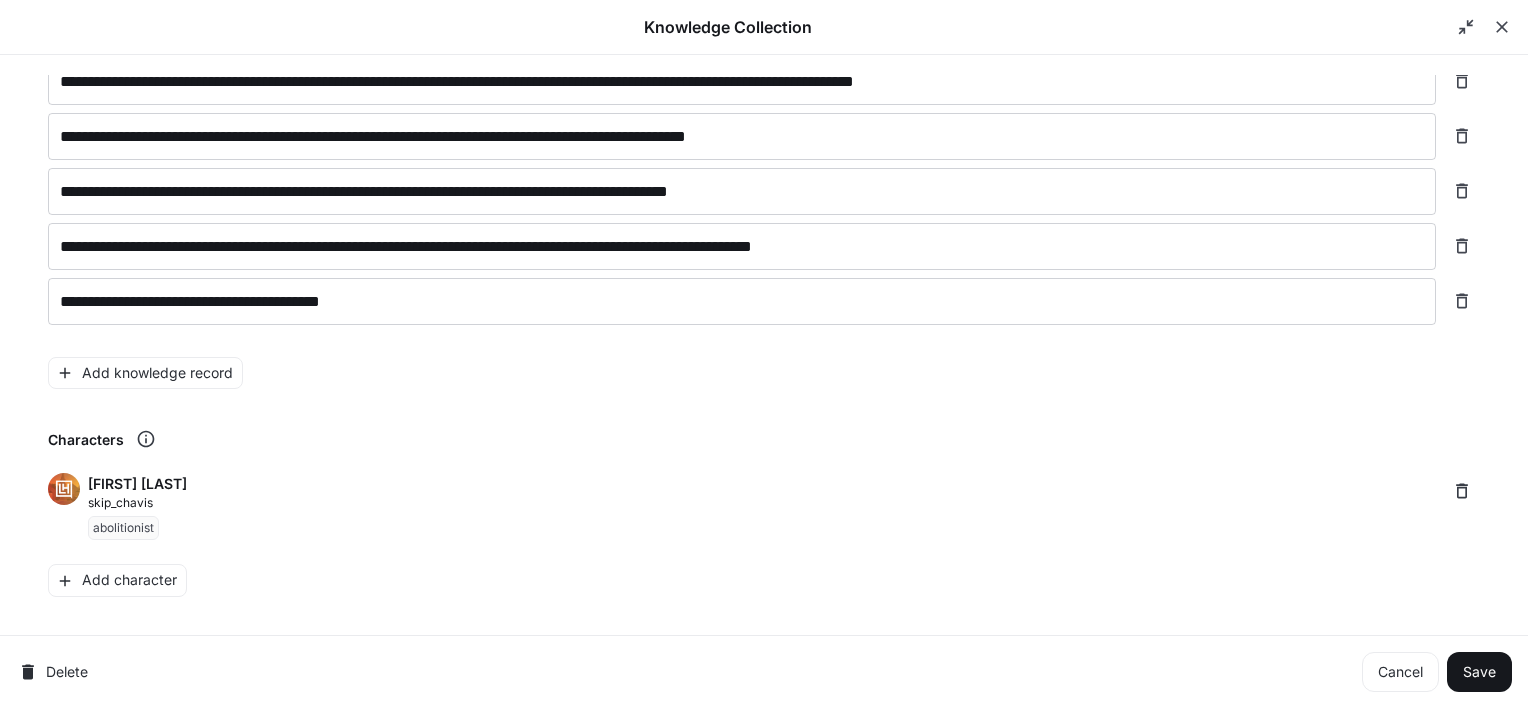 scroll, scrollTop: 2858, scrollLeft: 0, axis: vertical 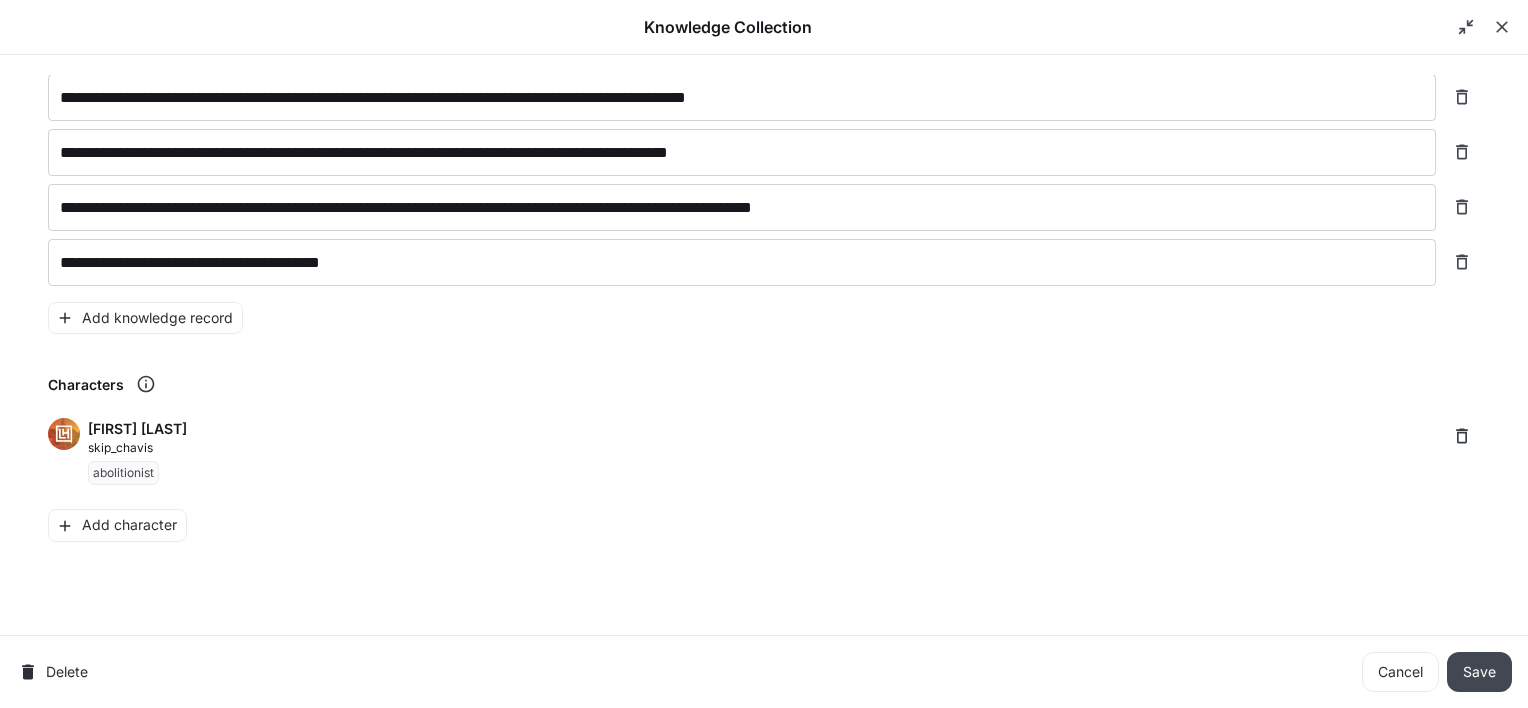 click on "Save" at bounding box center (1479, 672) 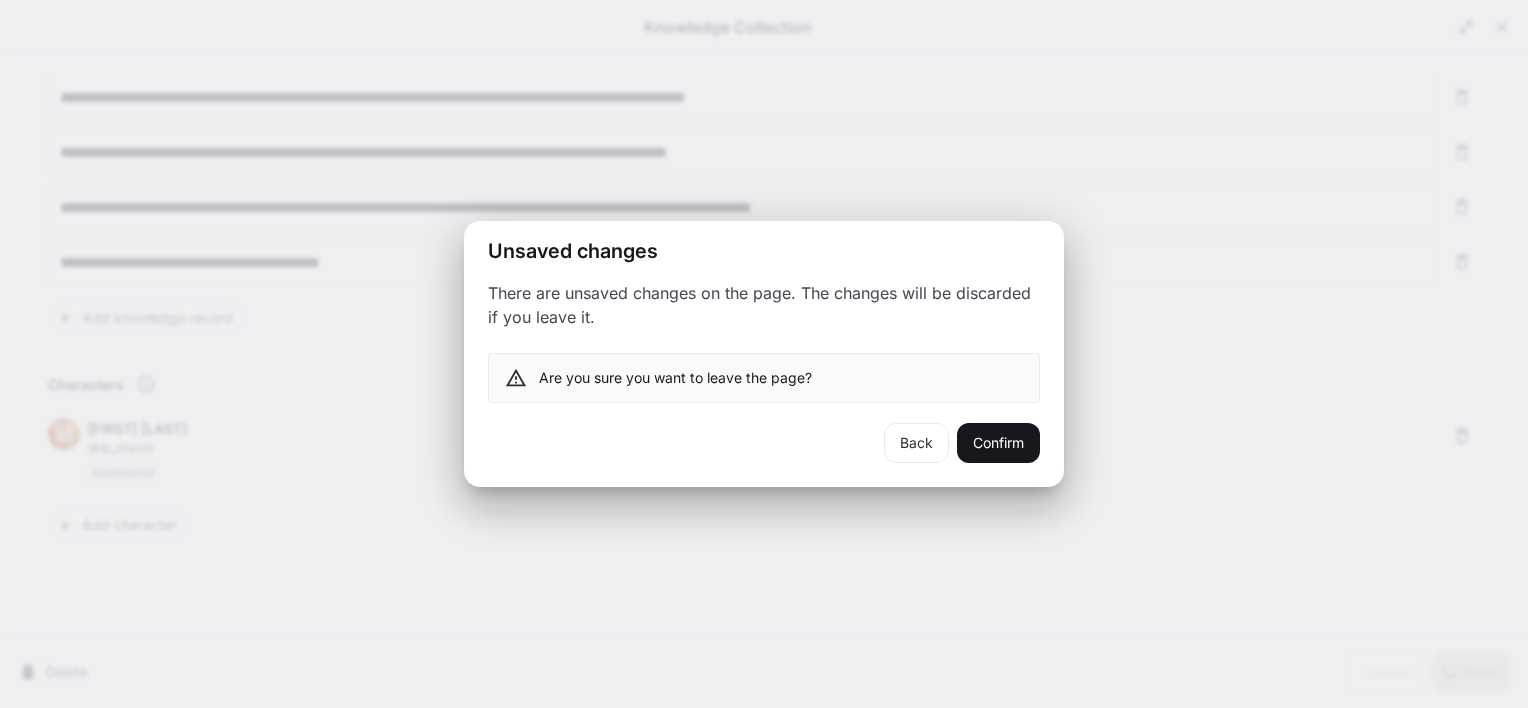 click on "Back" at bounding box center (916, 443) 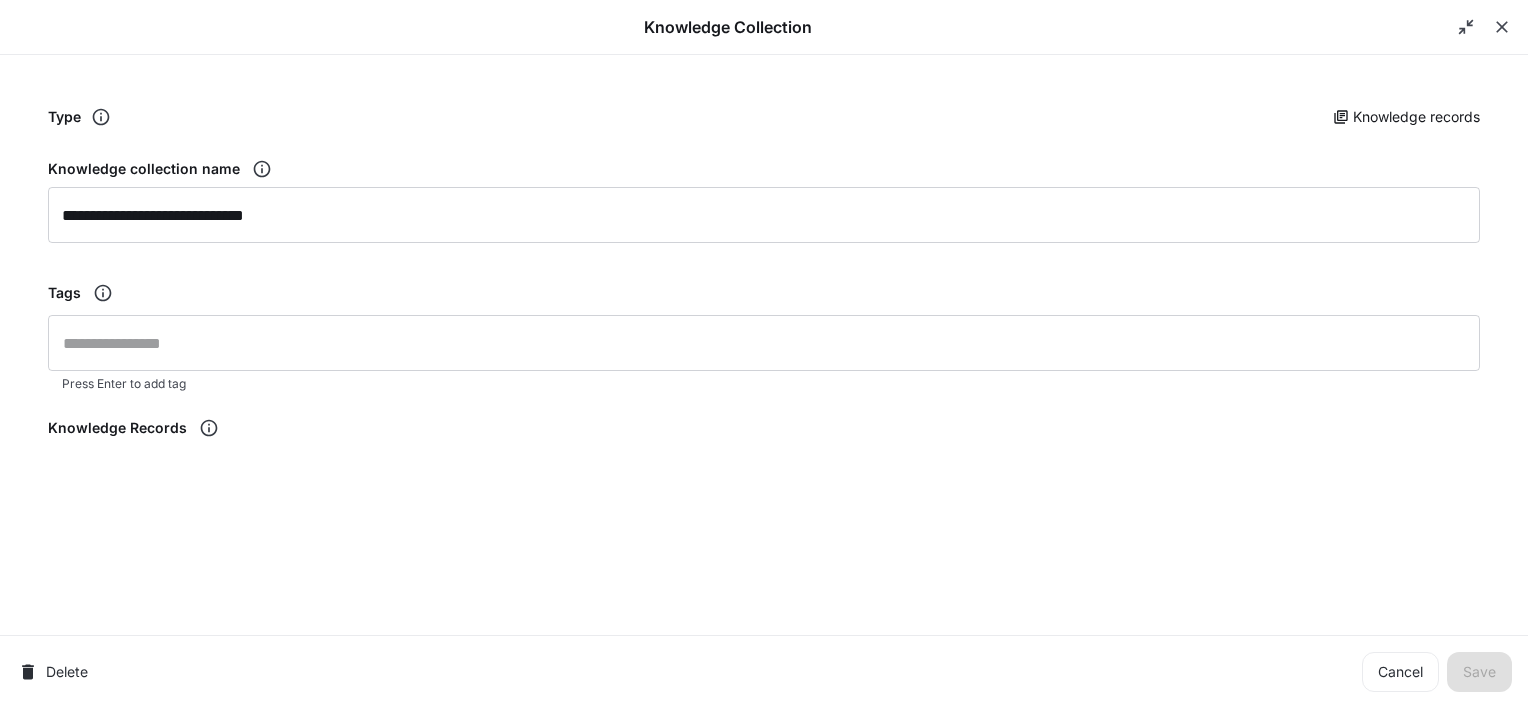 scroll, scrollTop: 0, scrollLeft: 0, axis: both 